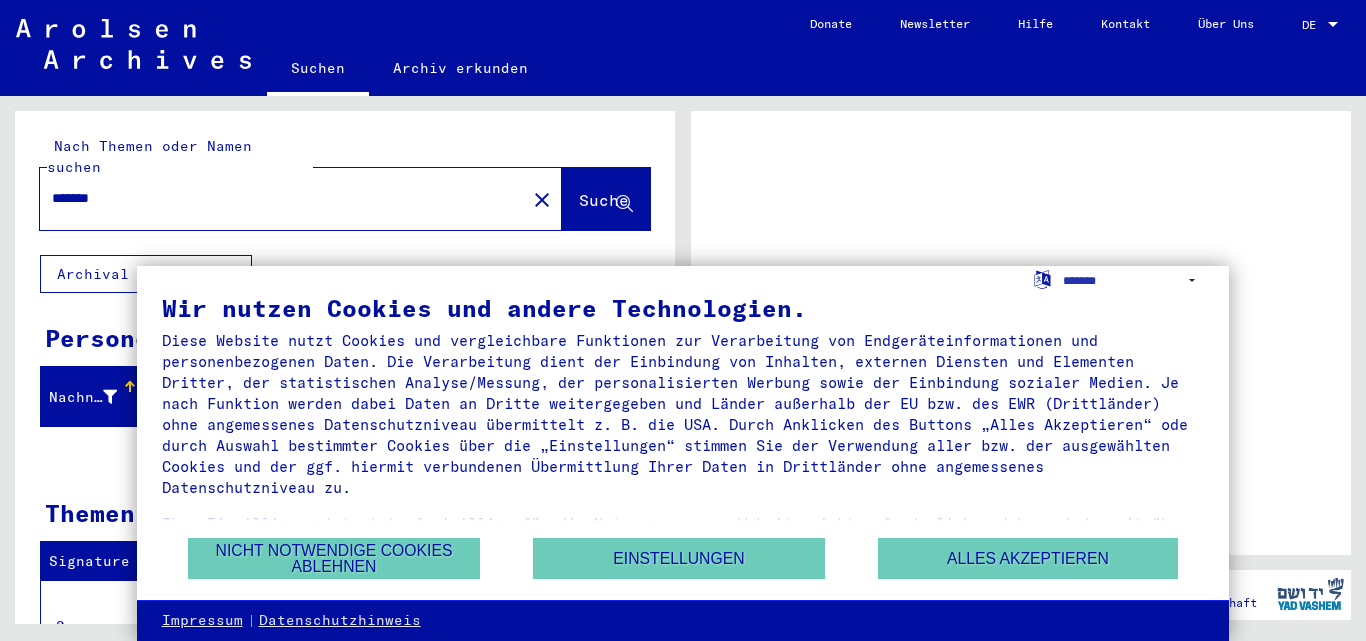 scroll, scrollTop: 0, scrollLeft: 0, axis: both 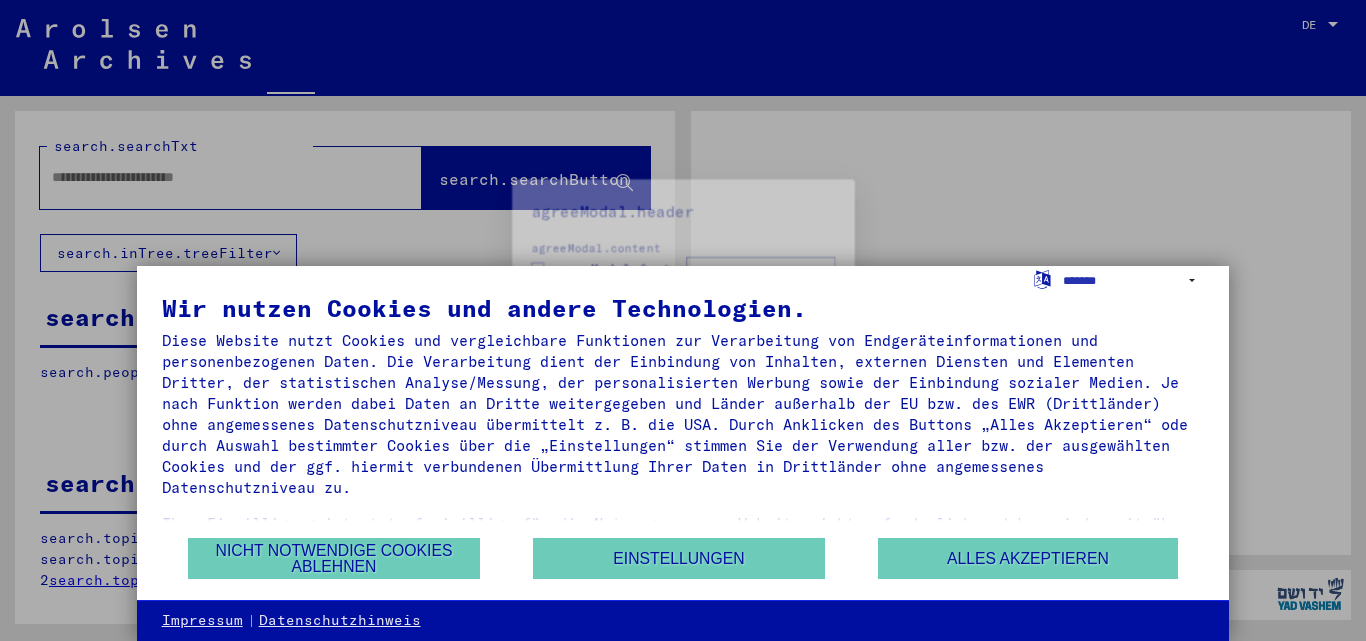 type on "*******" 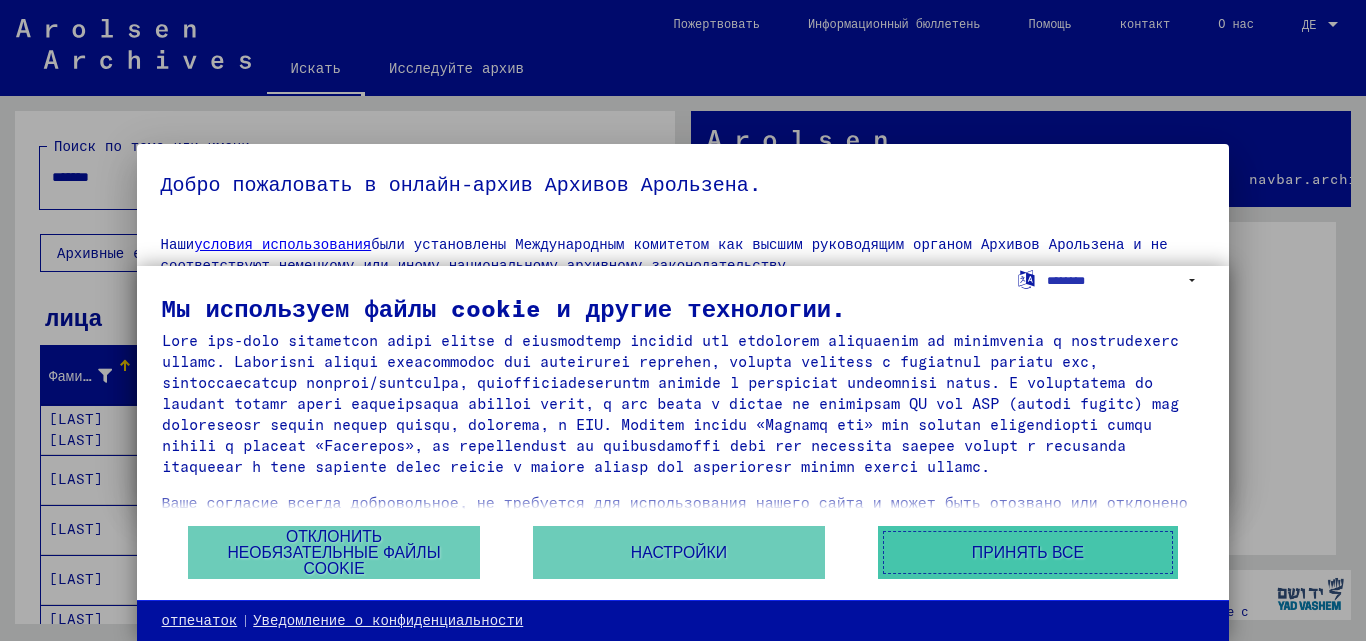 click on "Принять все" at bounding box center [1028, 552] 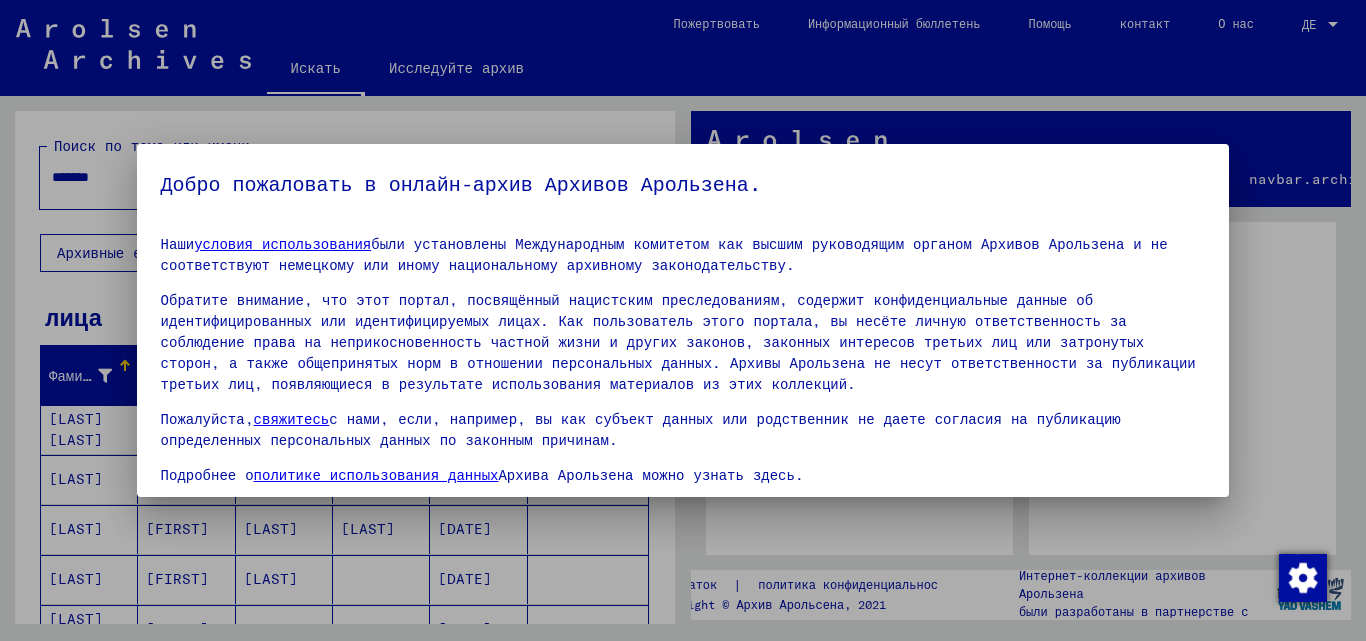 scroll, scrollTop: 39, scrollLeft: 0, axis: vertical 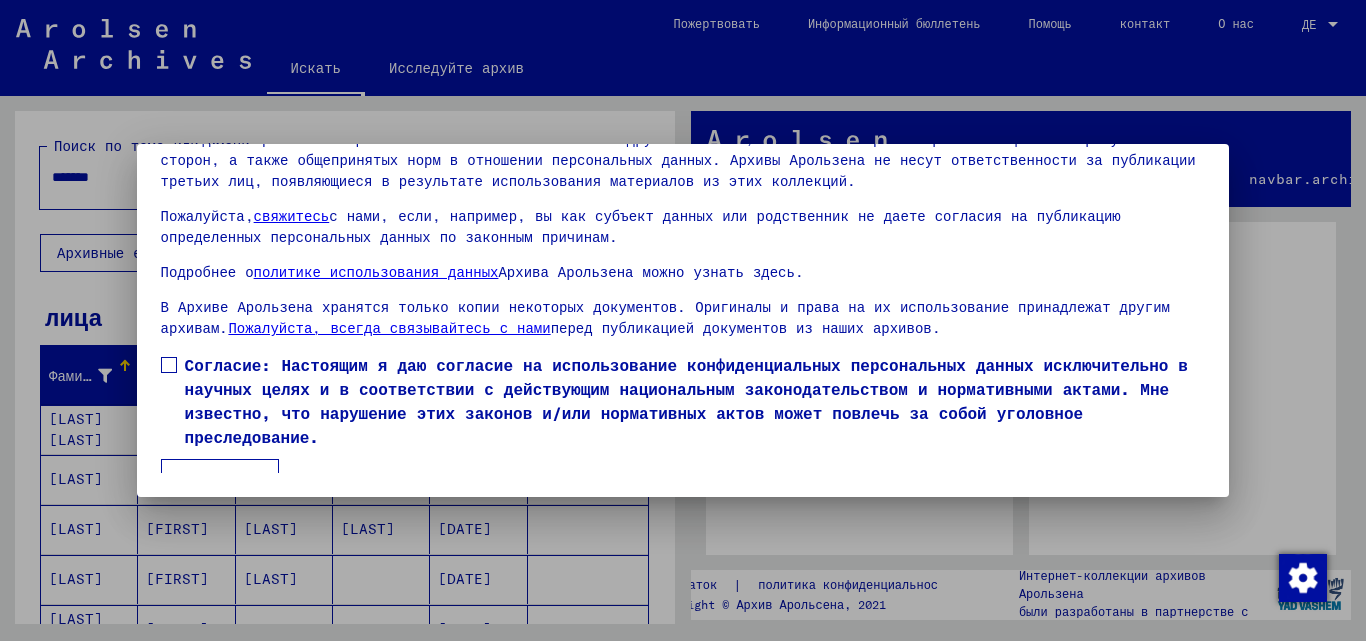 click on "Согласие: Настоящим я даю согласие на использование конфиденциальных персональных данных исключительно в научных целях и в соответствии с действующим национальным законодательством и нормативными актами. Мне известно, что нарушение этих законов и/или нормативных актов может повлечь за собой уголовное преследование." at bounding box center (683, 401) 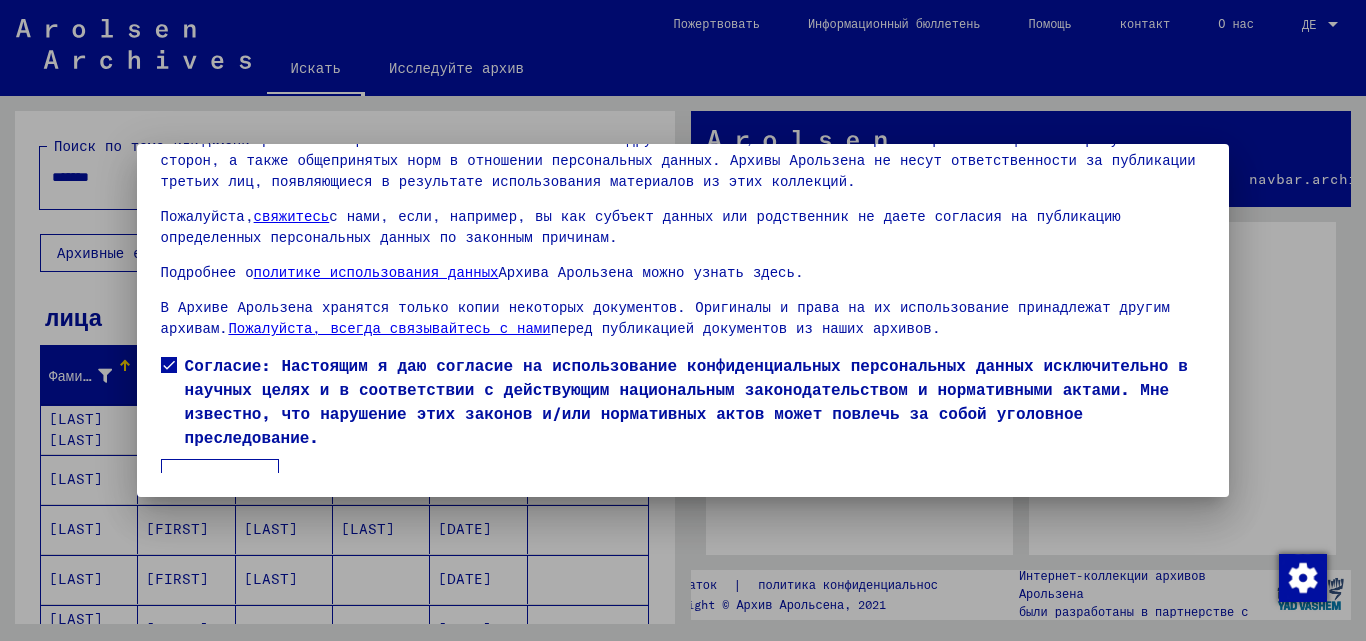 click on "Я согласен" at bounding box center (220, 478) 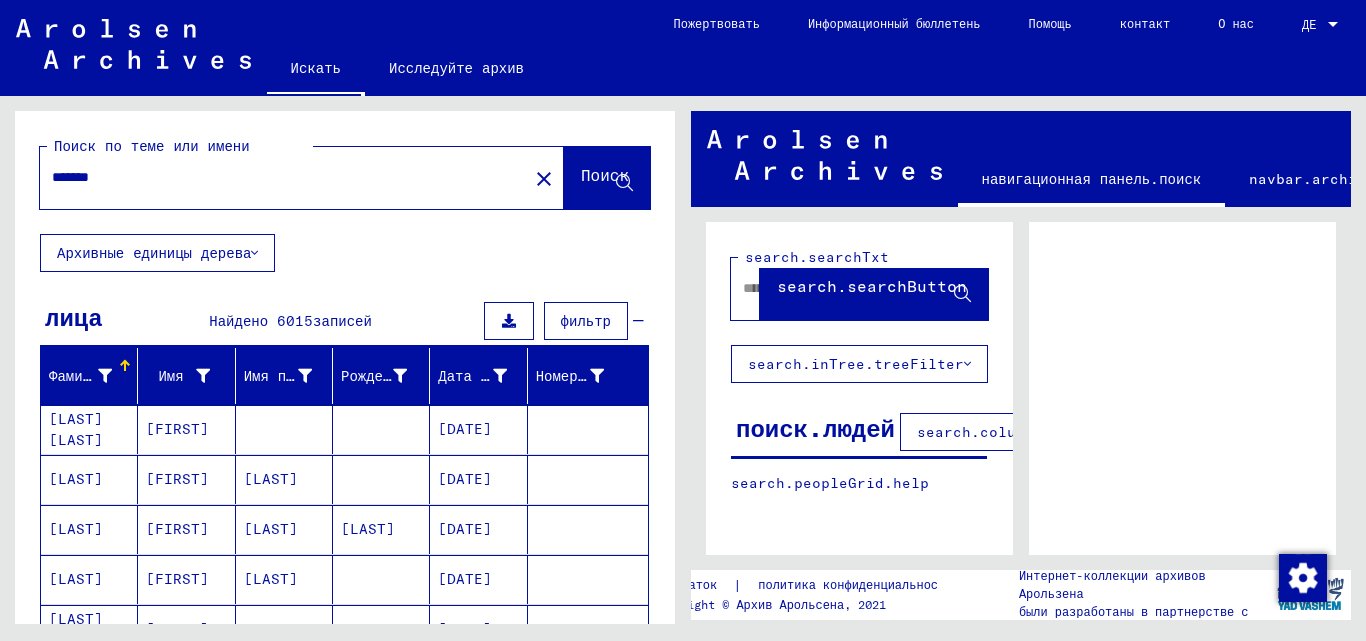 scroll, scrollTop: 100, scrollLeft: 0, axis: vertical 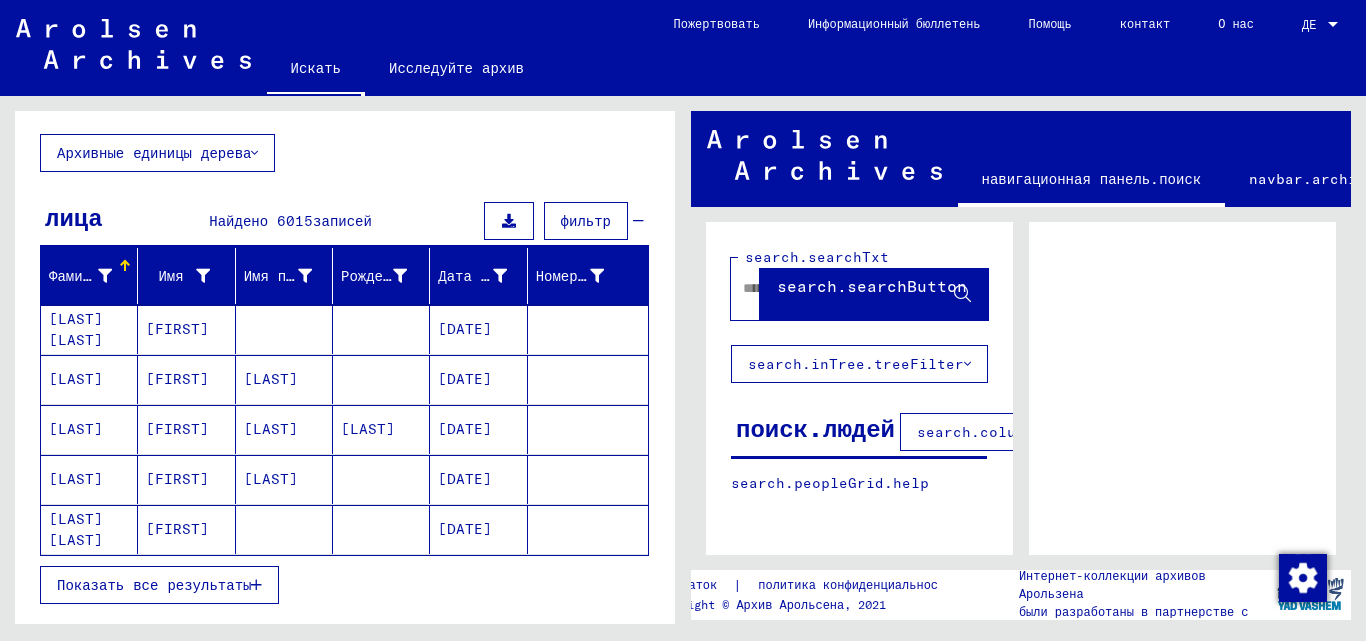 click at bounding box center (105, 276) 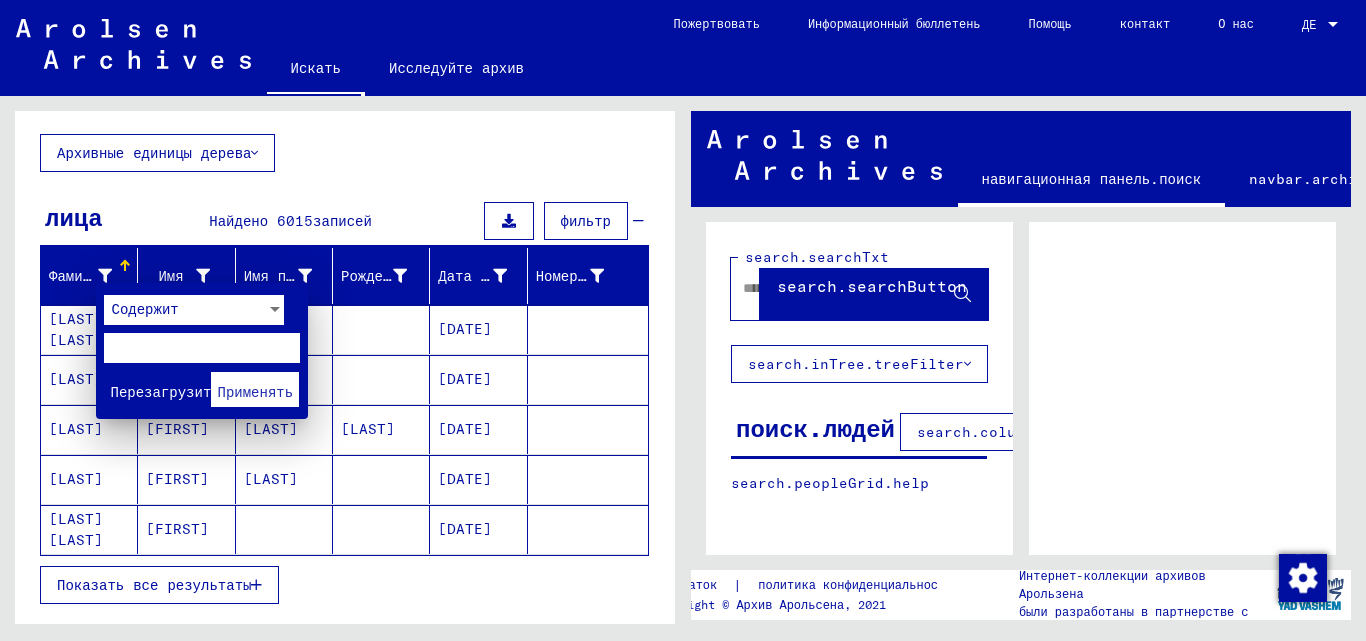click at bounding box center (202, 348) 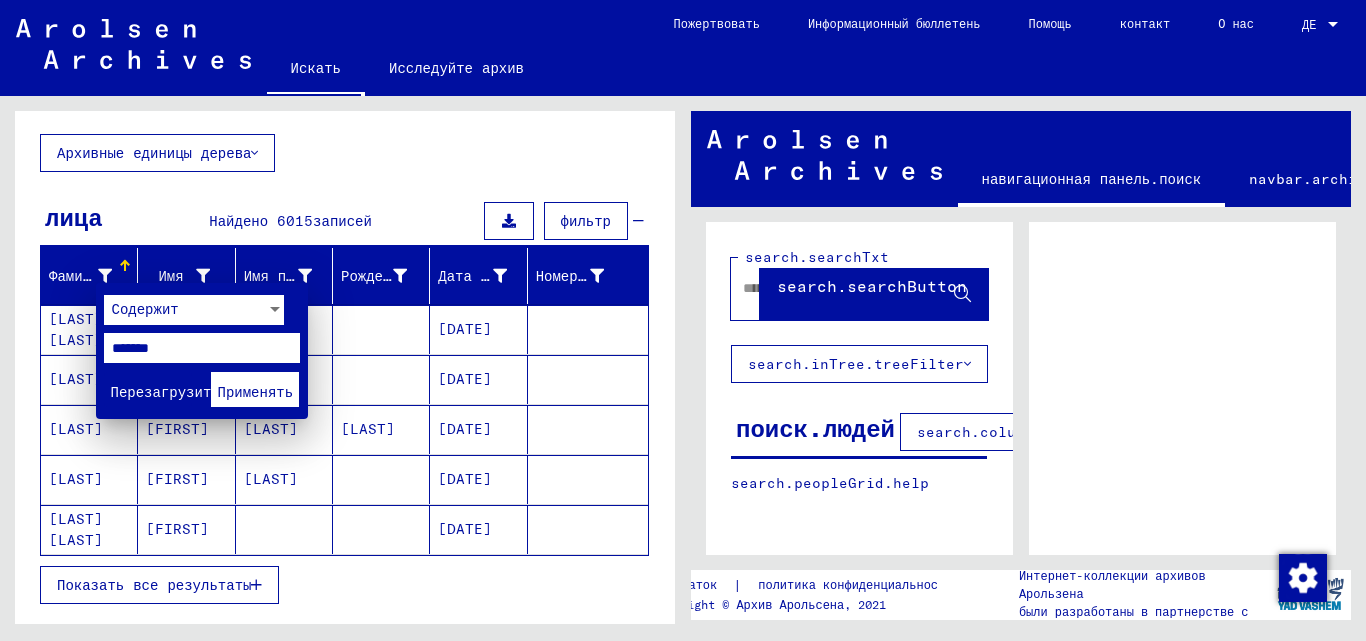 type on "*******" 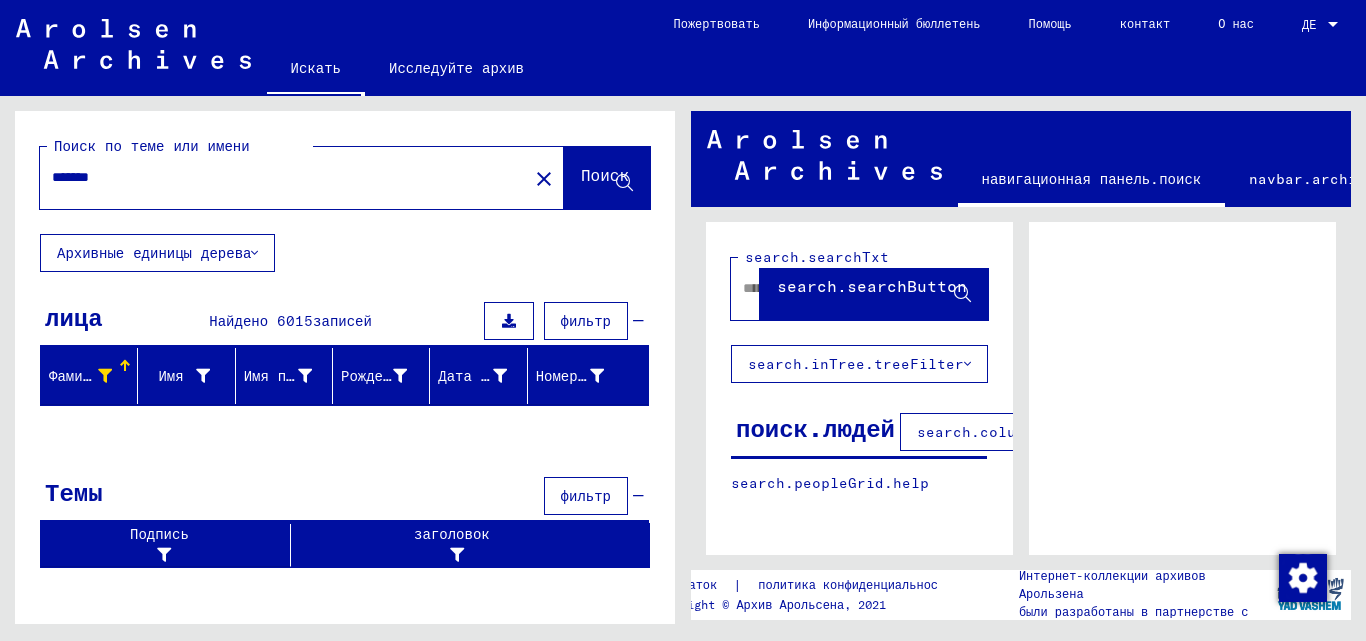 scroll, scrollTop: 0, scrollLeft: 0, axis: both 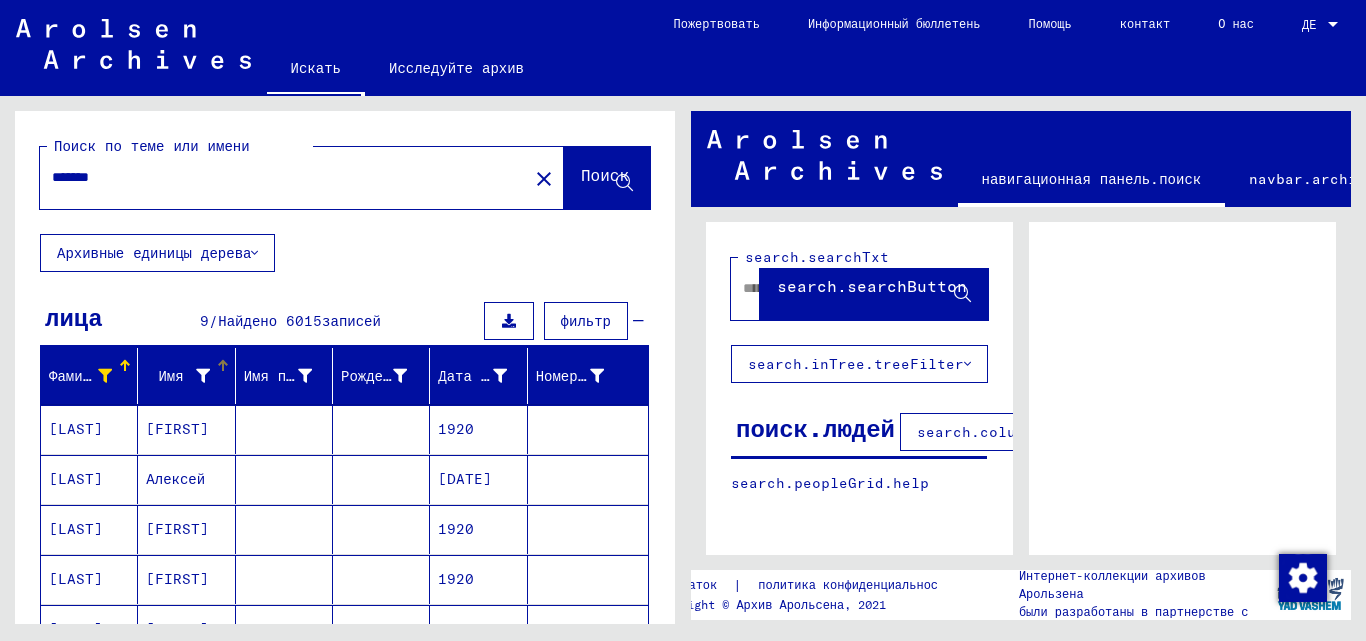 click on "Имя" at bounding box center [190, 376] 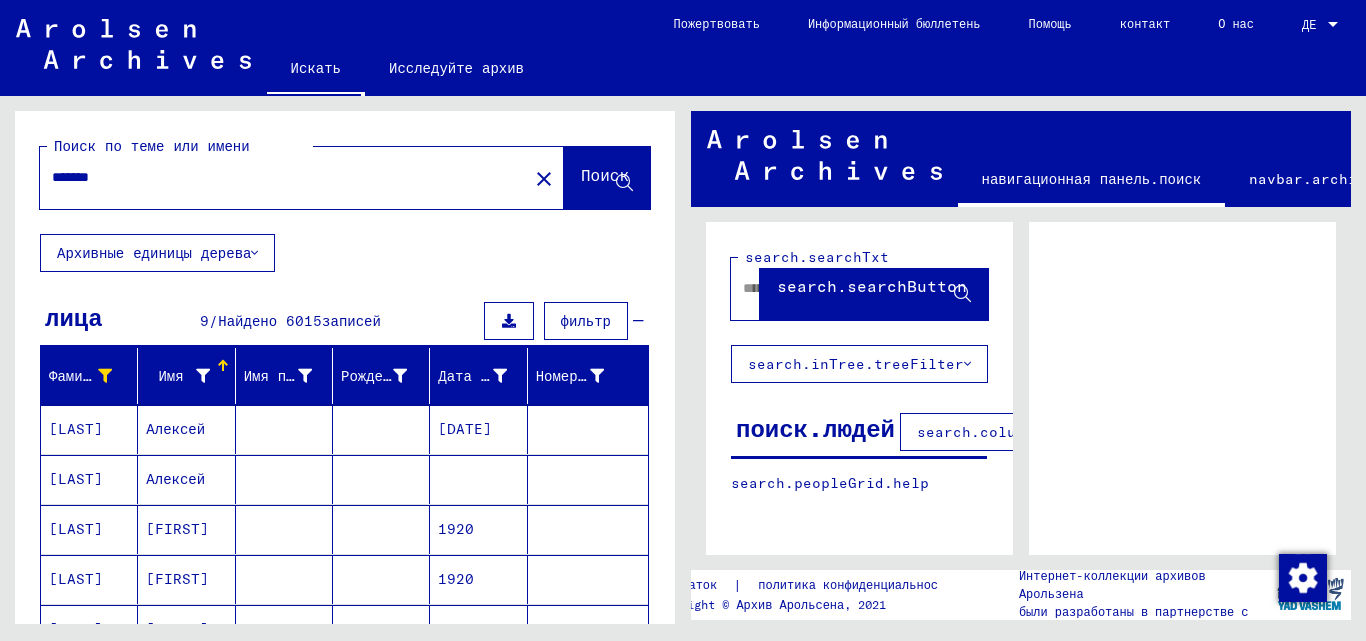 click at bounding box center (203, 376) 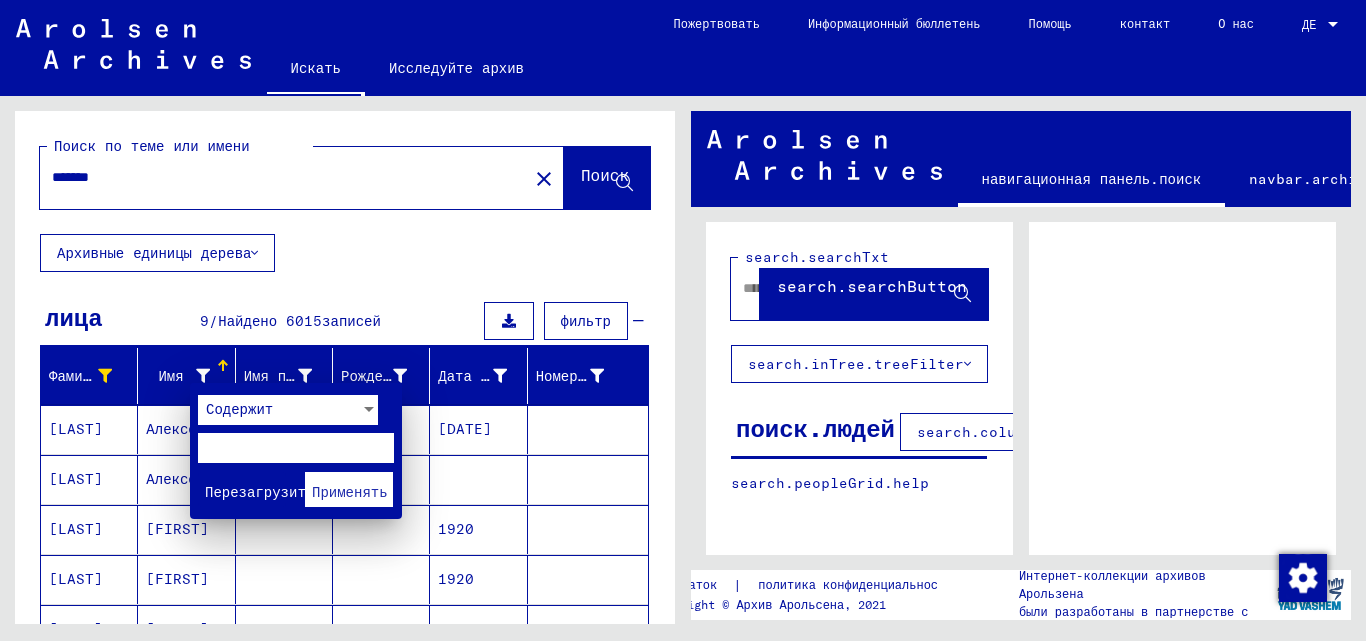 click at bounding box center [296, 448] 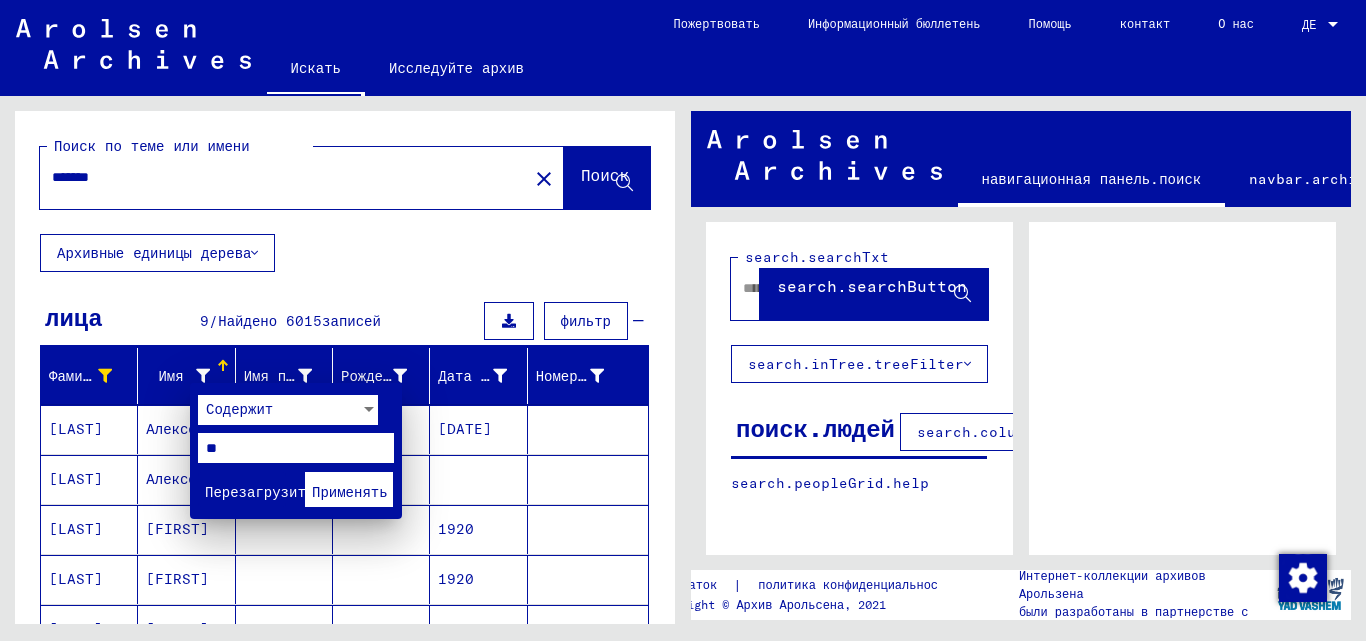 type on "*" 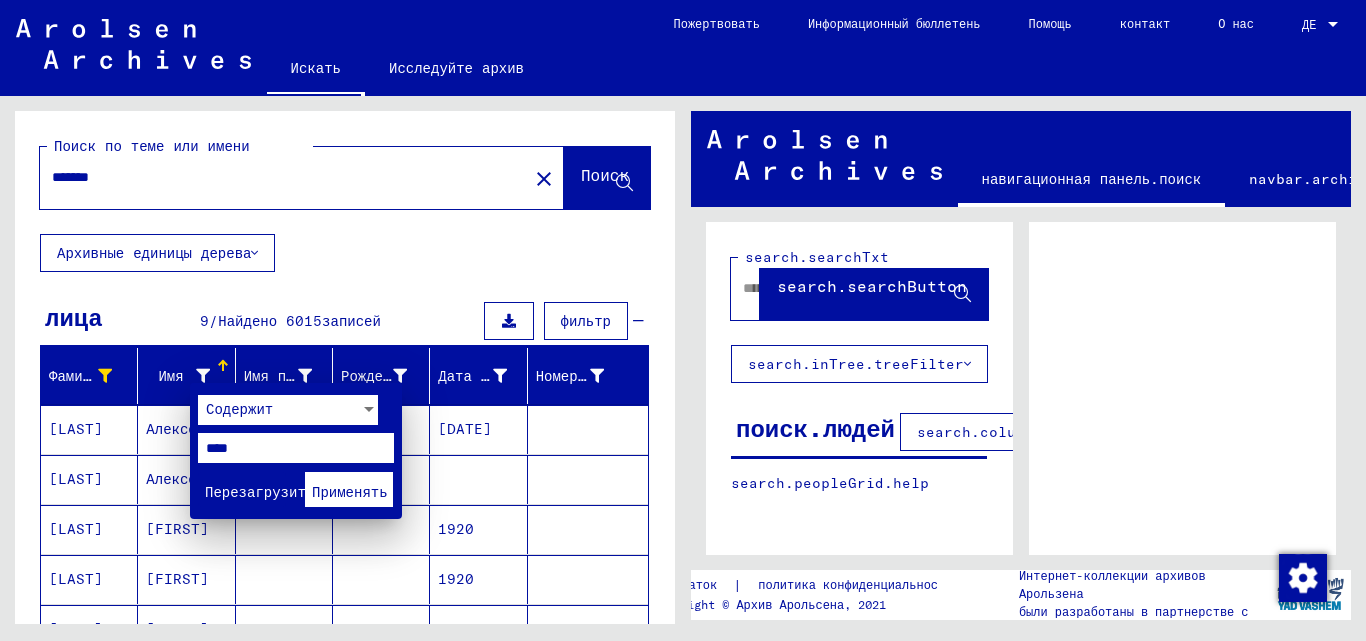 type on "****" 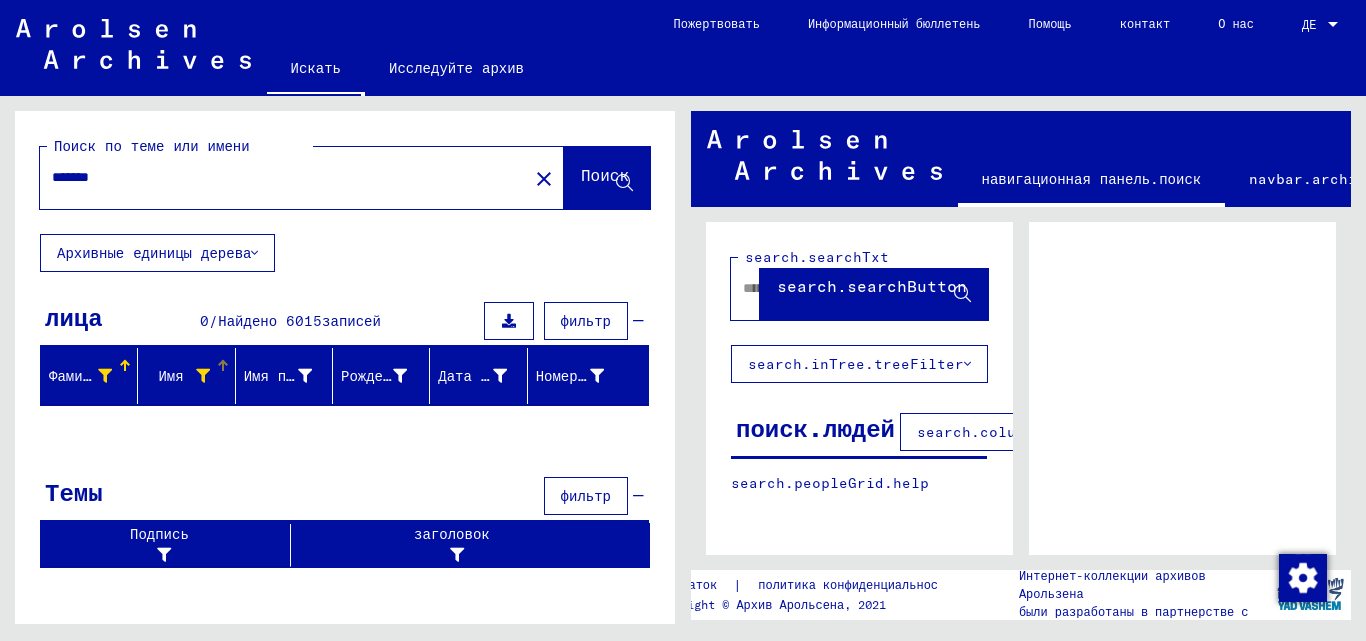 click at bounding box center (203, 376) 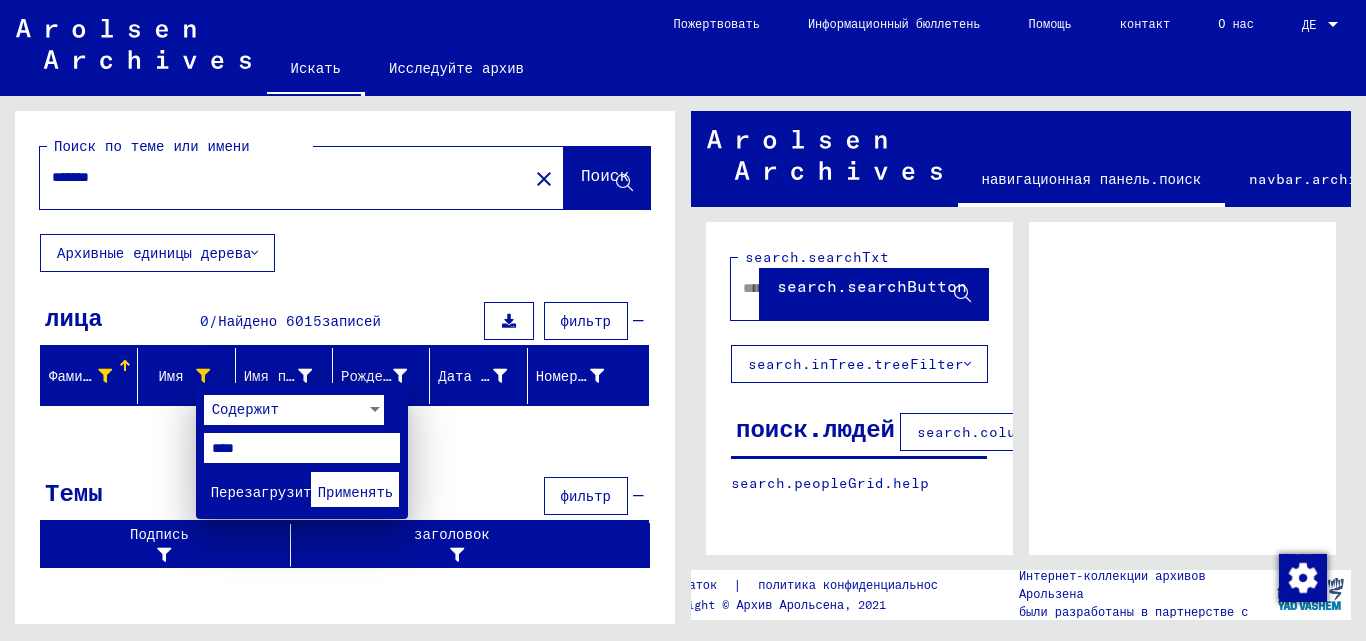 click on "****" at bounding box center [302, 448] 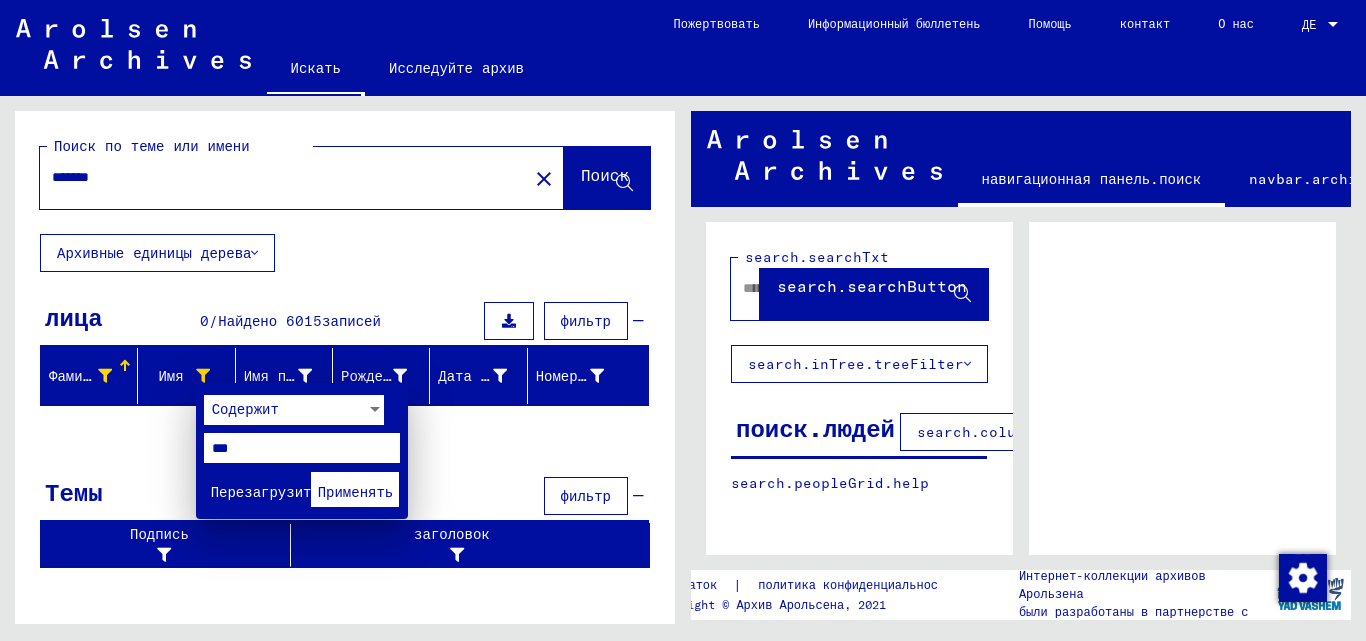 type on "*" 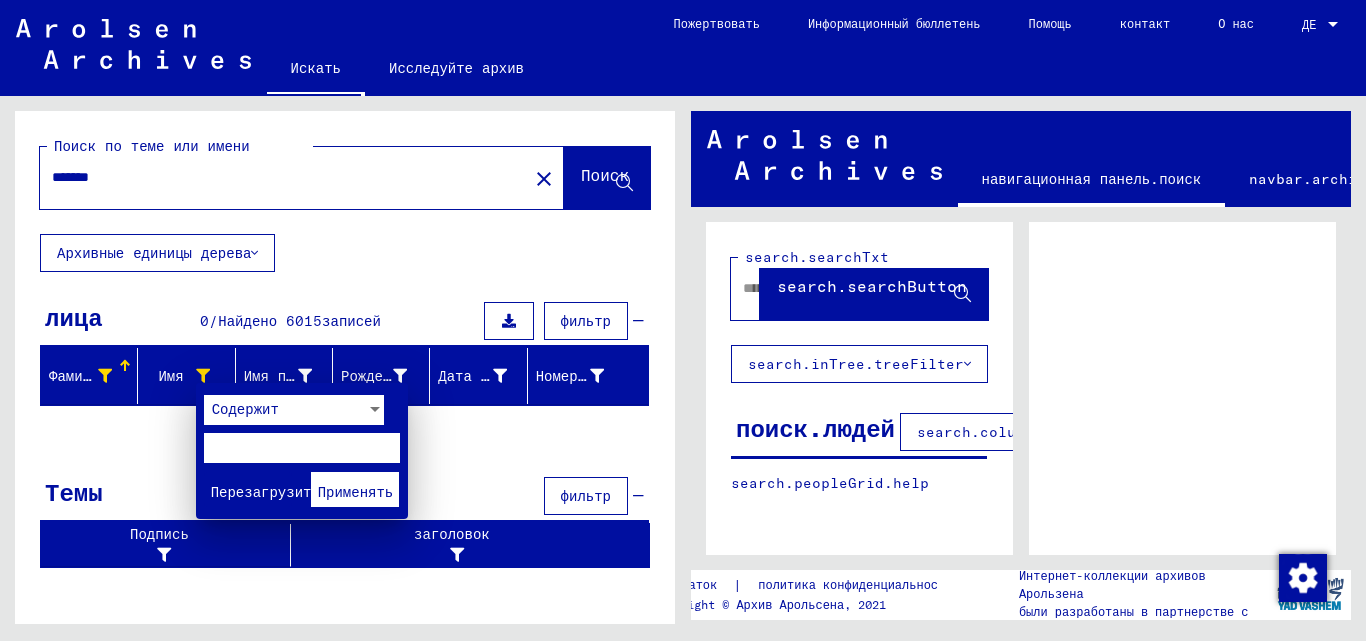 type 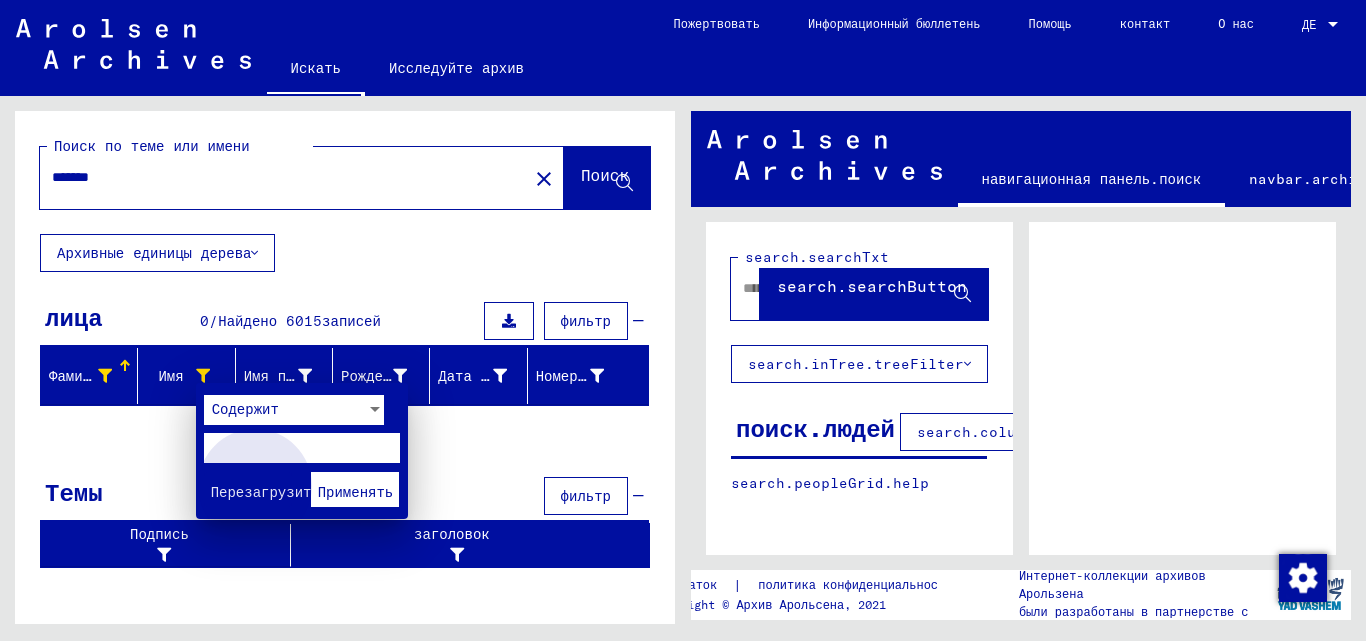 click on "Применять" at bounding box center (356, 492) 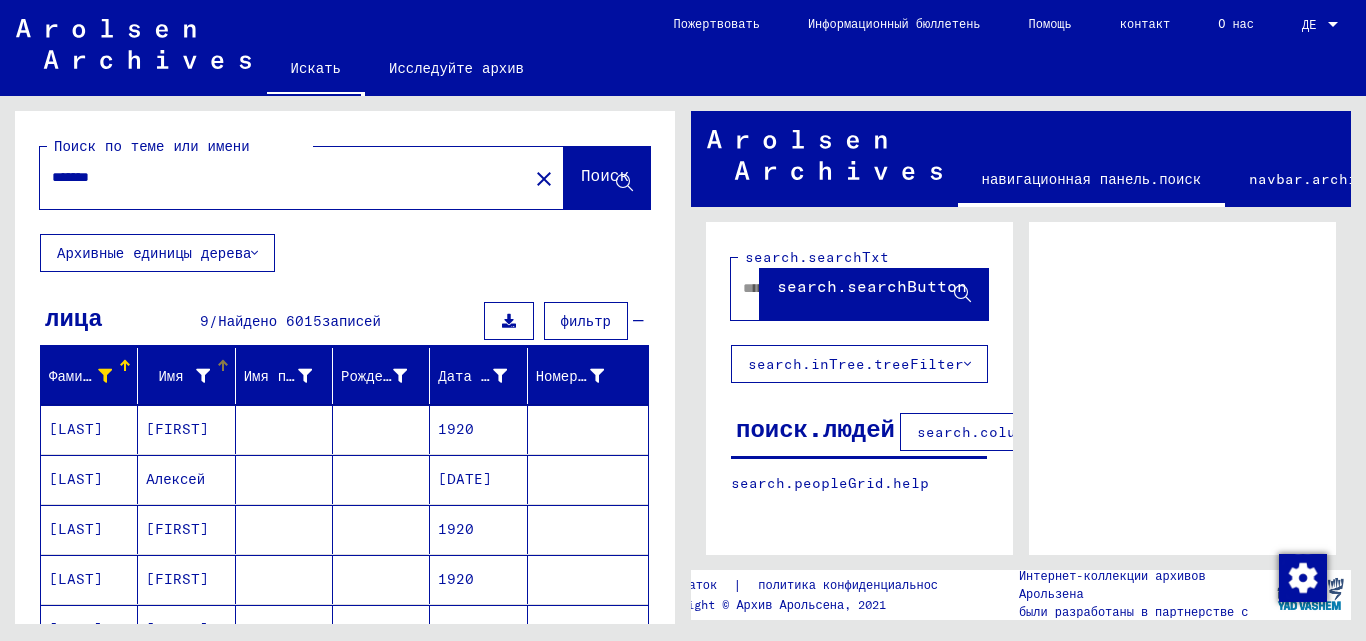 scroll, scrollTop: 200, scrollLeft: 0, axis: vertical 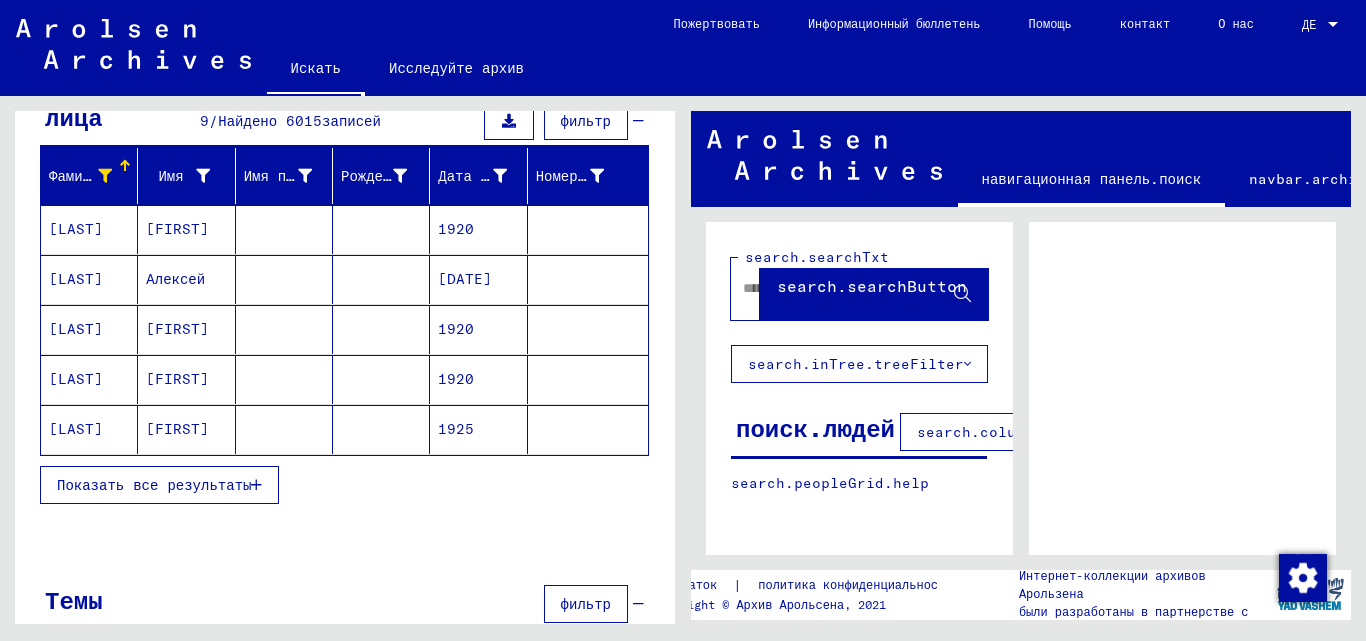 click on "Показать все результаты" at bounding box center (154, 485) 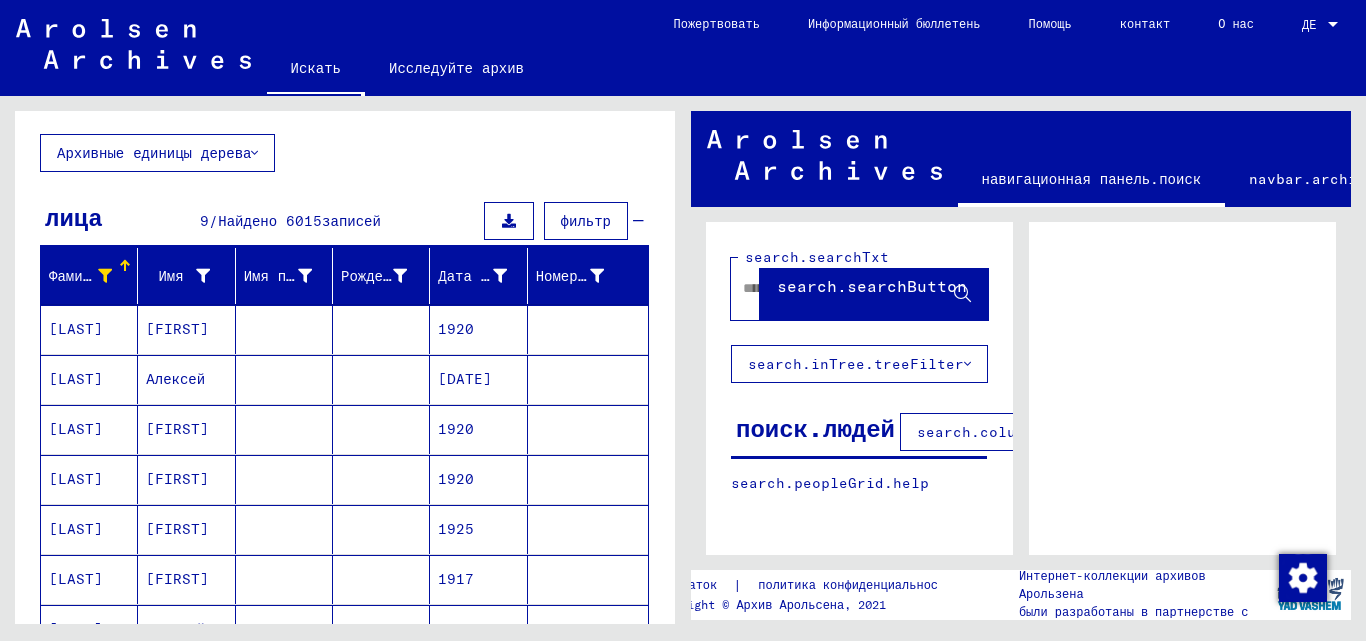scroll, scrollTop: 0, scrollLeft: 0, axis: both 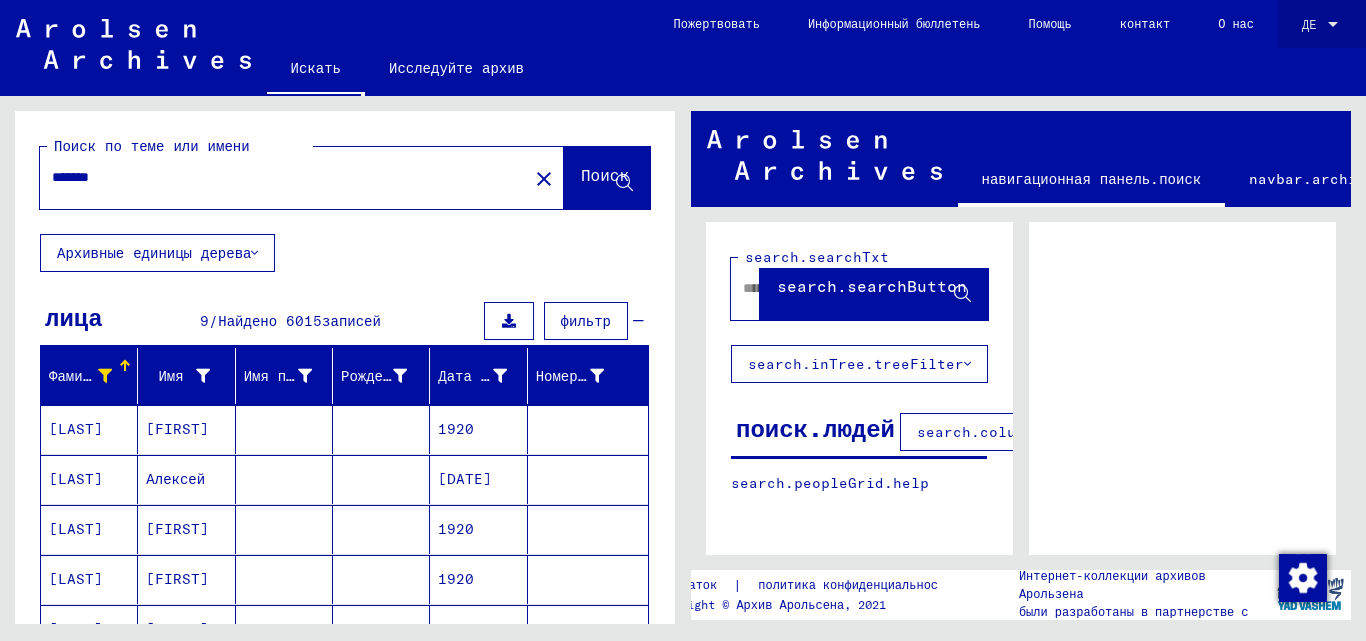 click on "ДЕ" at bounding box center (1309, 24) 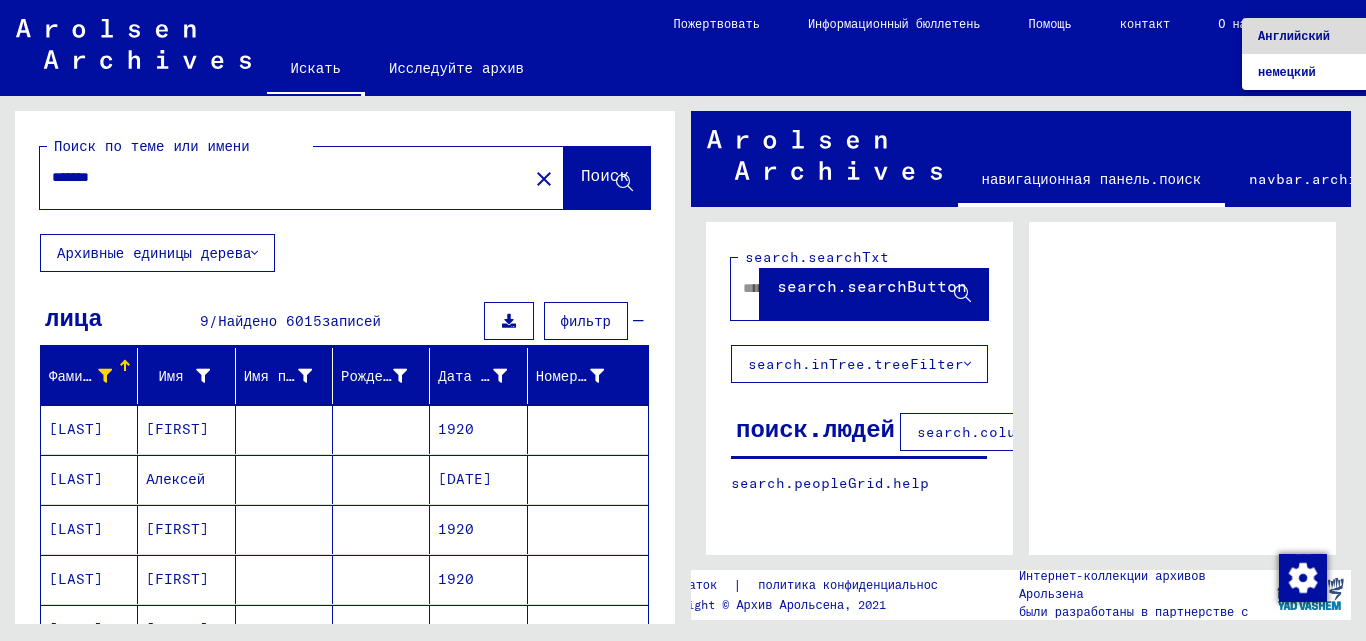 click on "Английский" at bounding box center (1294, 35) 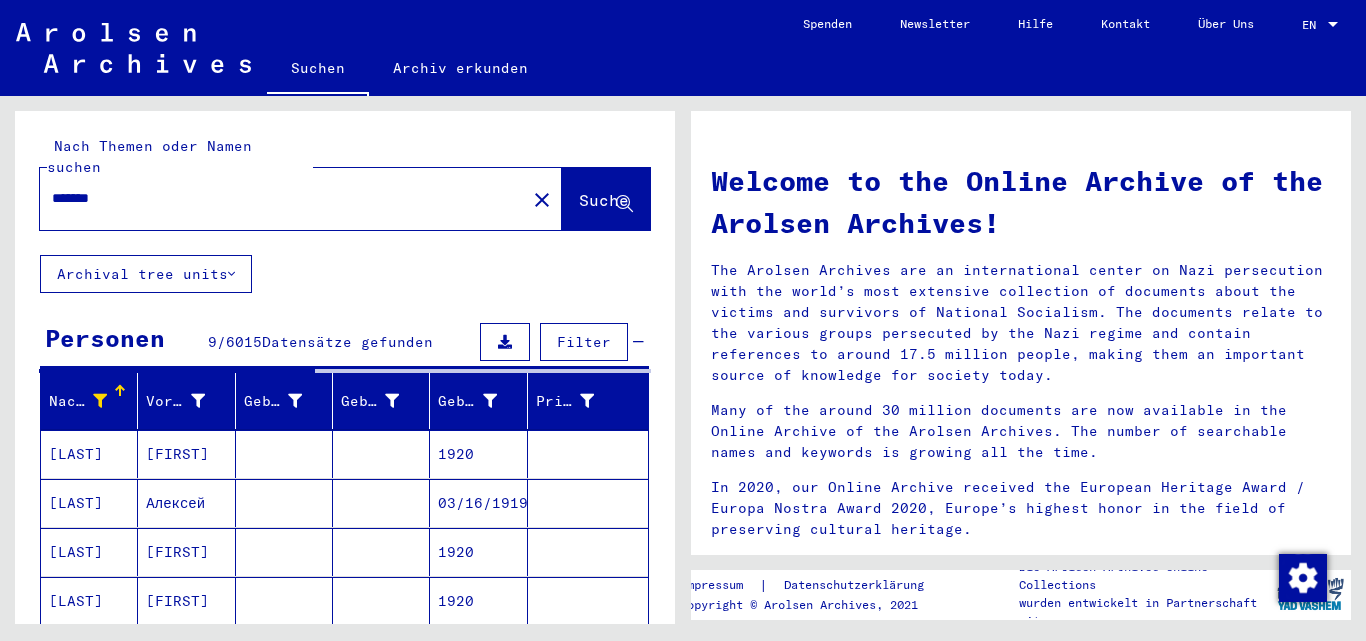 click on "EN" at bounding box center (1309, 24) 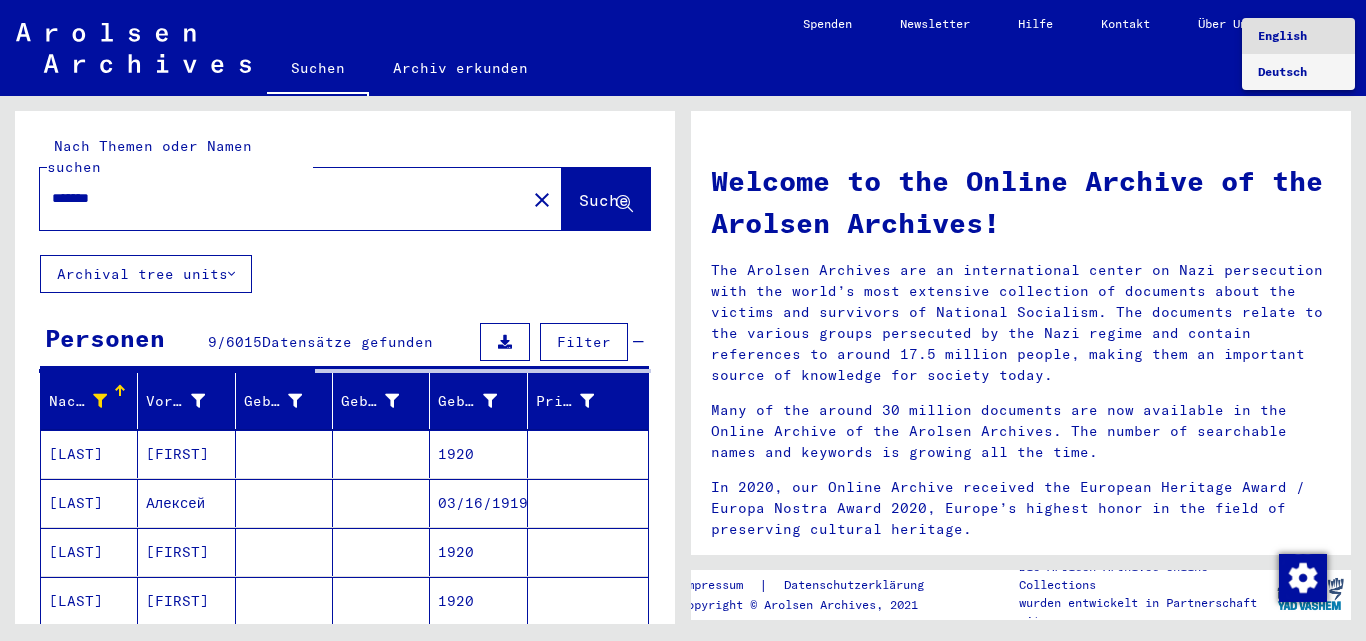 click on "Deutsch" at bounding box center (1282, 71) 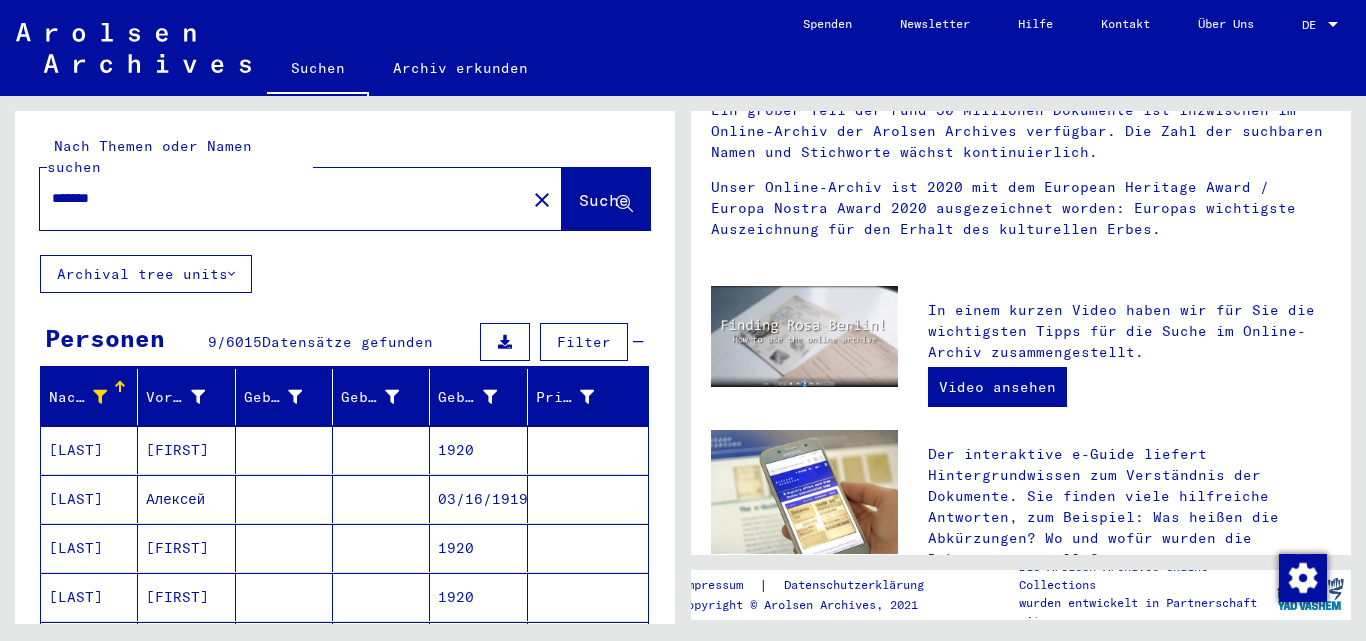 scroll, scrollTop: 500, scrollLeft: 0, axis: vertical 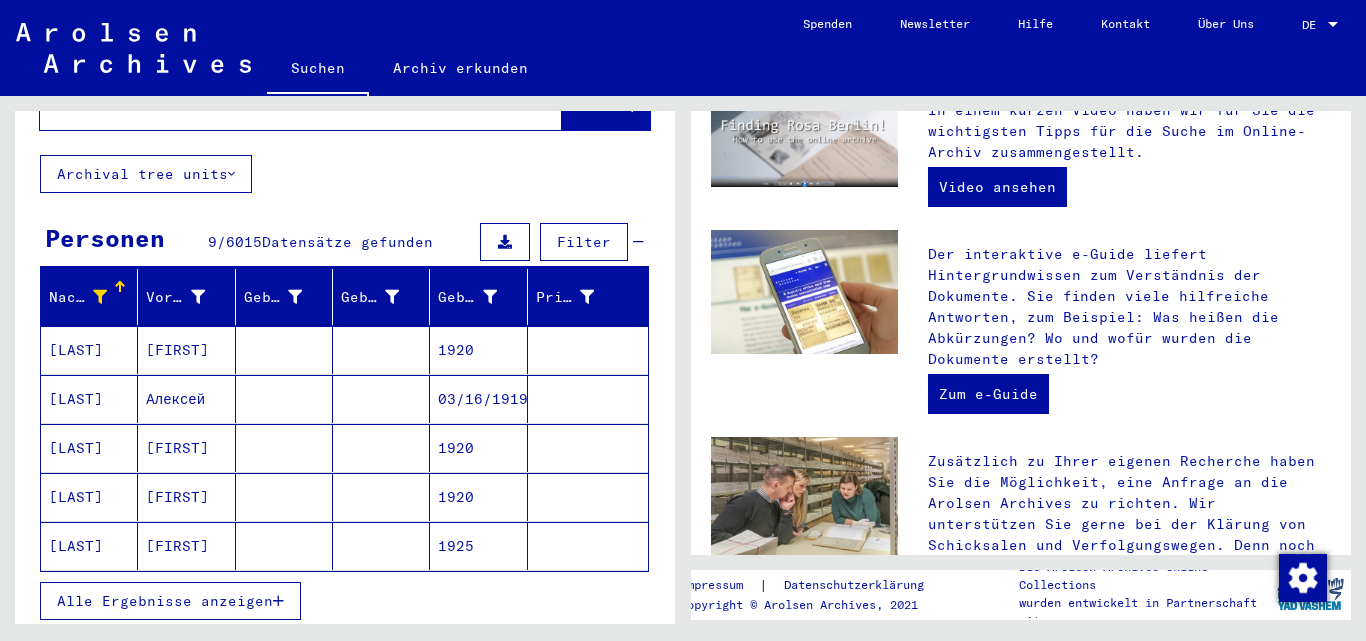 click at bounding box center (100, 297) 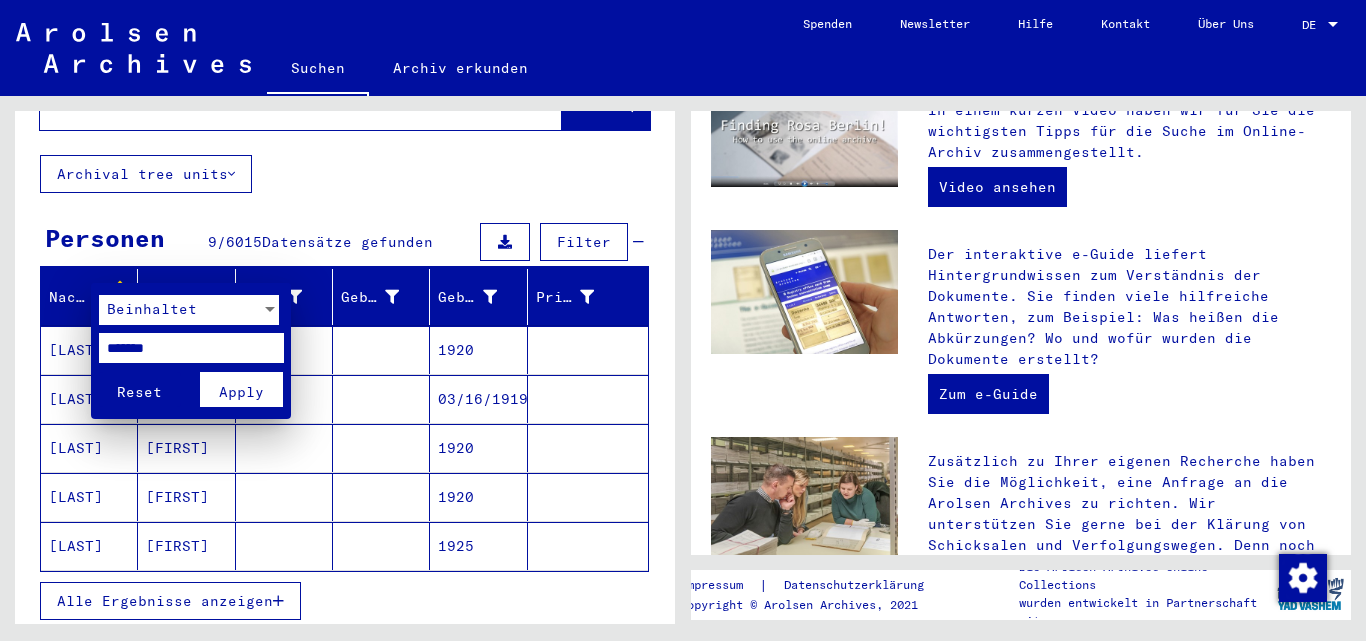 drag, startPoint x: 183, startPoint y: 341, endPoint x: 119, endPoint y: 343, distance: 64.03124 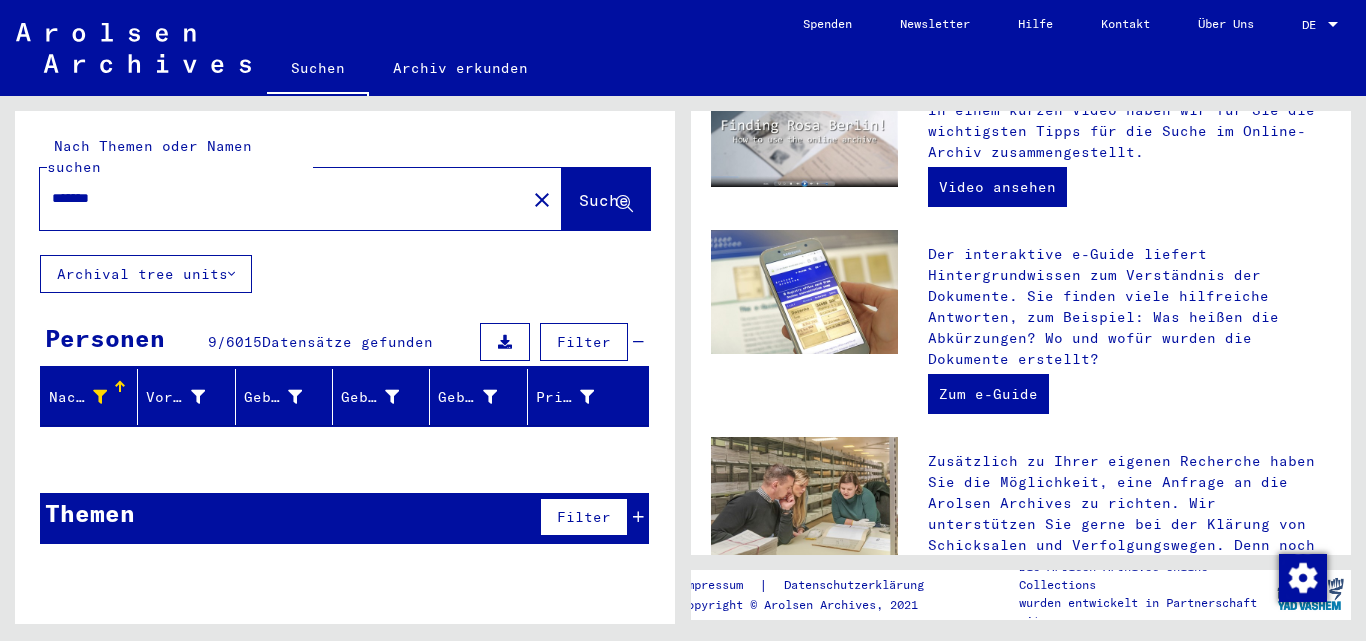 scroll, scrollTop: 0, scrollLeft: 0, axis: both 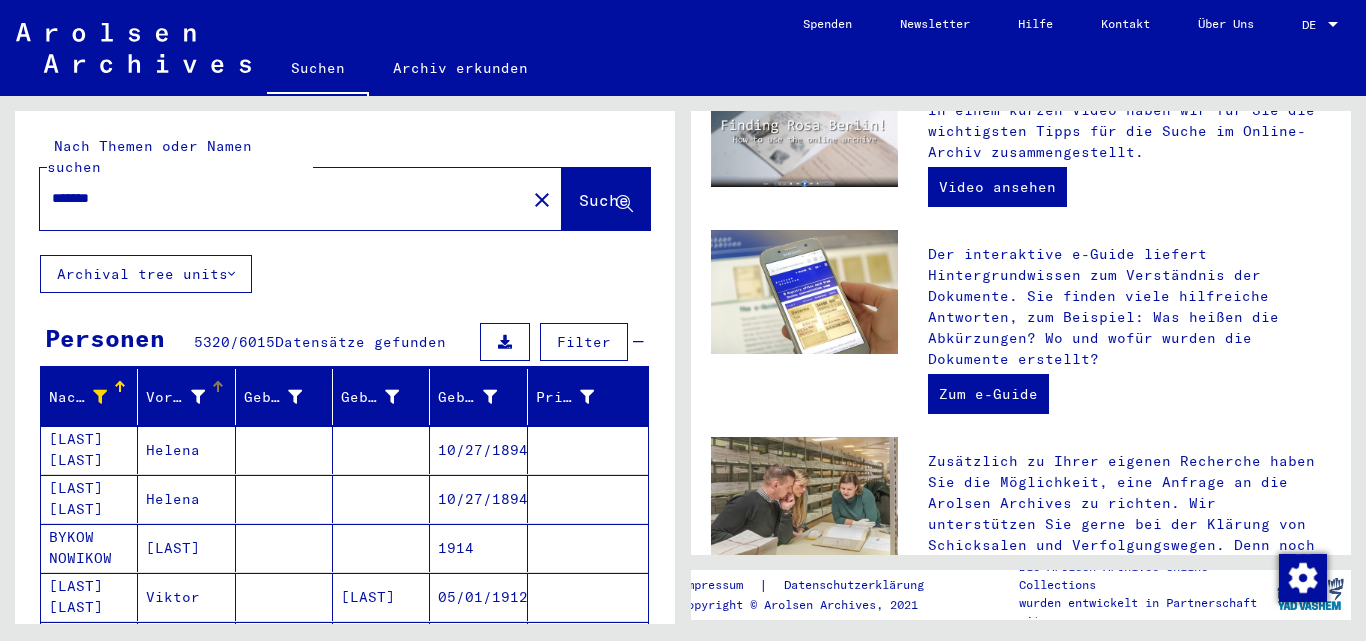 click at bounding box center (198, 397) 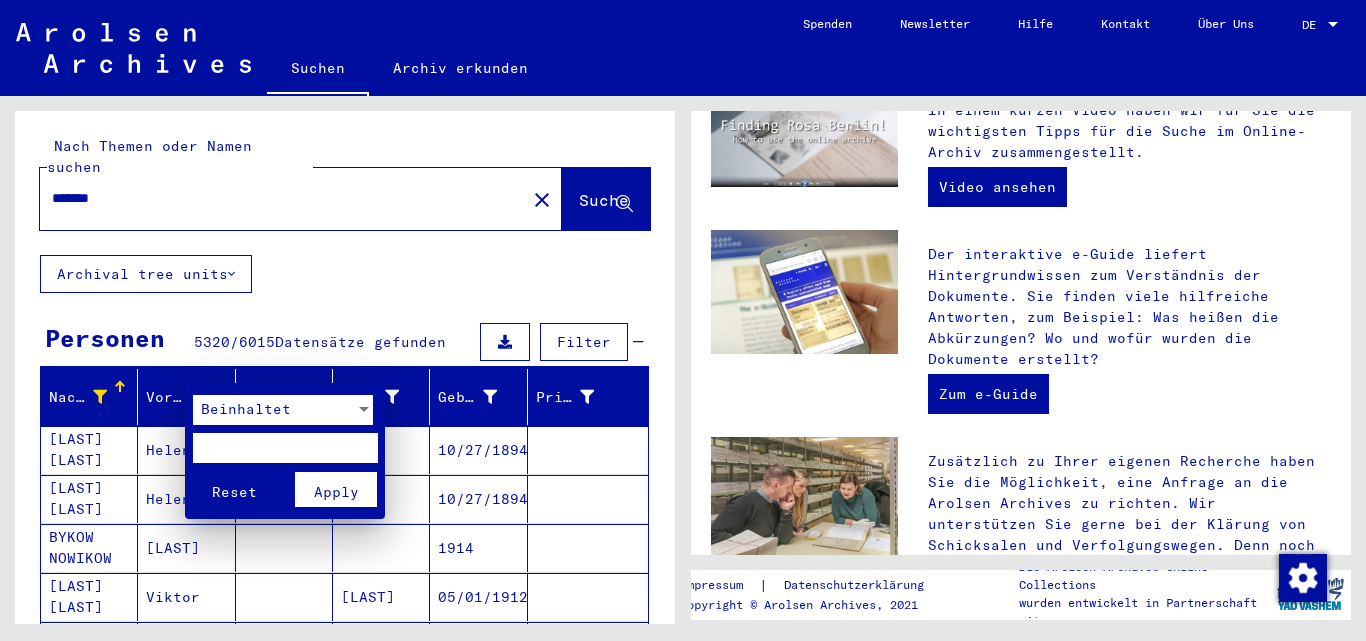 click at bounding box center [285, 448] 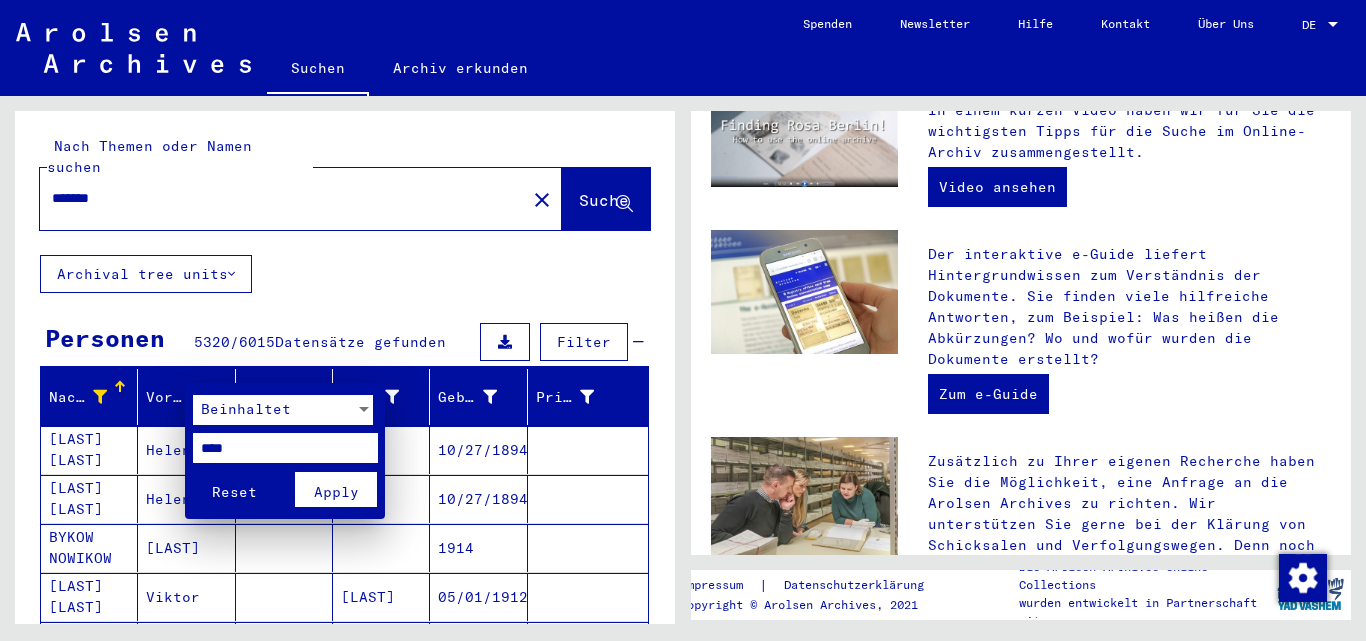 type on "****" 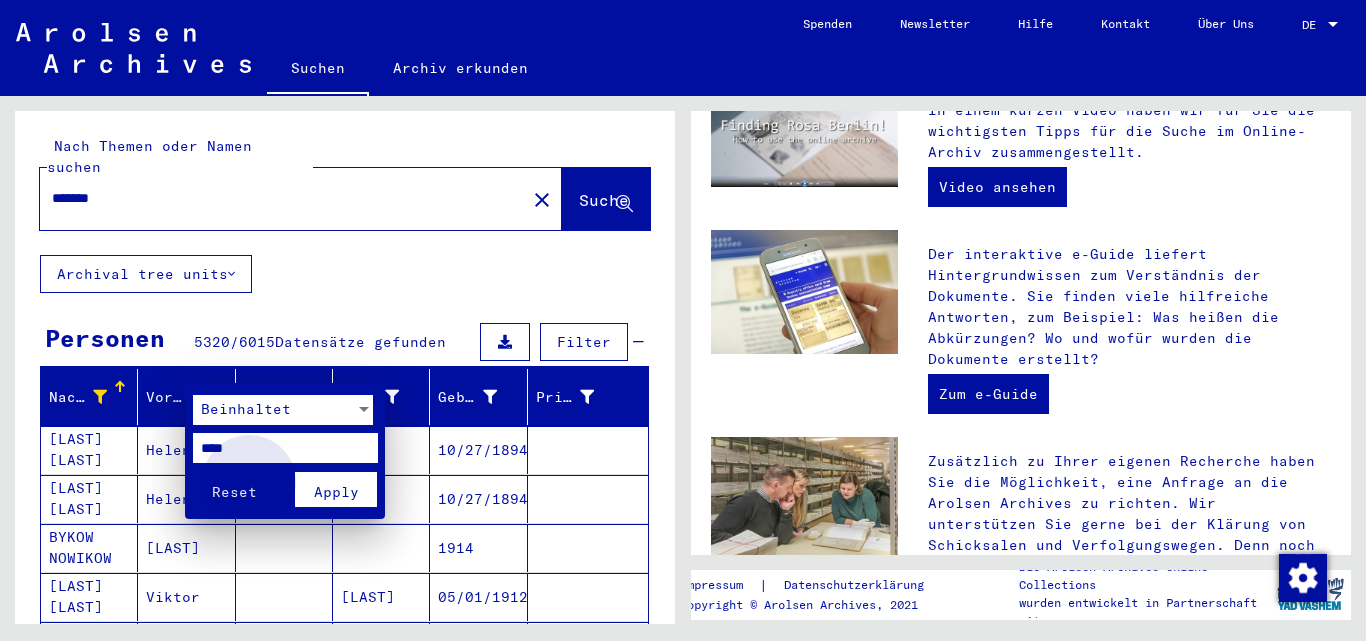 click on "Apply" at bounding box center (336, 489) 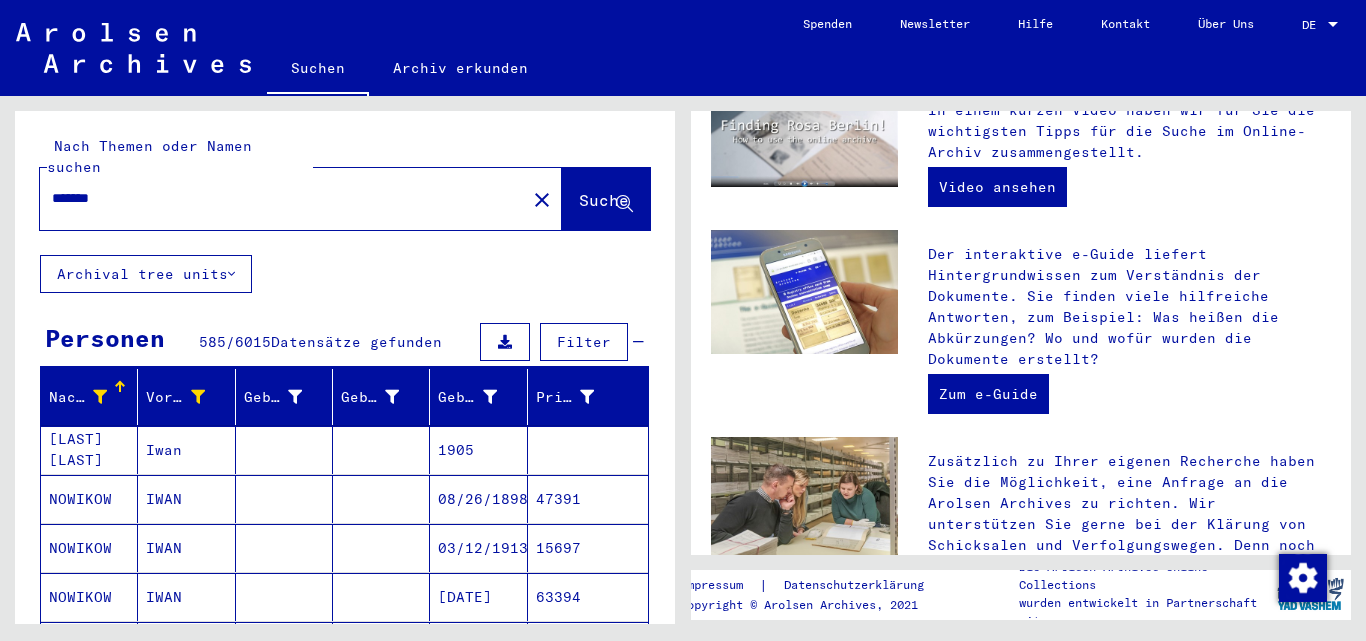 scroll, scrollTop: 200, scrollLeft: 0, axis: vertical 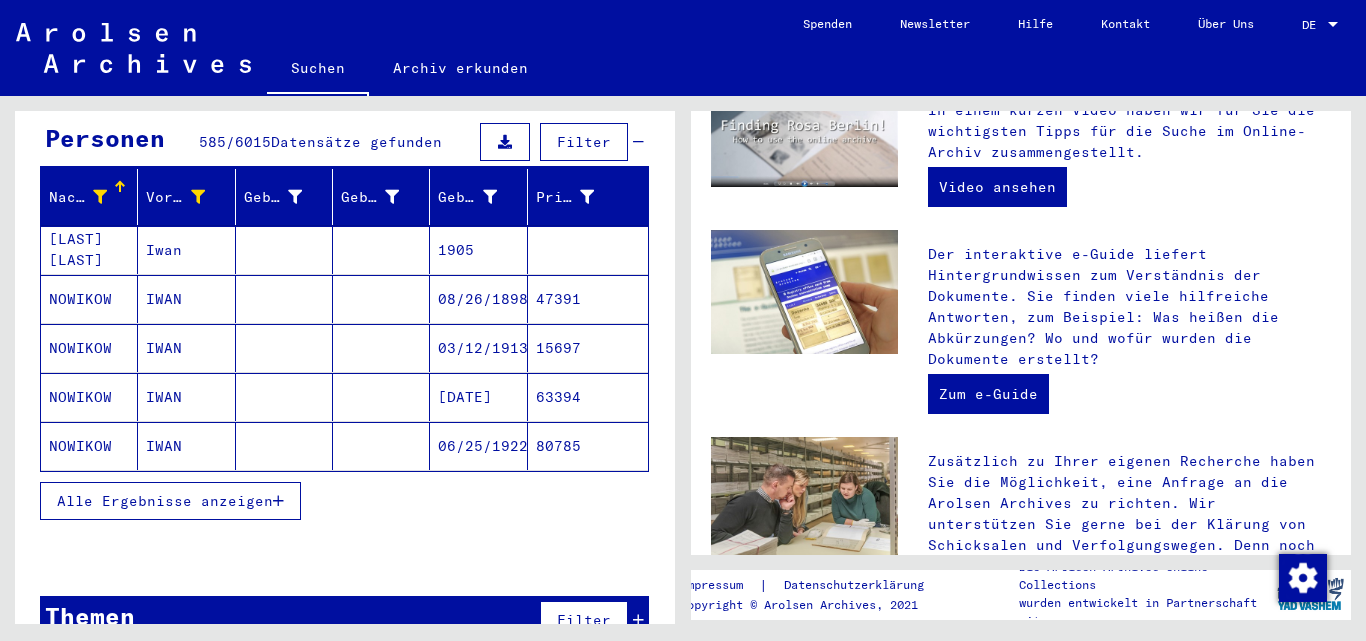 click on "Alle Ergebnisse anzeigen" at bounding box center [165, 501] 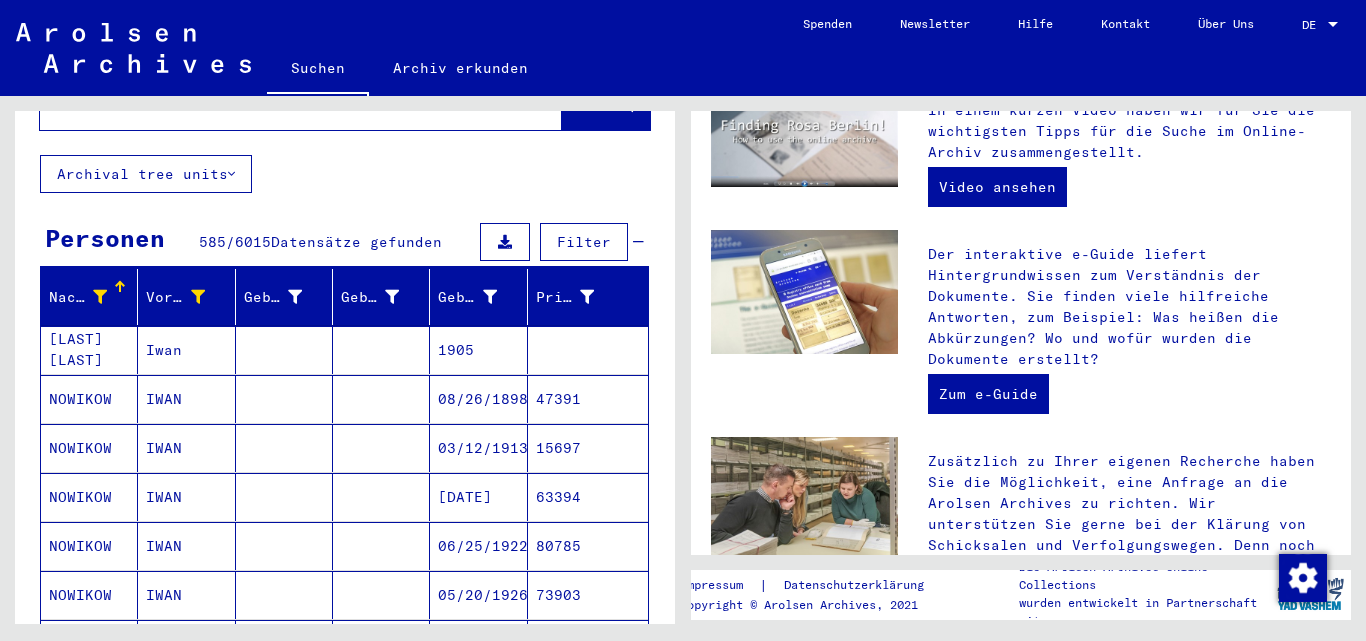 scroll, scrollTop: 0, scrollLeft: 0, axis: both 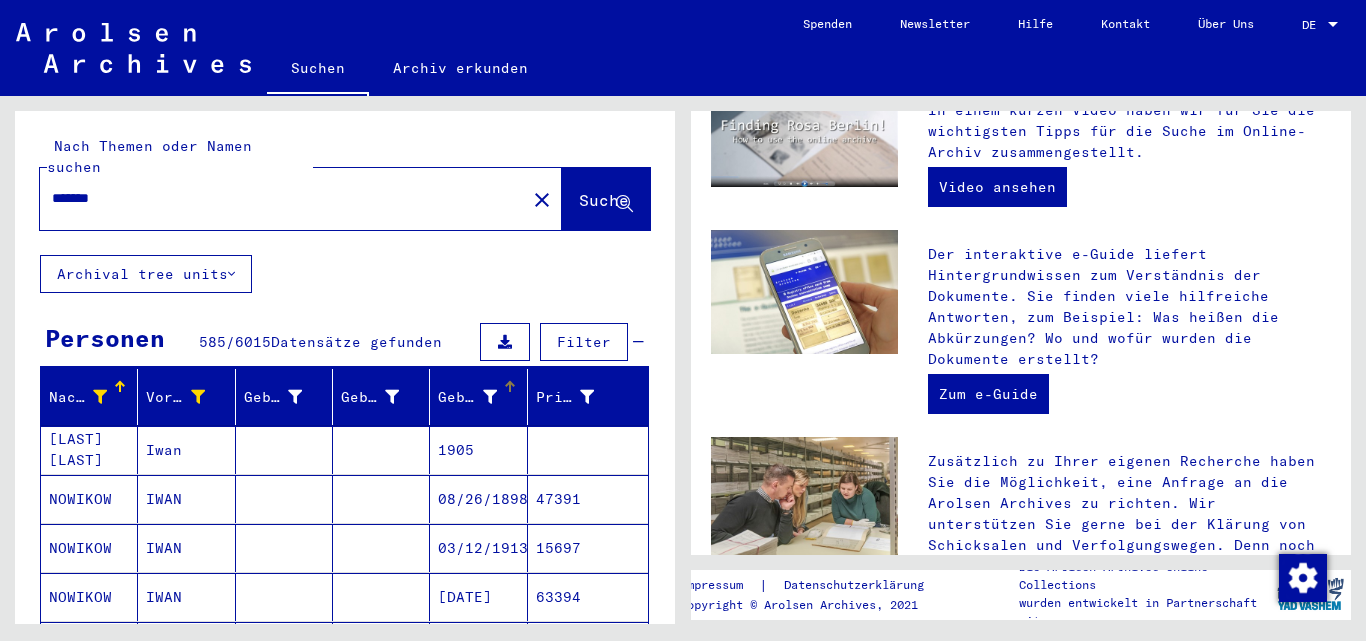 click at bounding box center (490, 397) 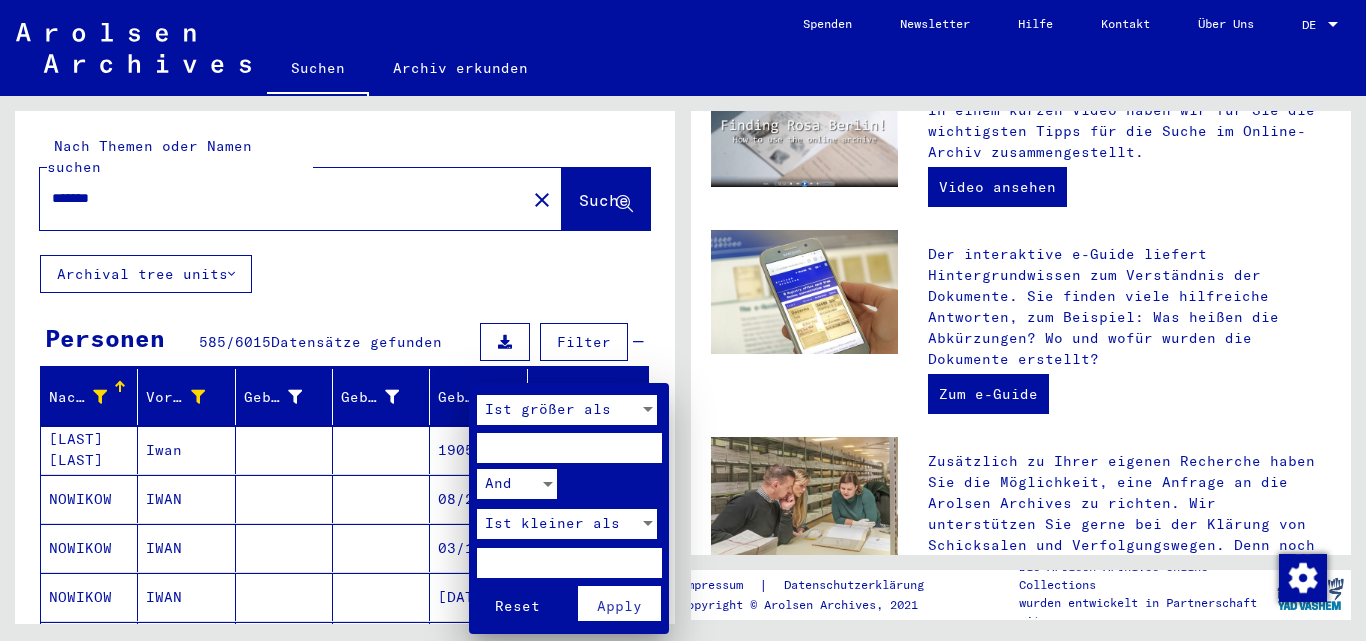 click on "Ist größer als" at bounding box center [558, 410] 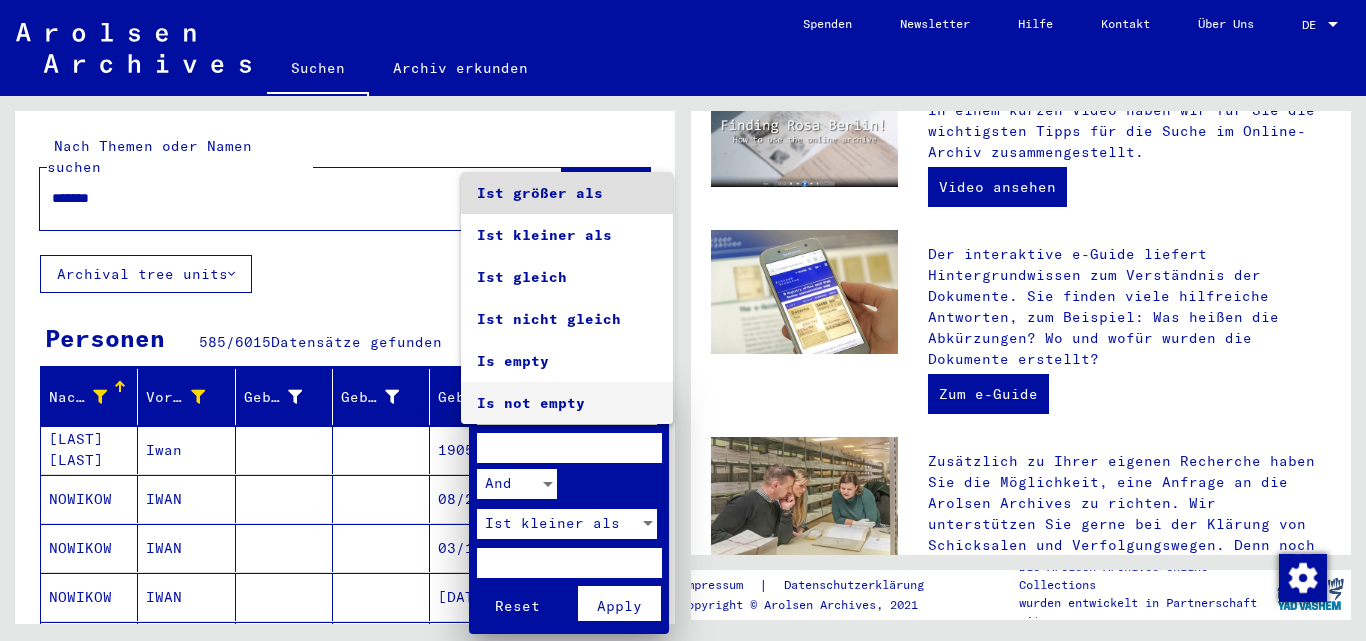 click on "Is not empty" at bounding box center (567, 403) 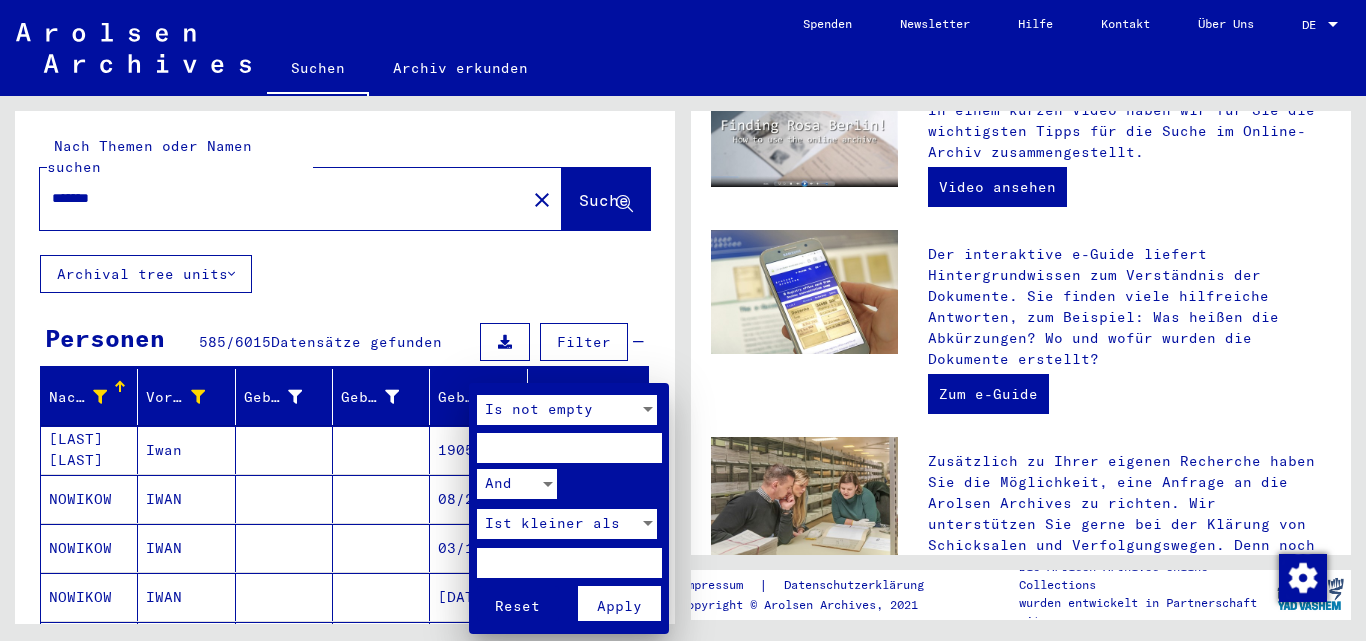 click at bounding box center [569, 448] 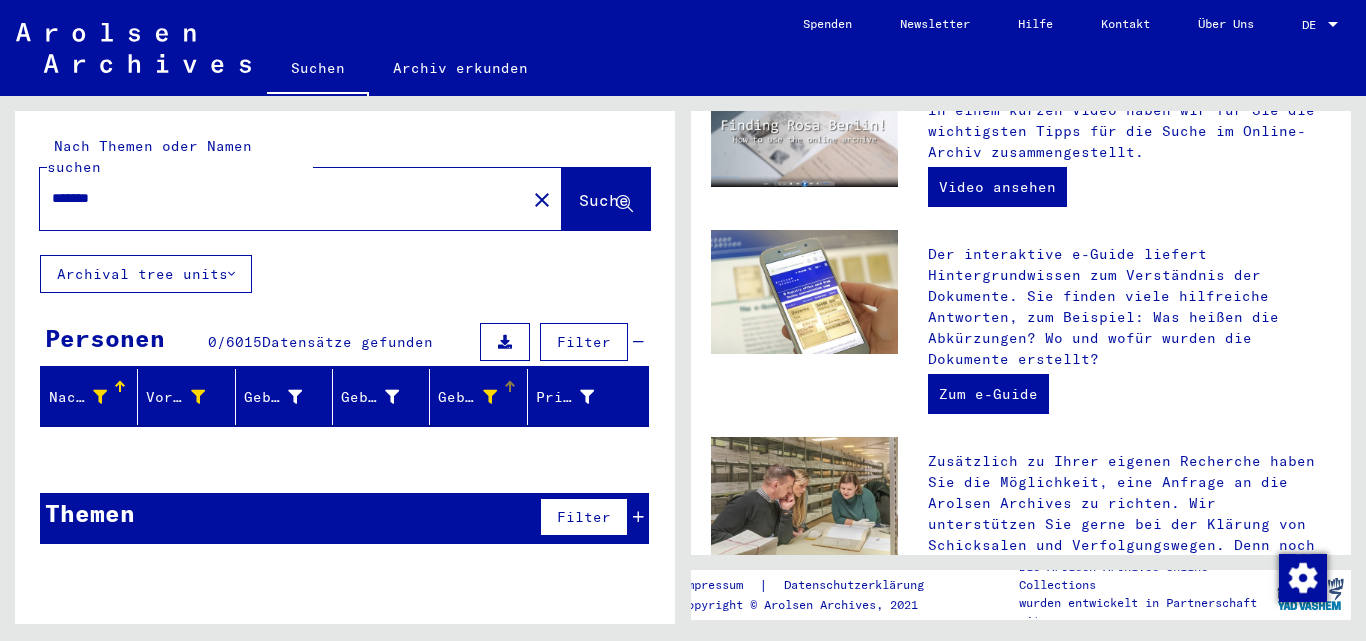 click on "Geburtsdatum" at bounding box center (482, 397) 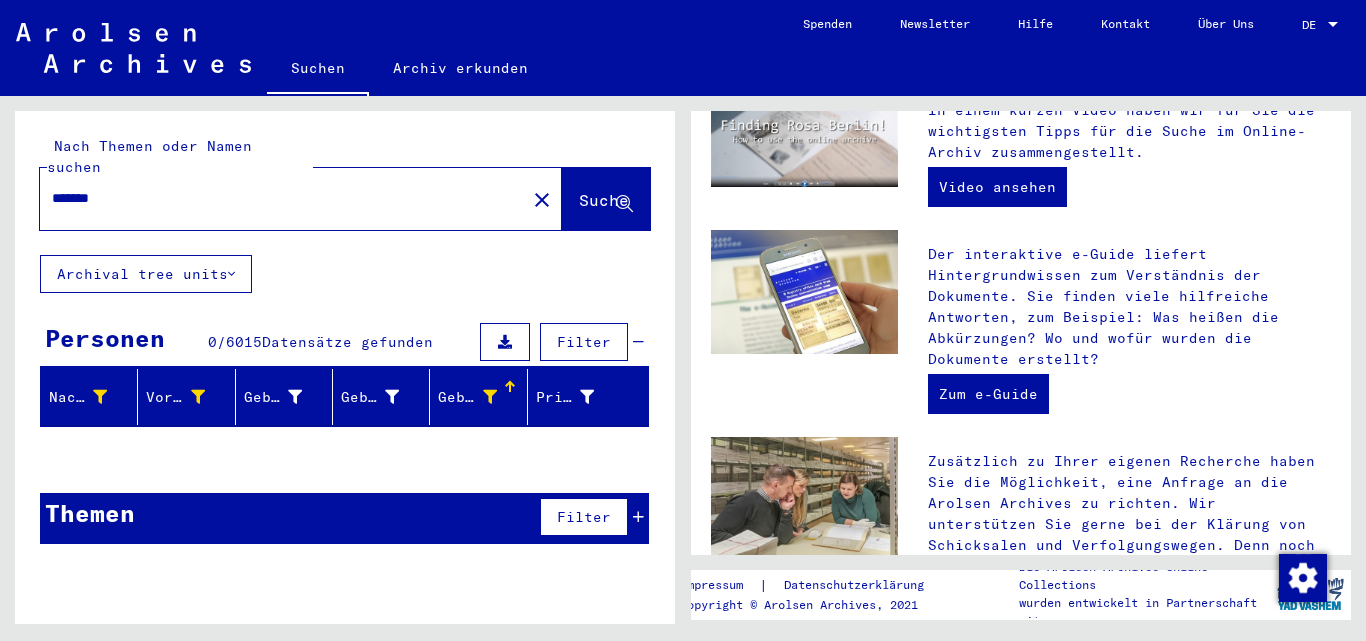 click on "Geburtsdatum" at bounding box center (469, 397) 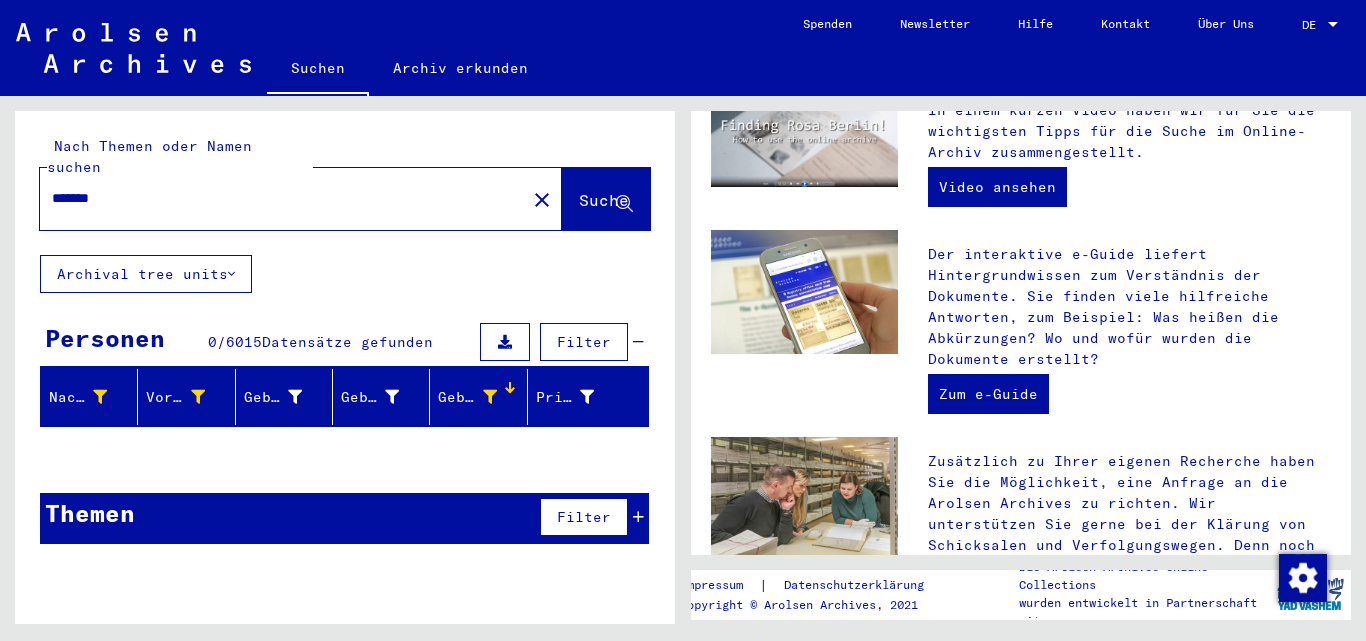 click at bounding box center (490, 397) 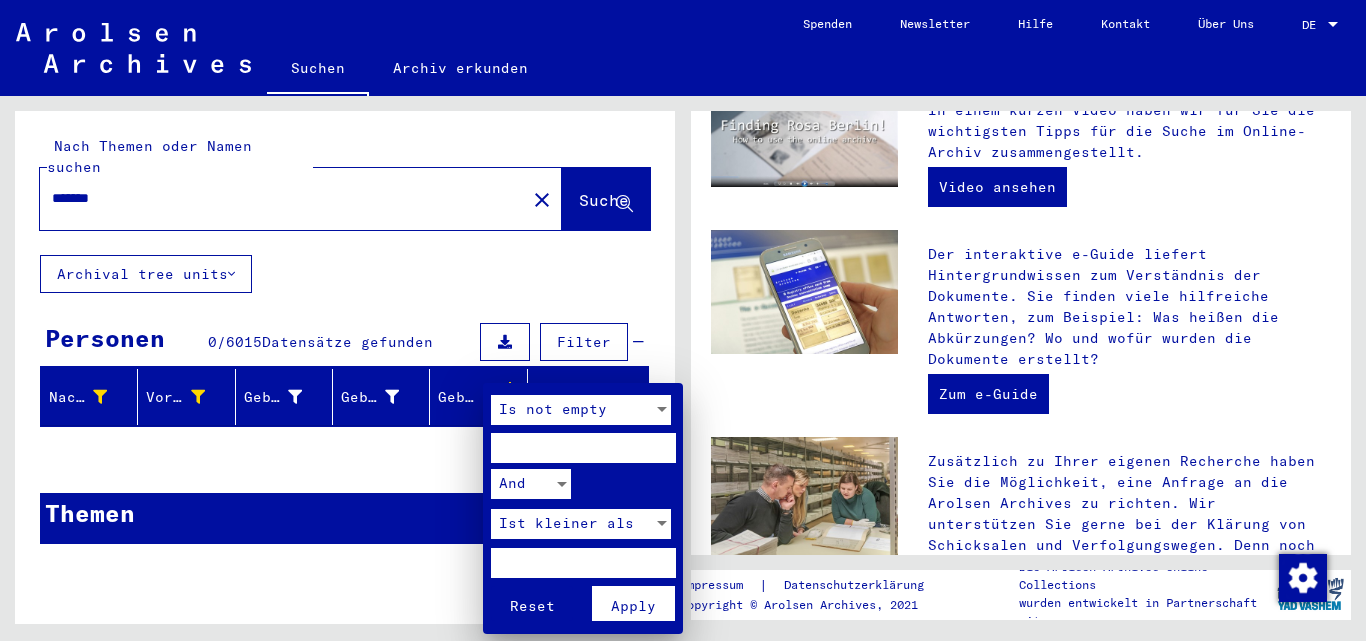 drag, startPoint x: 548, startPoint y: 455, endPoint x: 453, endPoint y: 457, distance: 95.02105 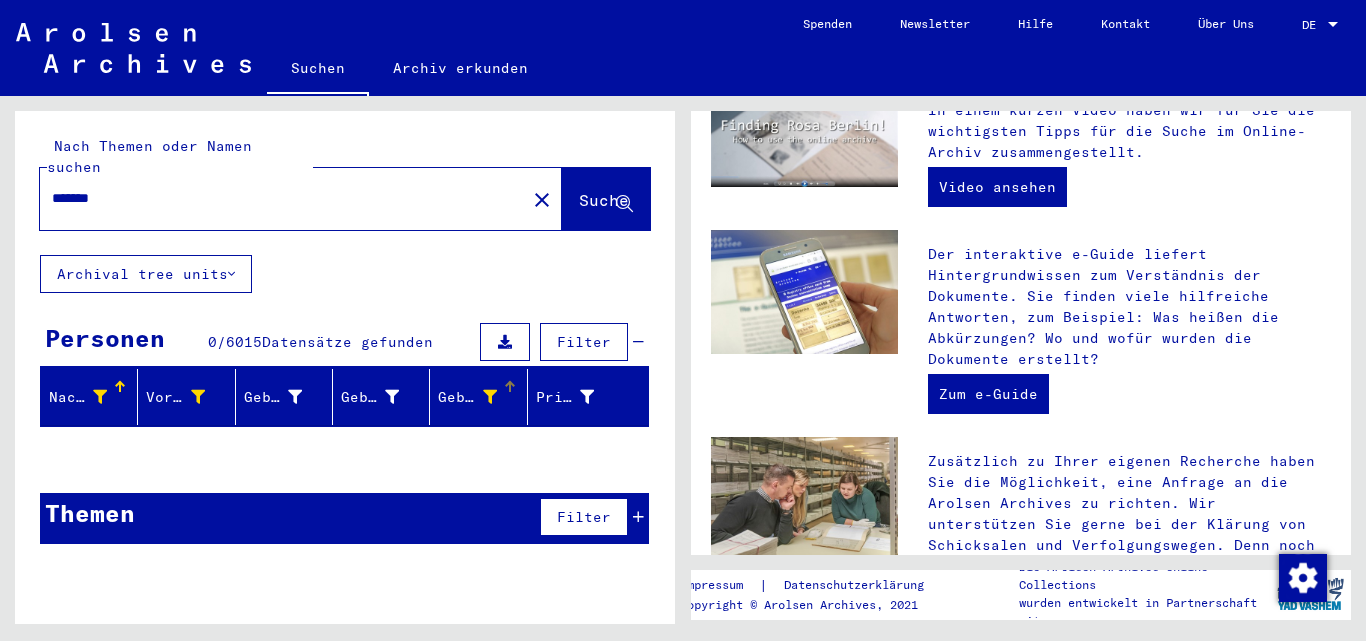 click on "Geburtsdatum" at bounding box center (467, 397) 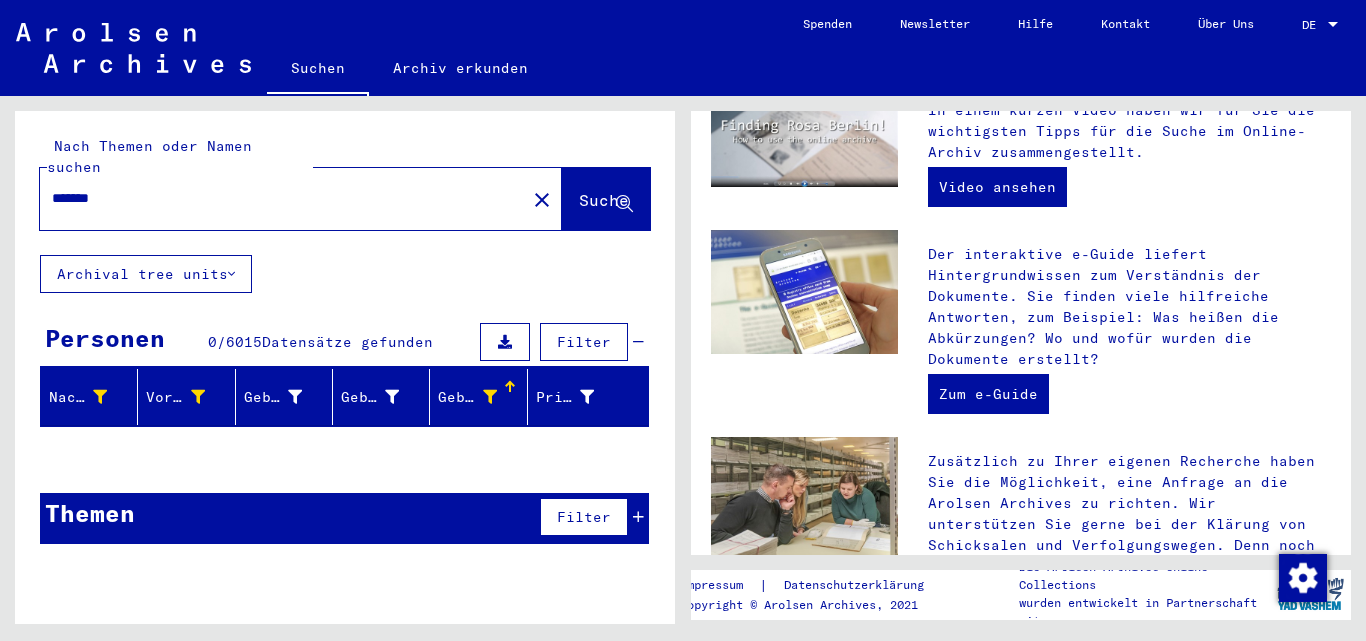 click at bounding box center (490, 397) 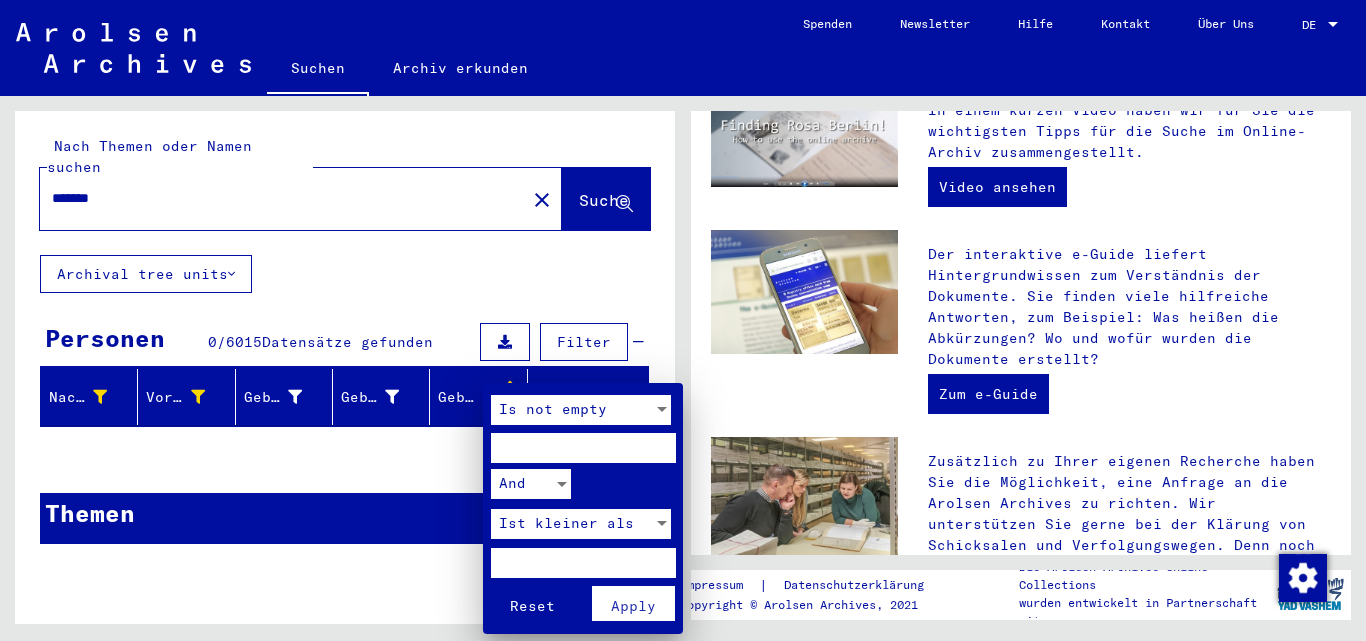 click on "Reset" at bounding box center (532, 606) 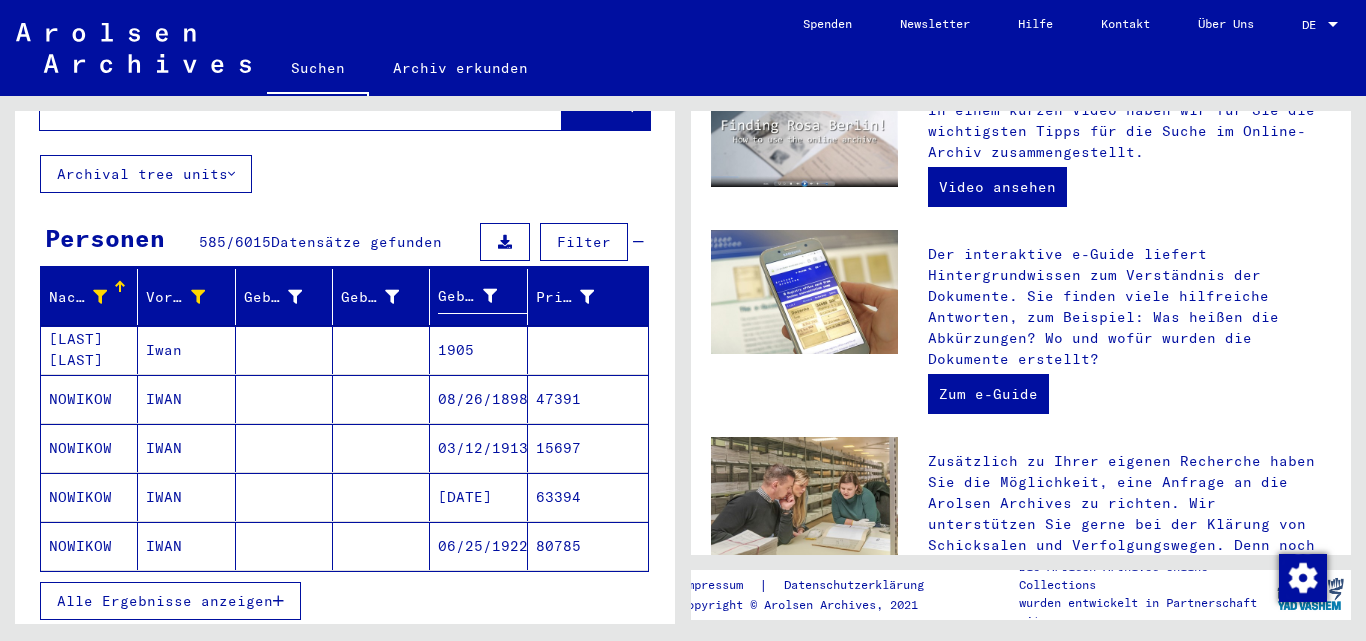 scroll, scrollTop: 200, scrollLeft: 0, axis: vertical 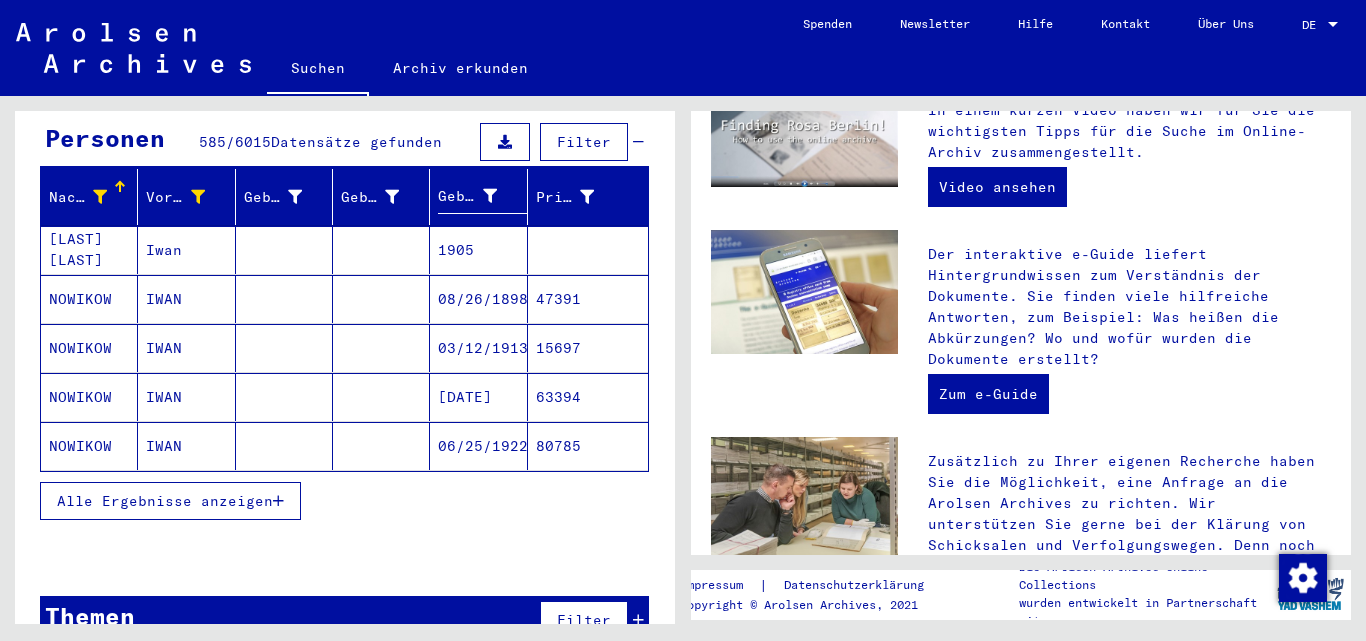 click on "Alle Ergebnisse anzeigen" at bounding box center [165, 501] 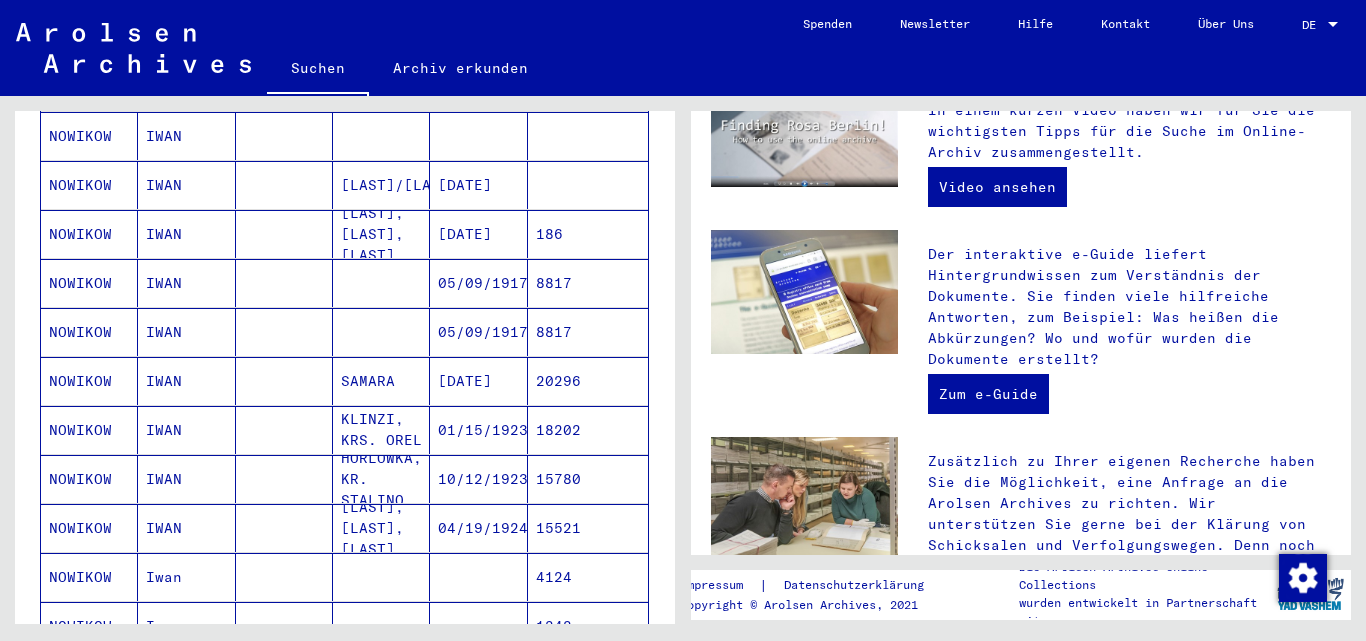 scroll, scrollTop: 1100, scrollLeft: 0, axis: vertical 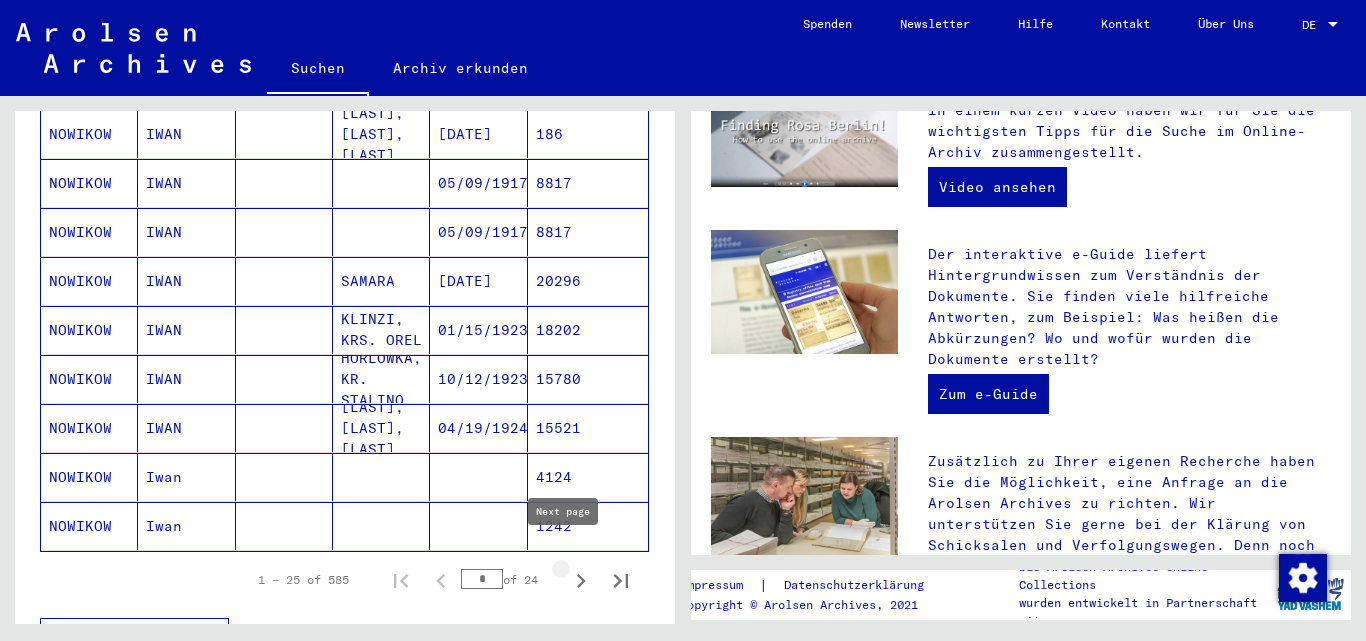 click 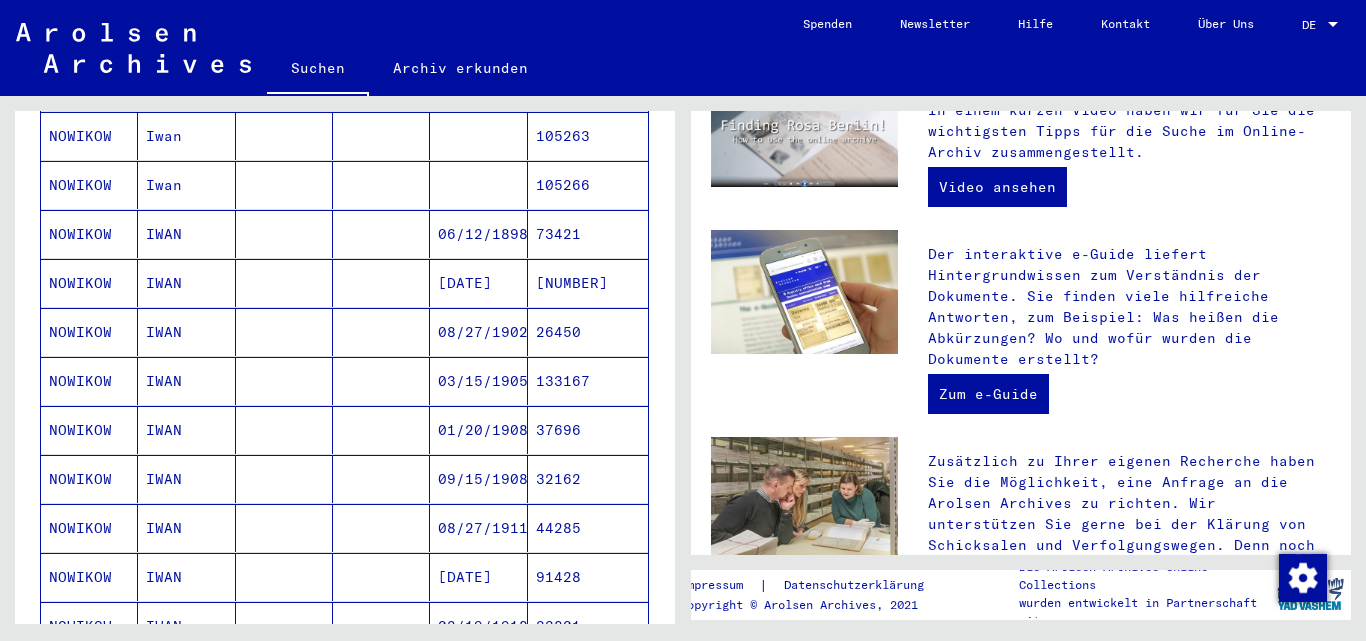 scroll, scrollTop: 1100, scrollLeft: 0, axis: vertical 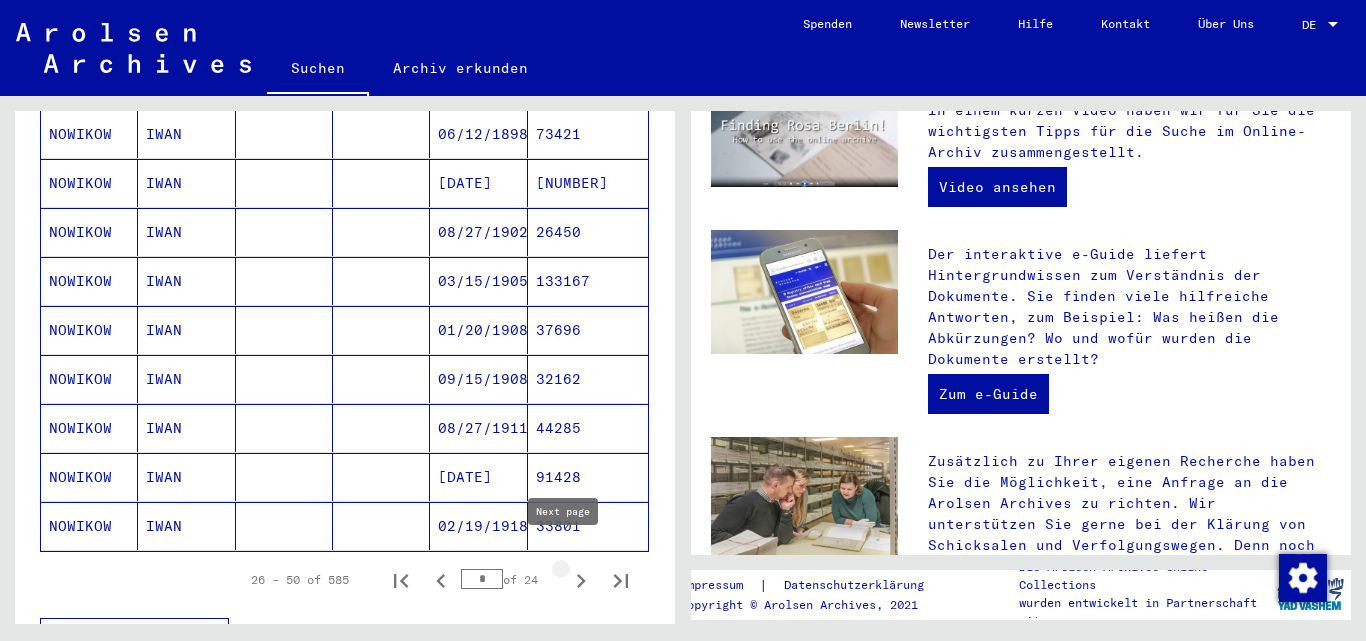 drag, startPoint x: 562, startPoint y: 566, endPoint x: 538, endPoint y: 537, distance: 37.64306 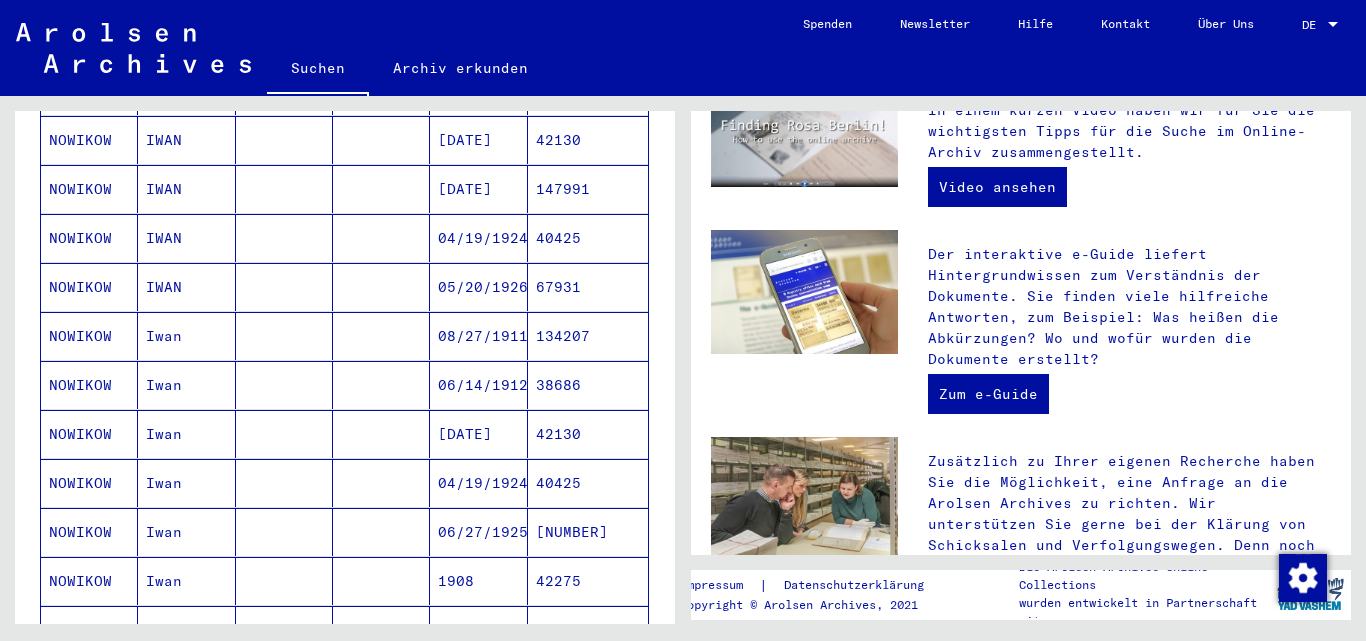 scroll, scrollTop: 1100, scrollLeft: 0, axis: vertical 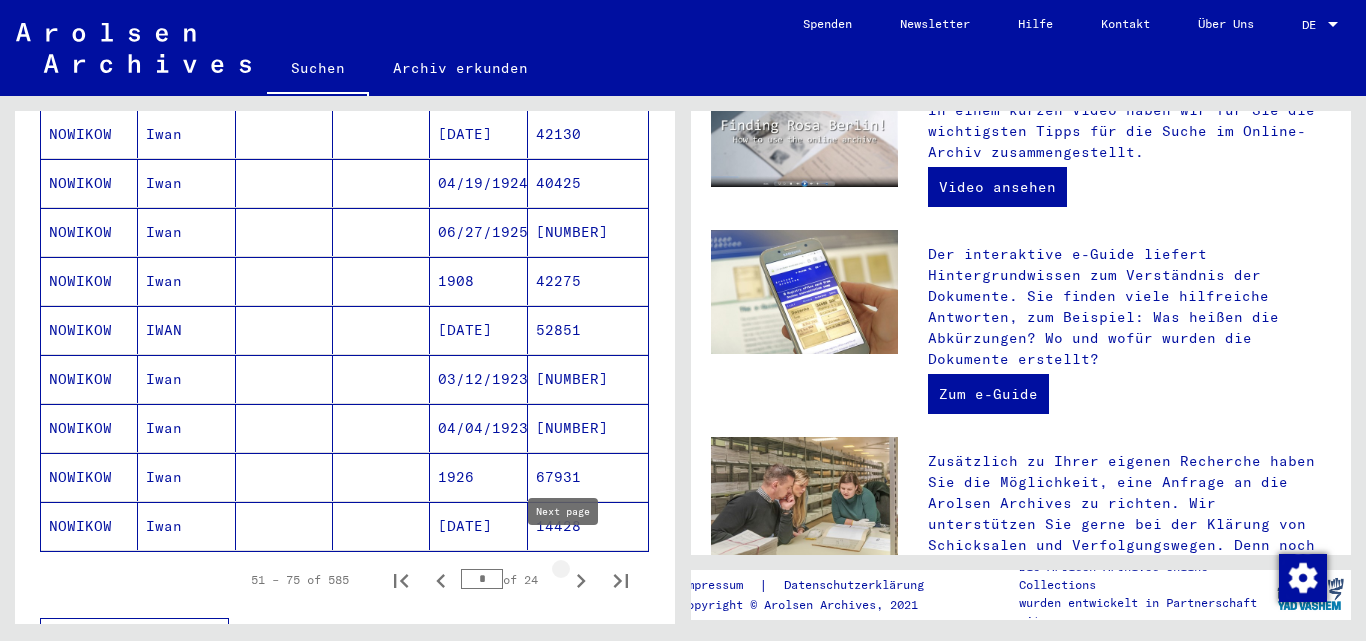 click 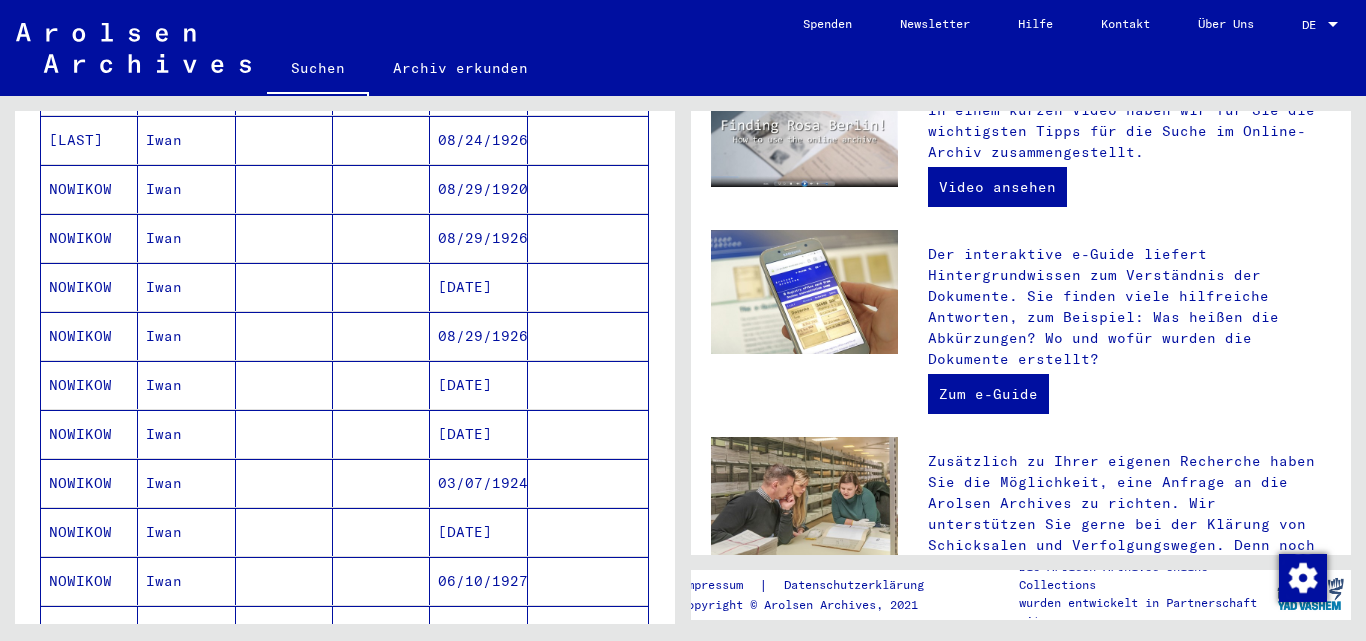 scroll, scrollTop: 900, scrollLeft: 0, axis: vertical 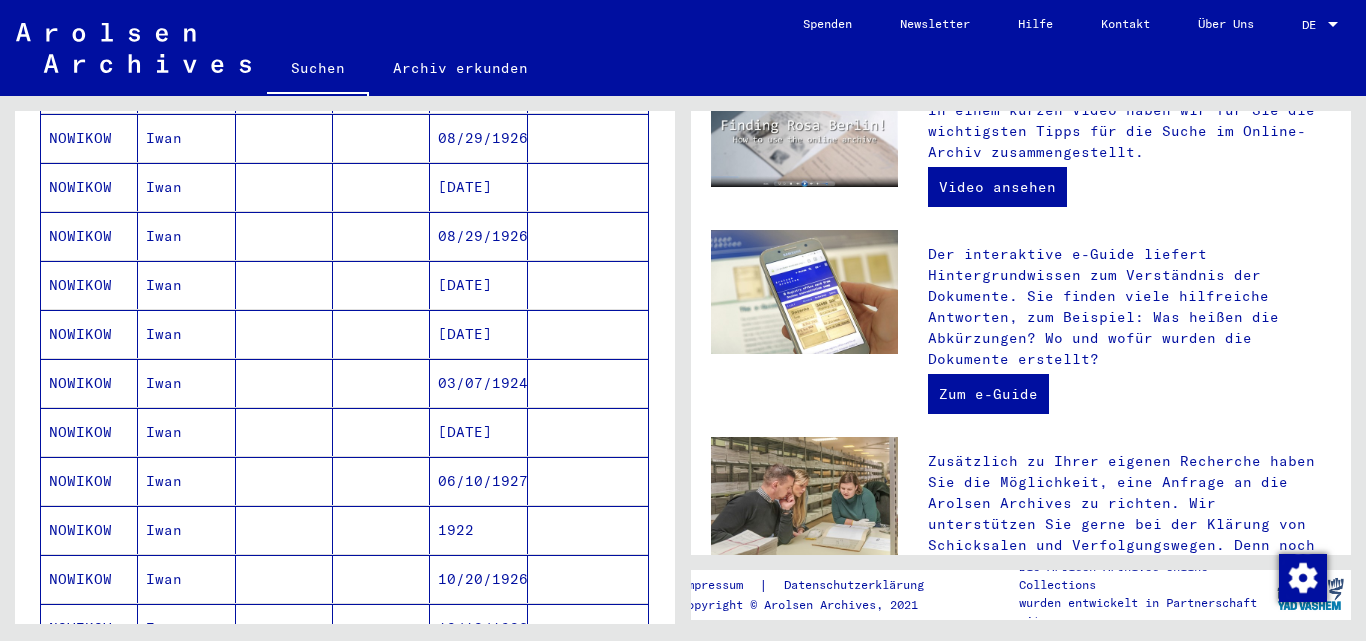 drag, startPoint x: 75, startPoint y: 507, endPoint x: 86, endPoint y: 504, distance: 11.401754 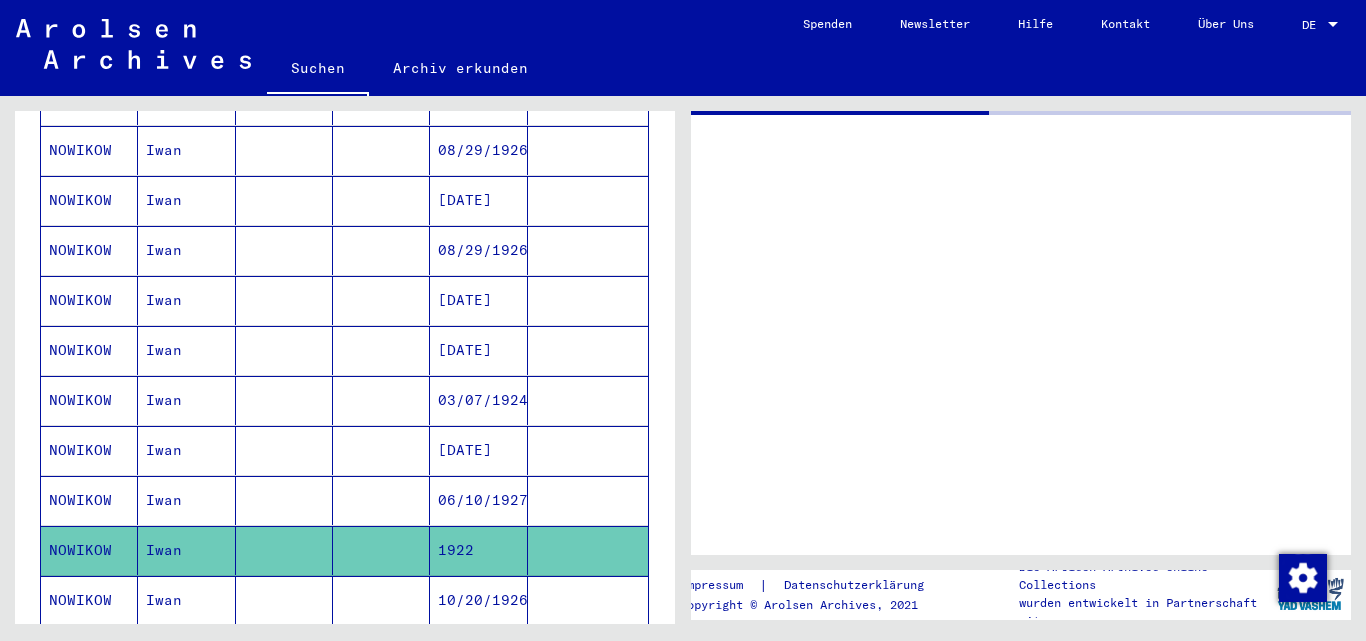 scroll, scrollTop: 0, scrollLeft: 0, axis: both 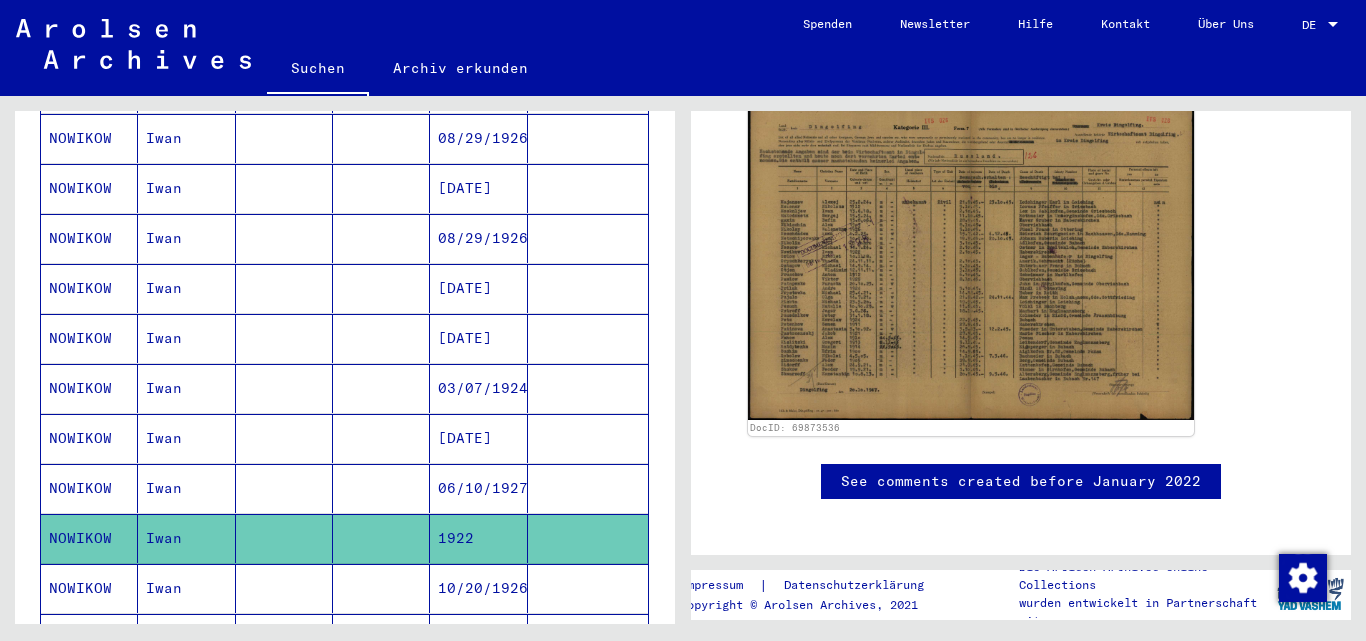 click on "See comments created before January 2022" 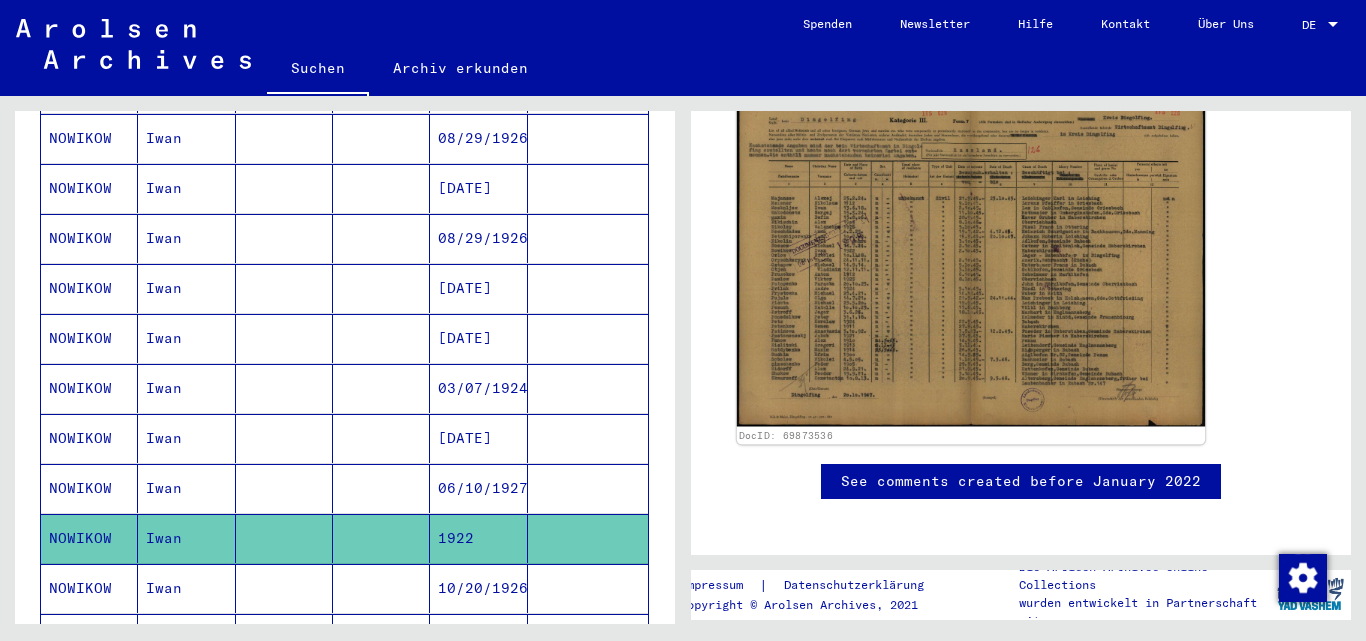 scroll, scrollTop: 500, scrollLeft: 0, axis: vertical 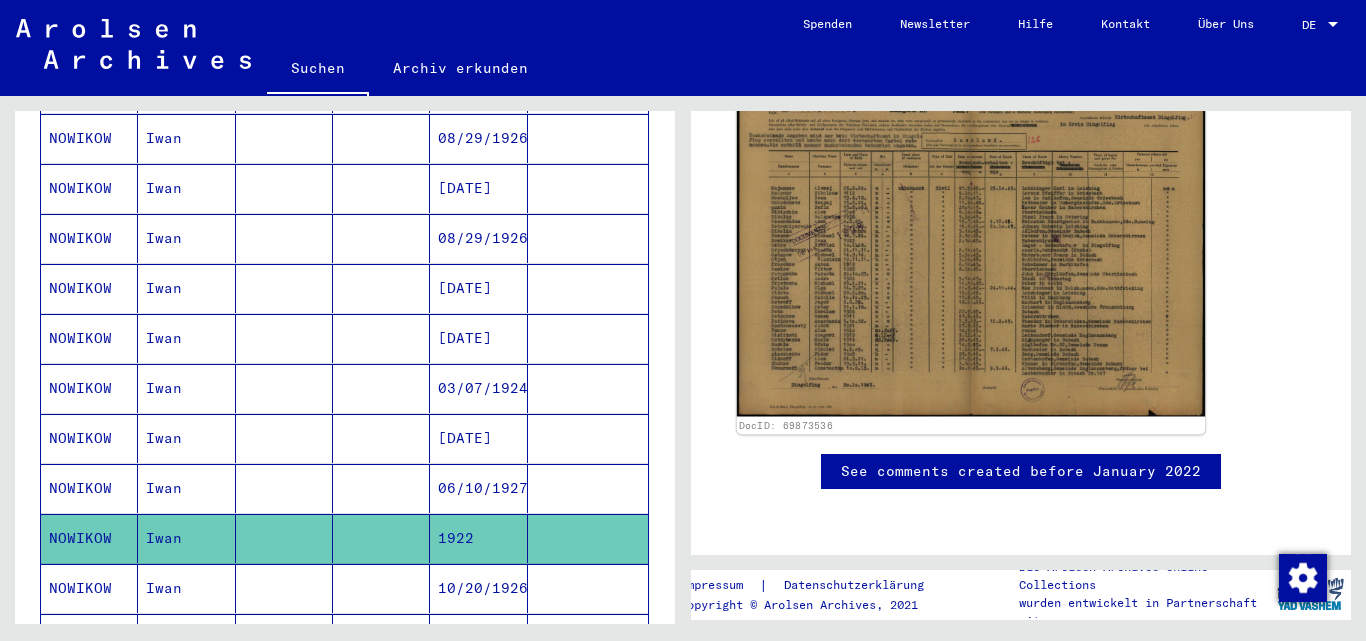 click 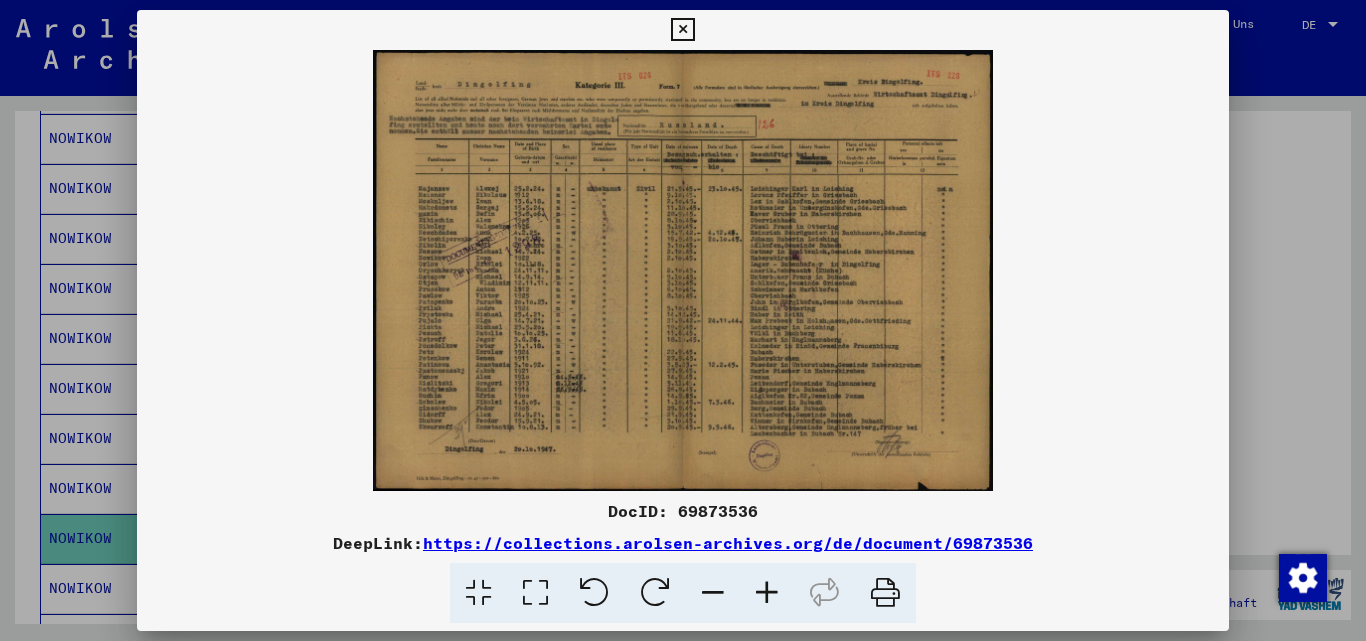 click at bounding box center [767, 593] 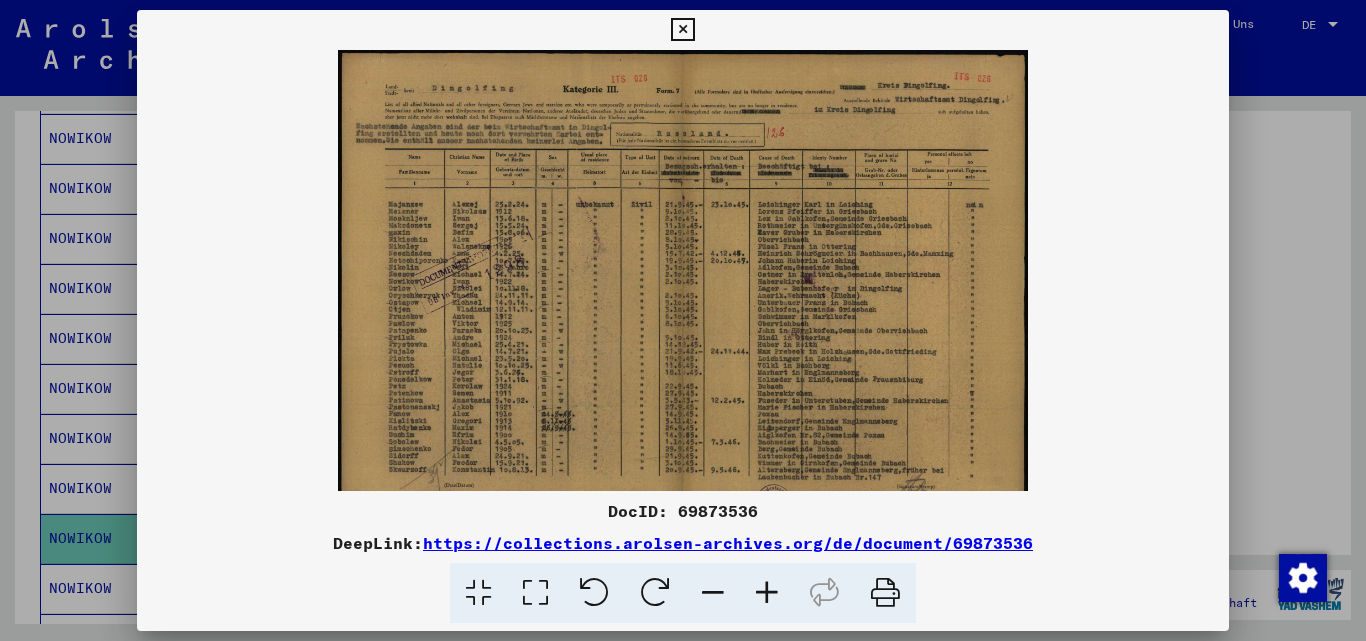 click at bounding box center [767, 593] 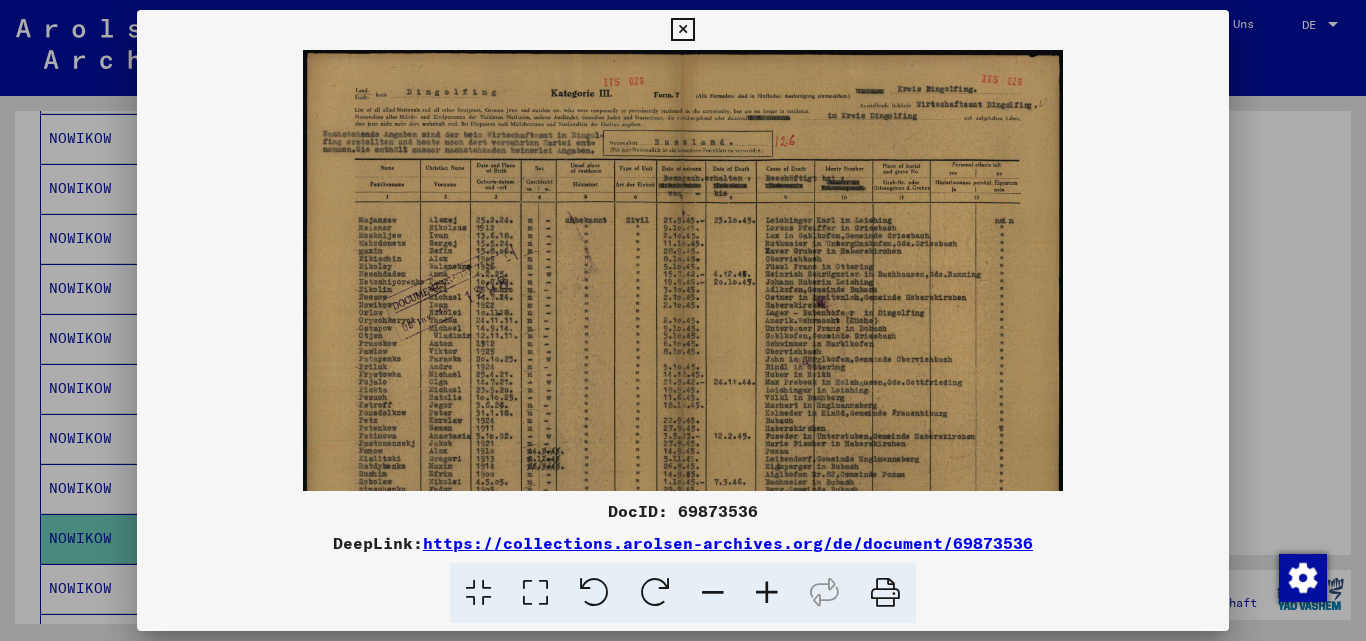 click at bounding box center (767, 593) 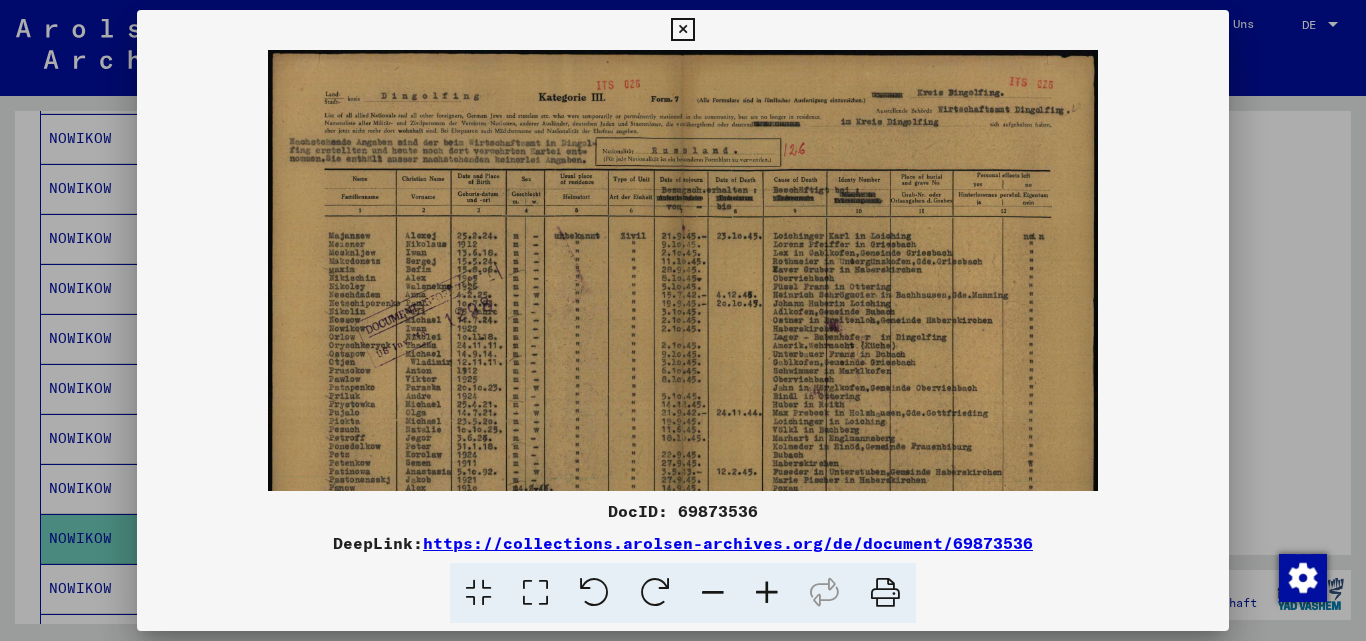 click at bounding box center [767, 593] 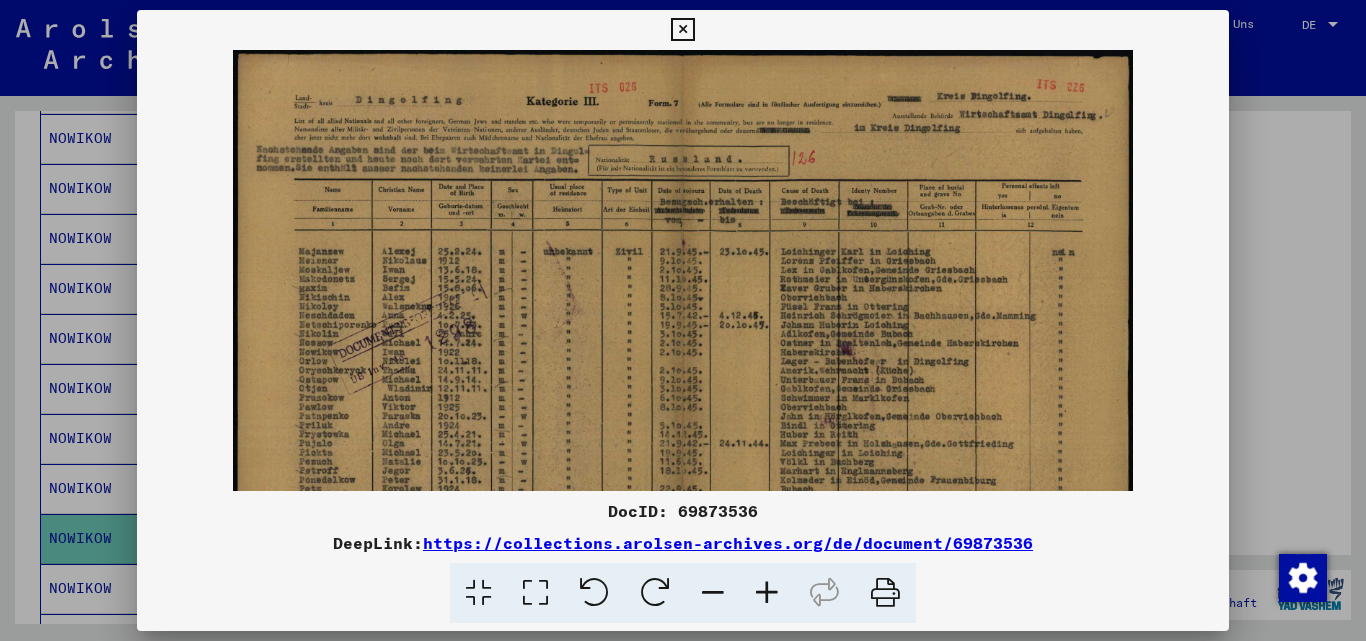 click at bounding box center (767, 593) 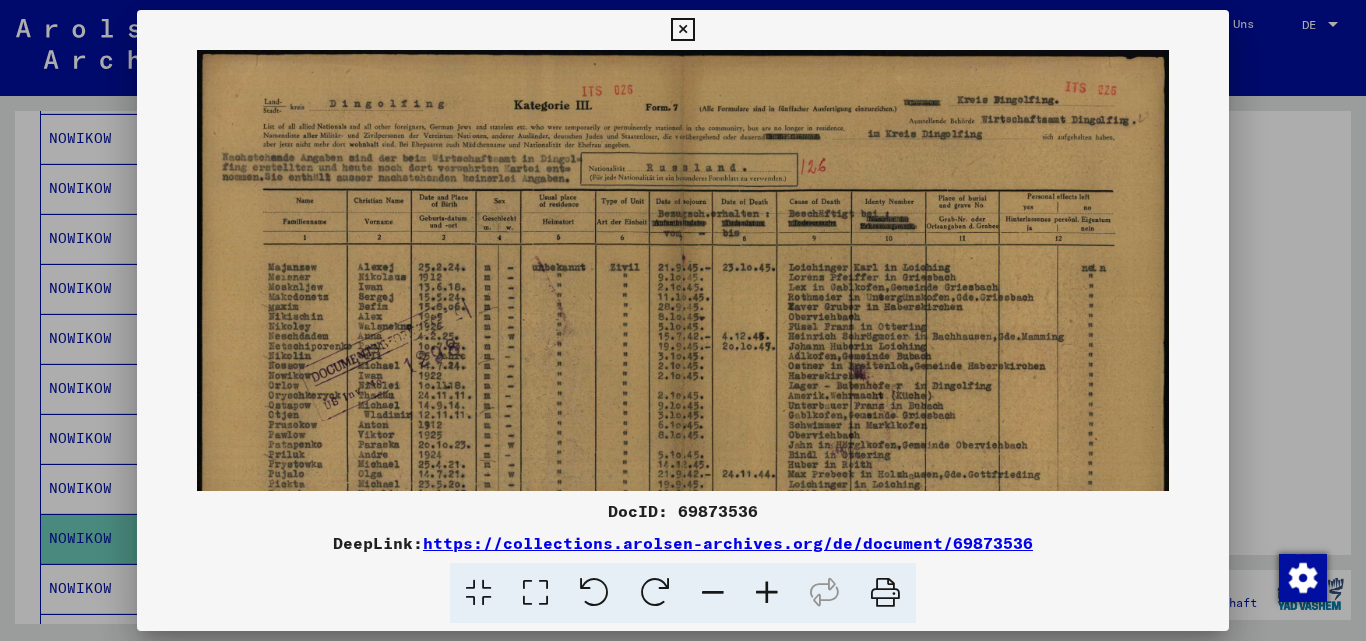 click at bounding box center (767, 593) 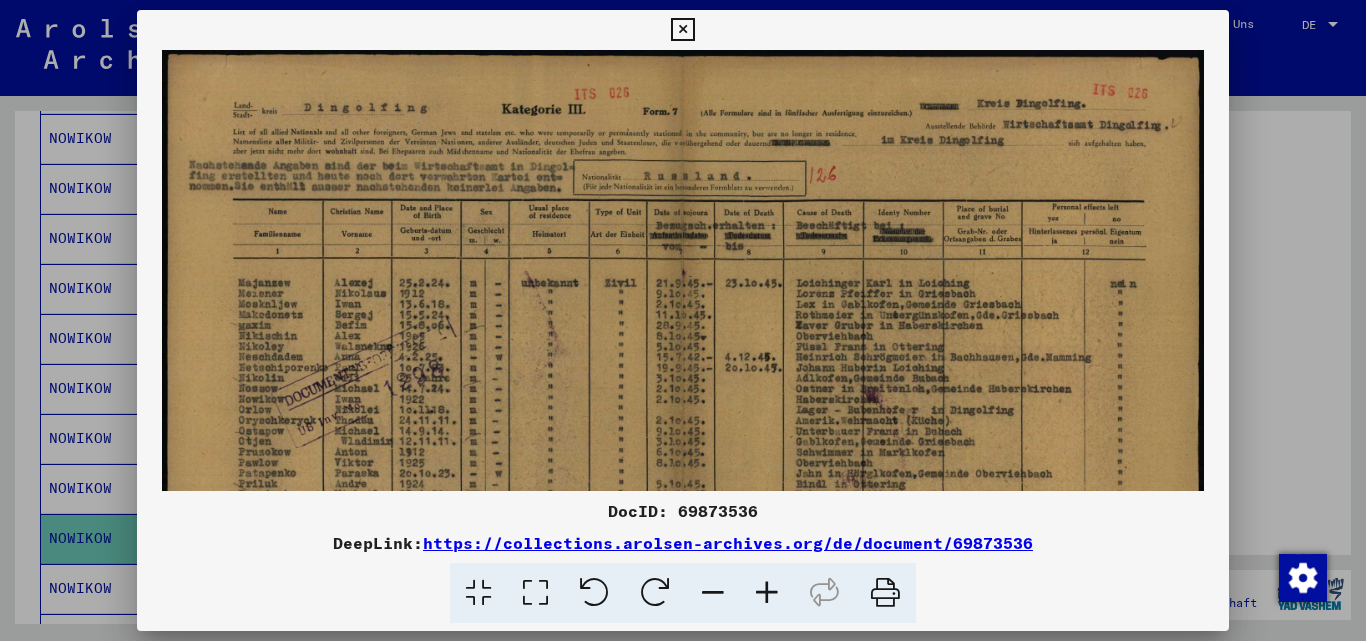 click at bounding box center [683, 320] 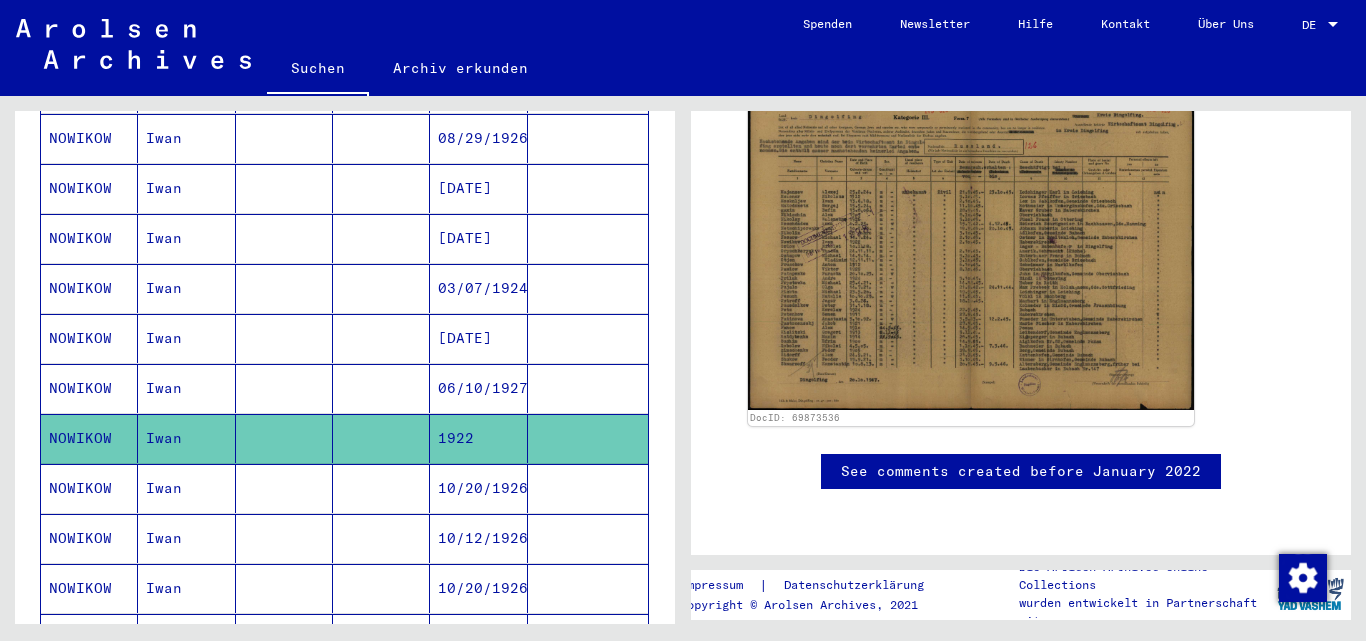 scroll, scrollTop: 1112, scrollLeft: 0, axis: vertical 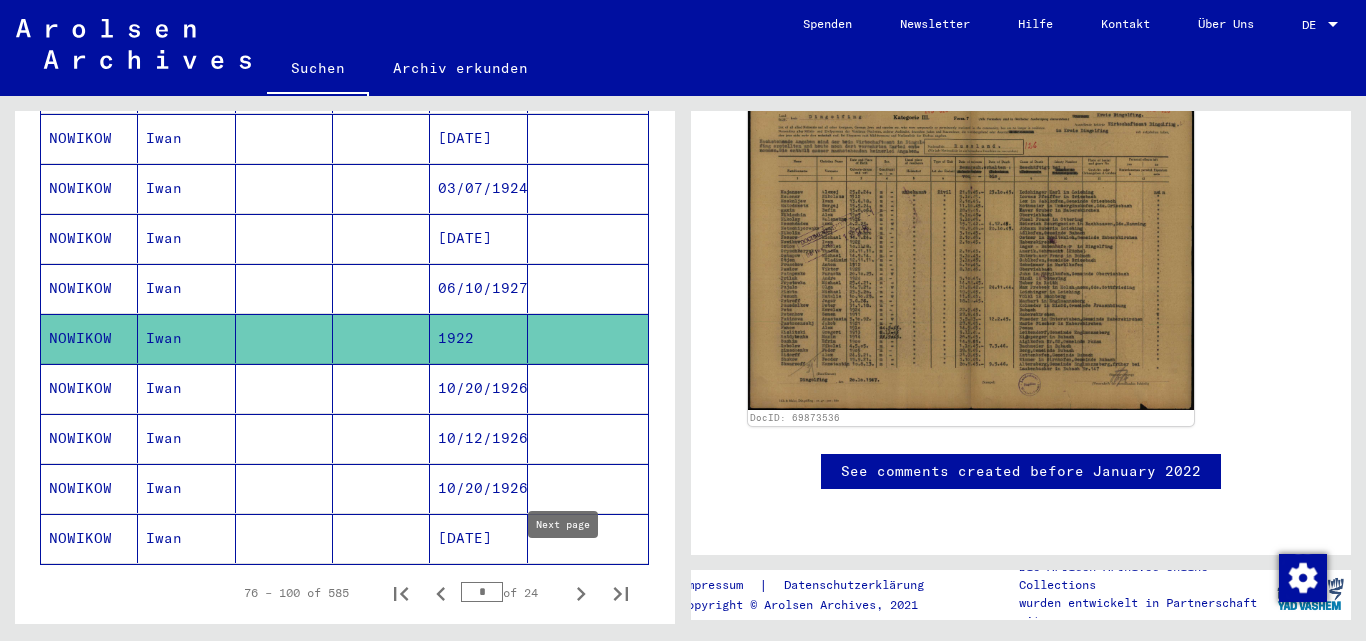 click 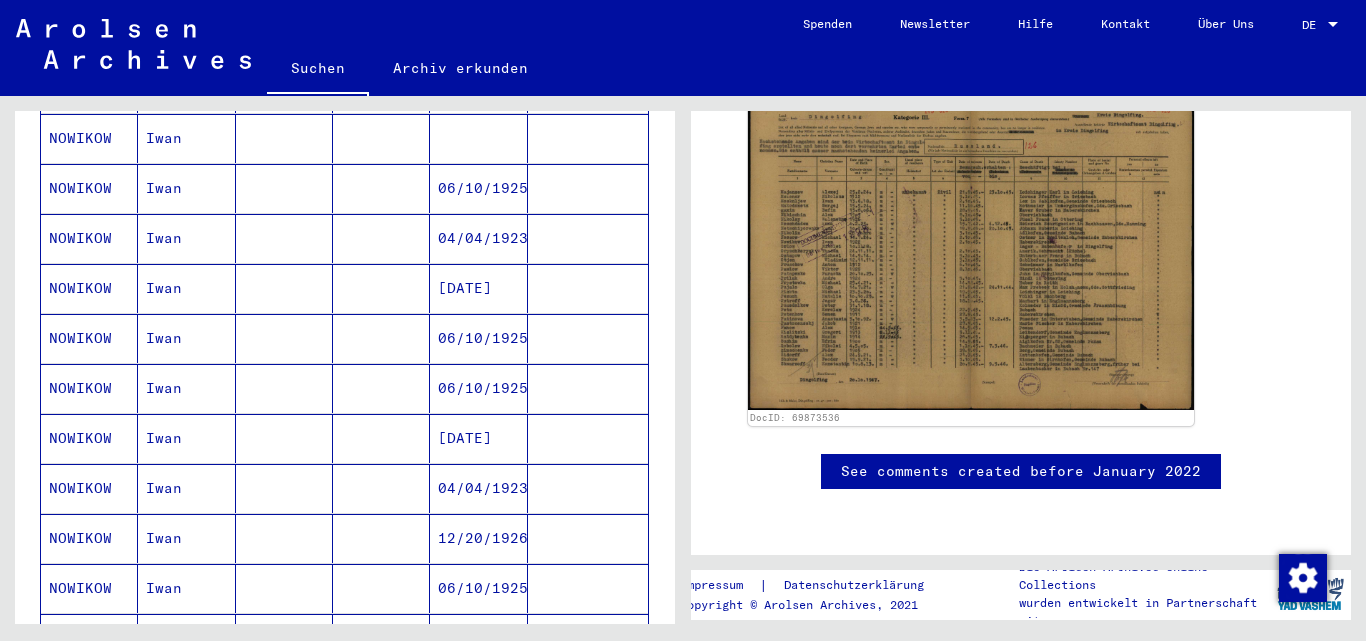 scroll, scrollTop: 1112, scrollLeft: 0, axis: vertical 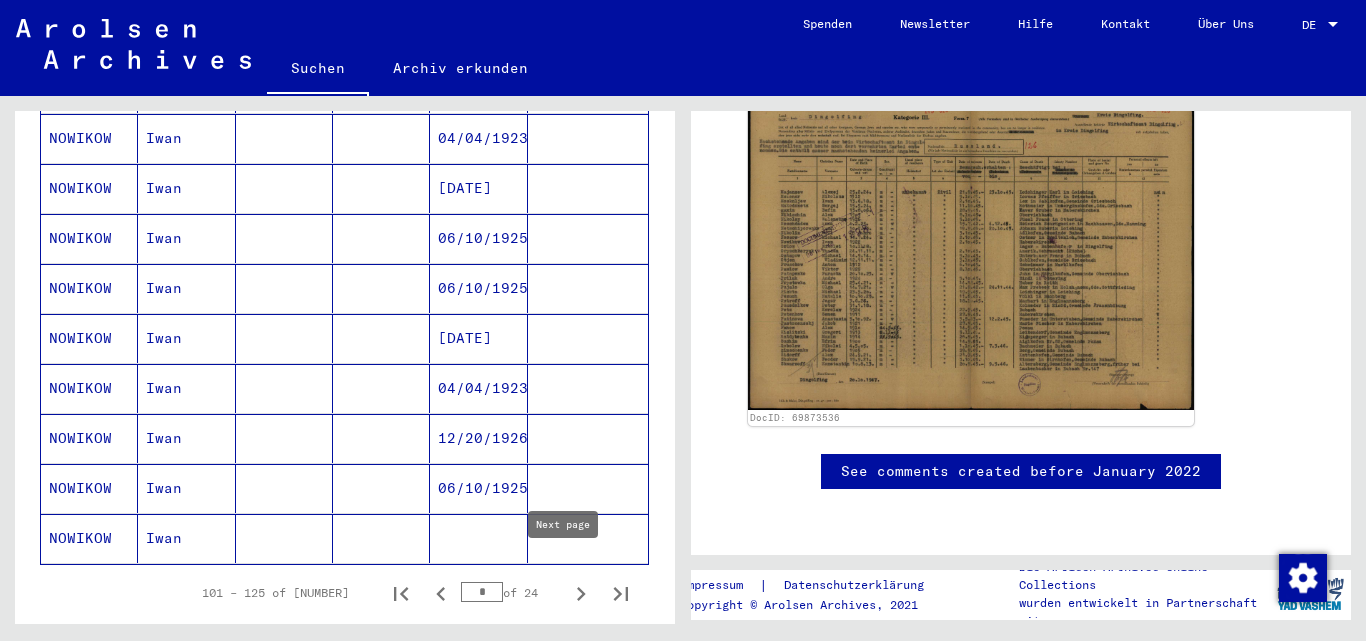 click 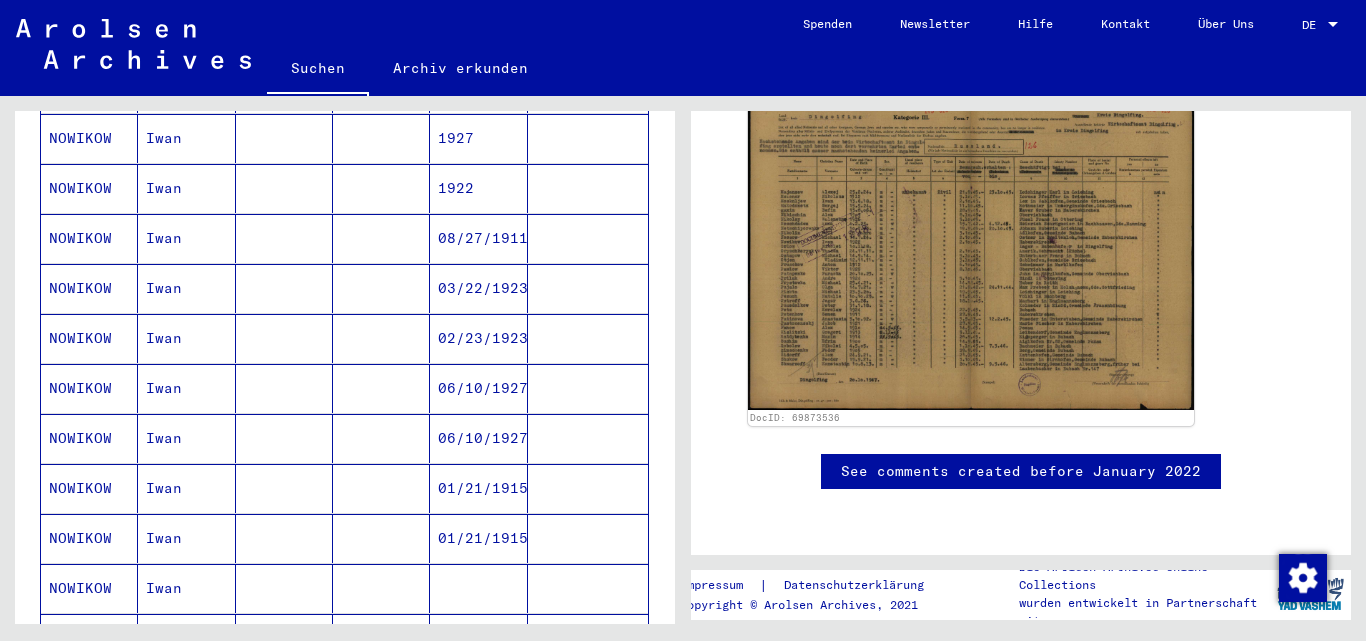 scroll, scrollTop: 712, scrollLeft: 0, axis: vertical 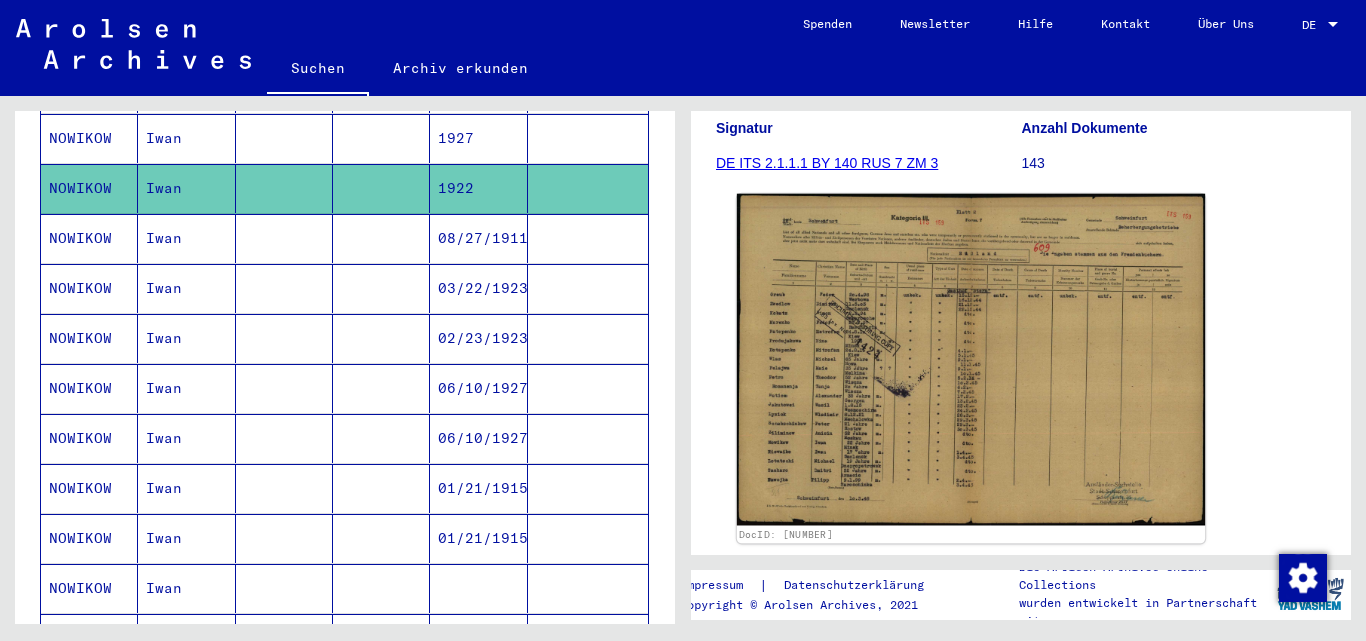 click 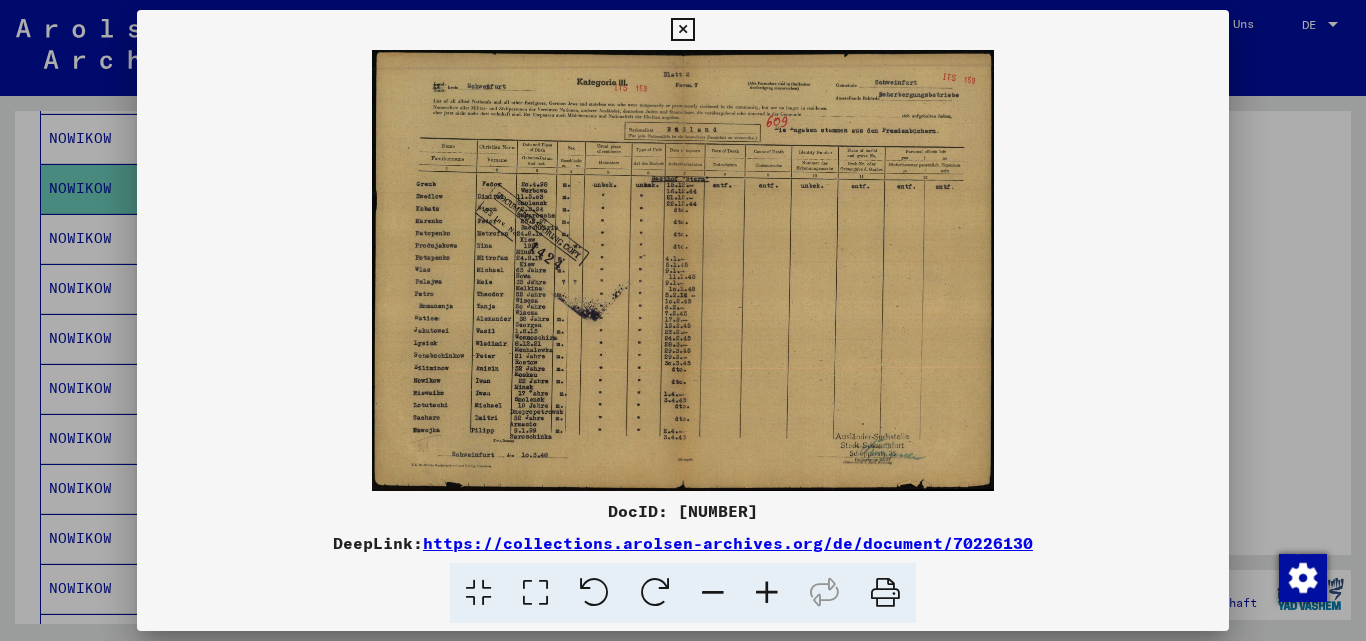 click at bounding box center [767, 593] 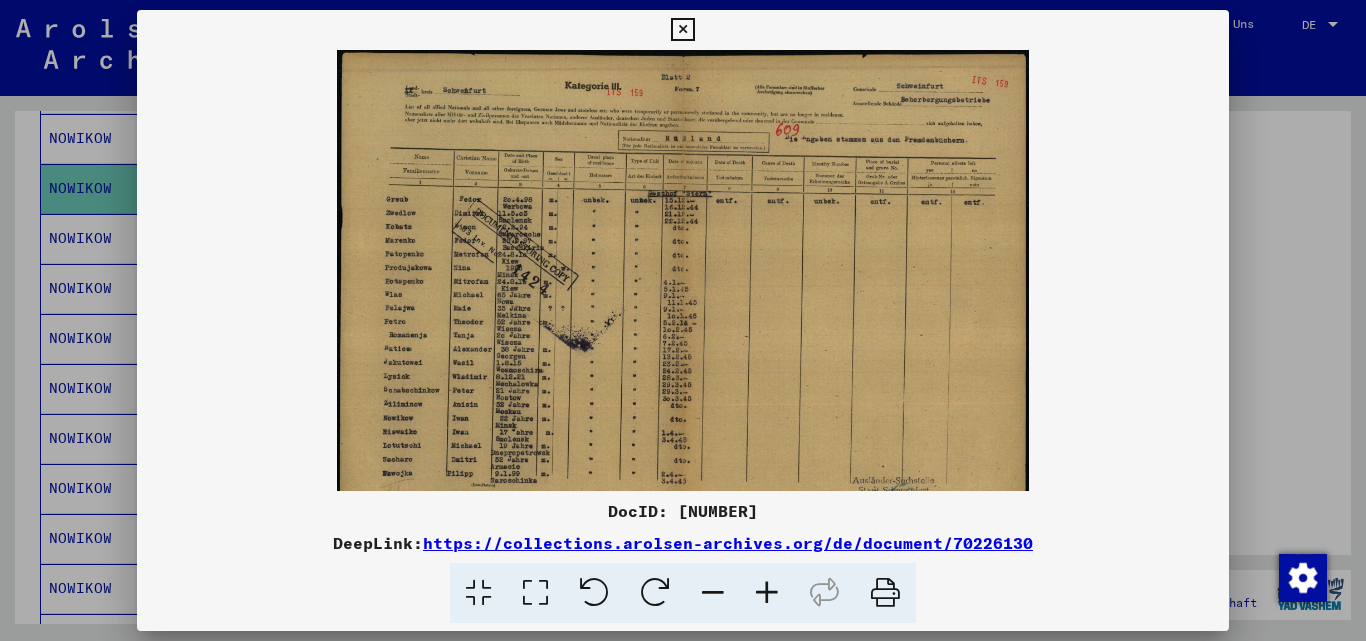 click at bounding box center (767, 593) 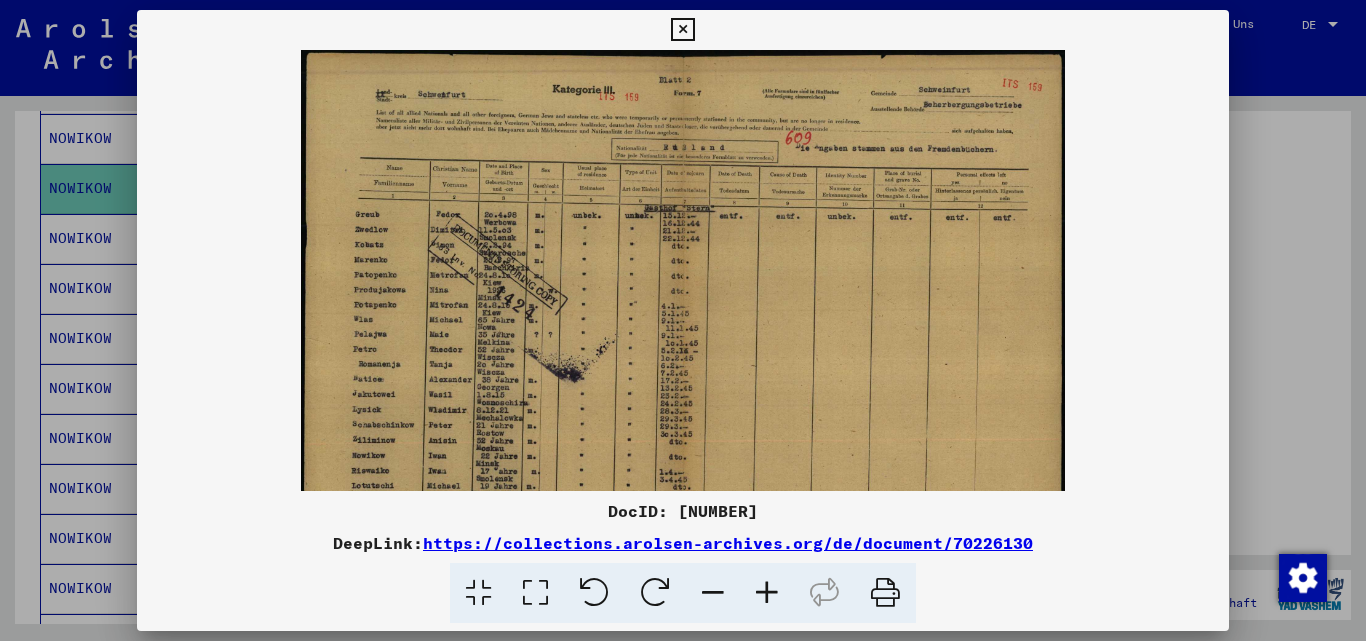 click at bounding box center [767, 593] 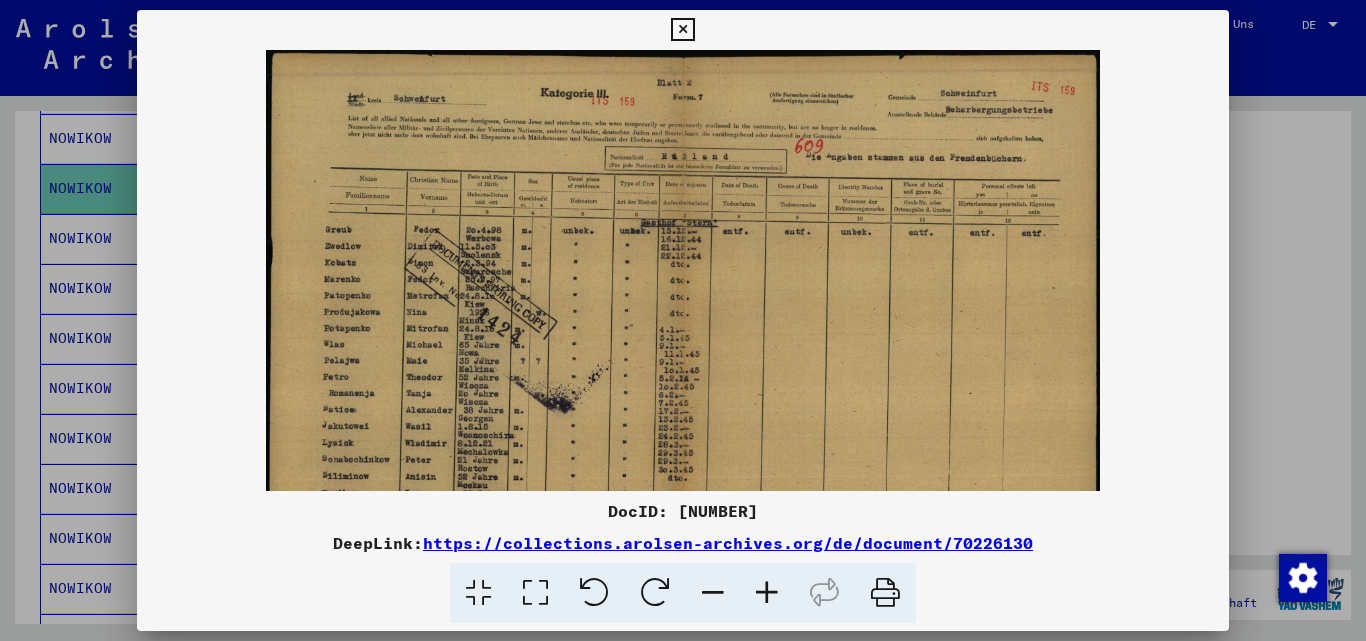 click at bounding box center [767, 593] 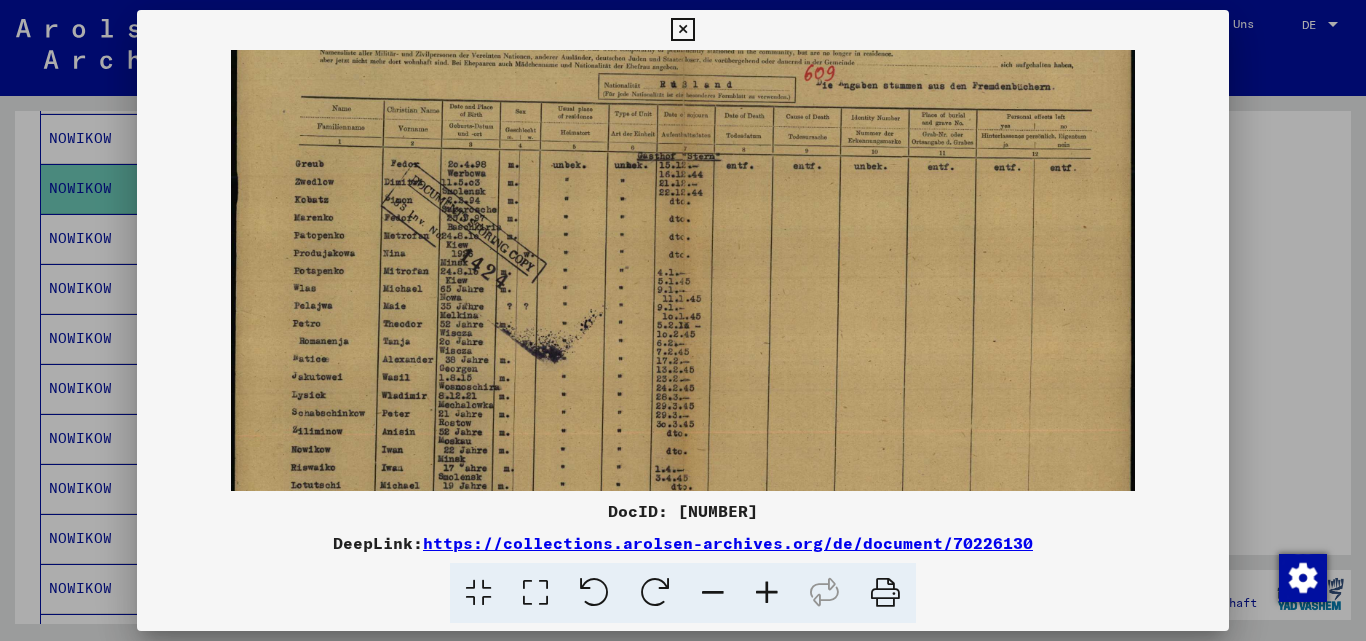 scroll, scrollTop: 90, scrollLeft: 0, axis: vertical 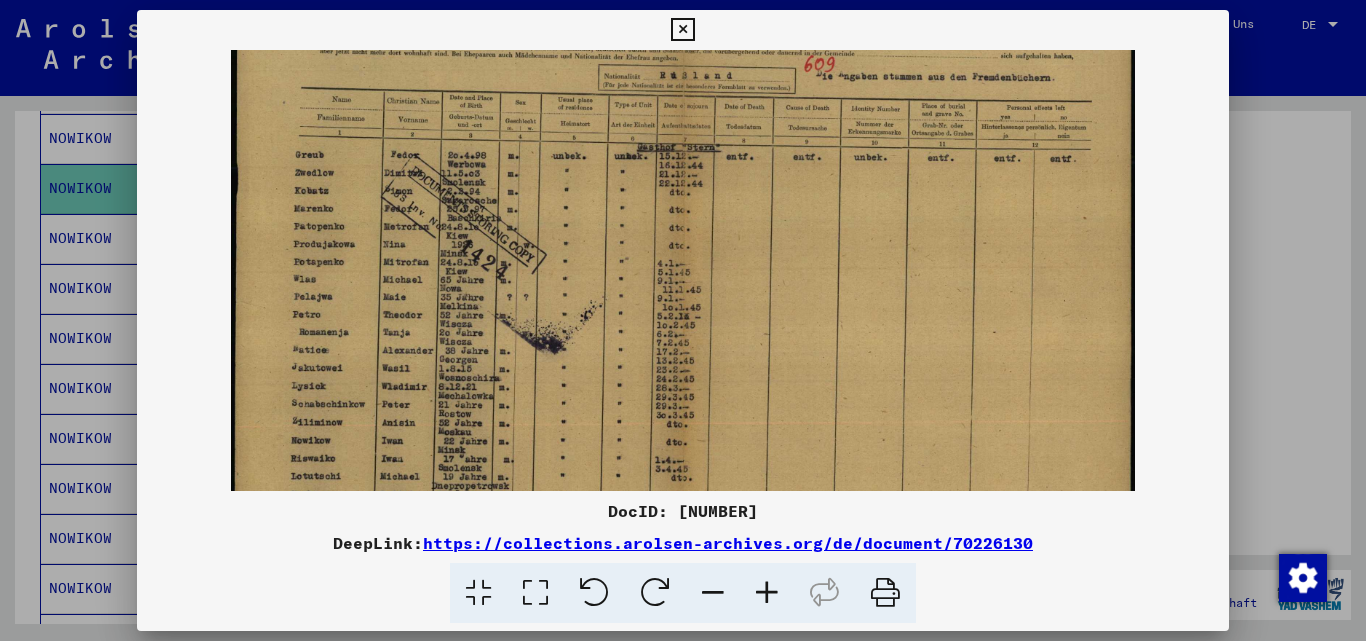 drag, startPoint x: 458, startPoint y: 349, endPoint x: 458, endPoint y: 260, distance: 89 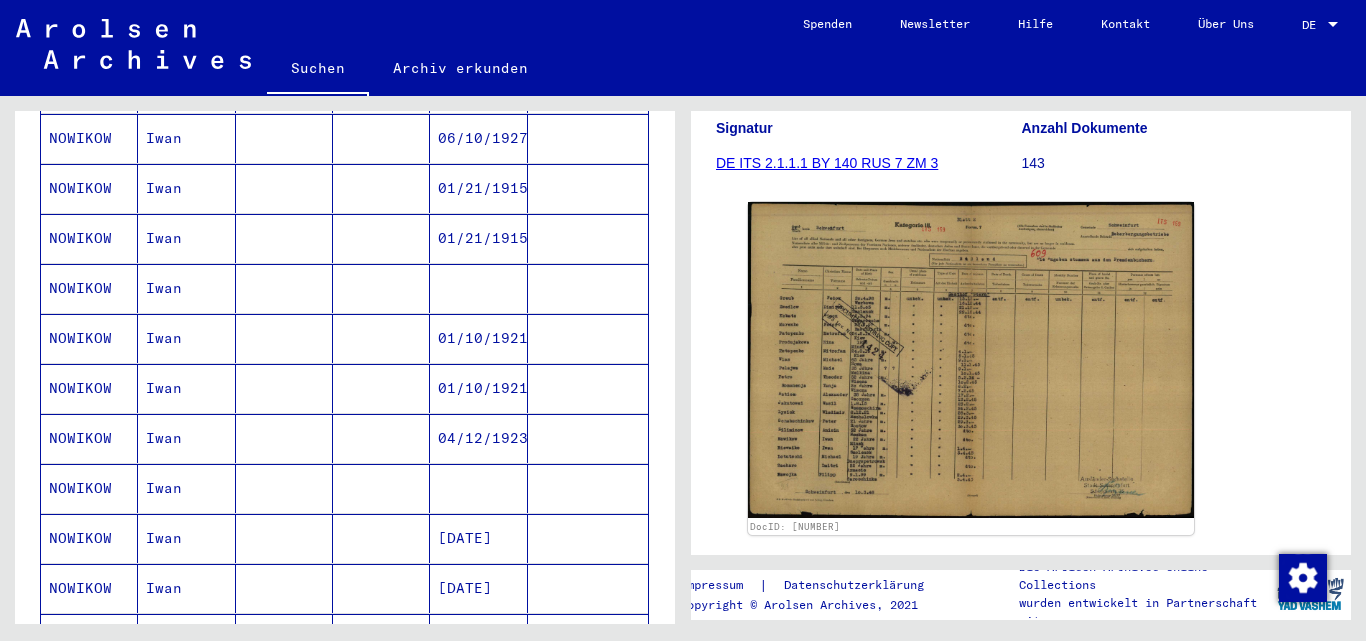 scroll, scrollTop: 1112, scrollLeft: 0, axis: vertical 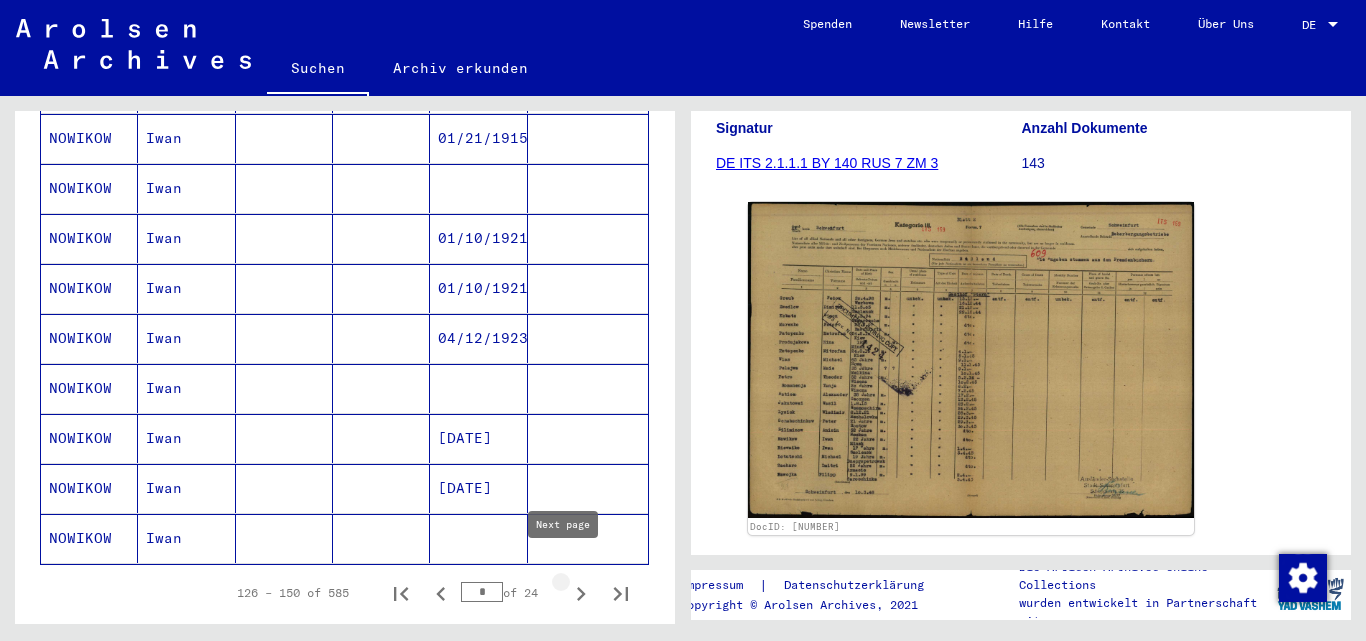 click 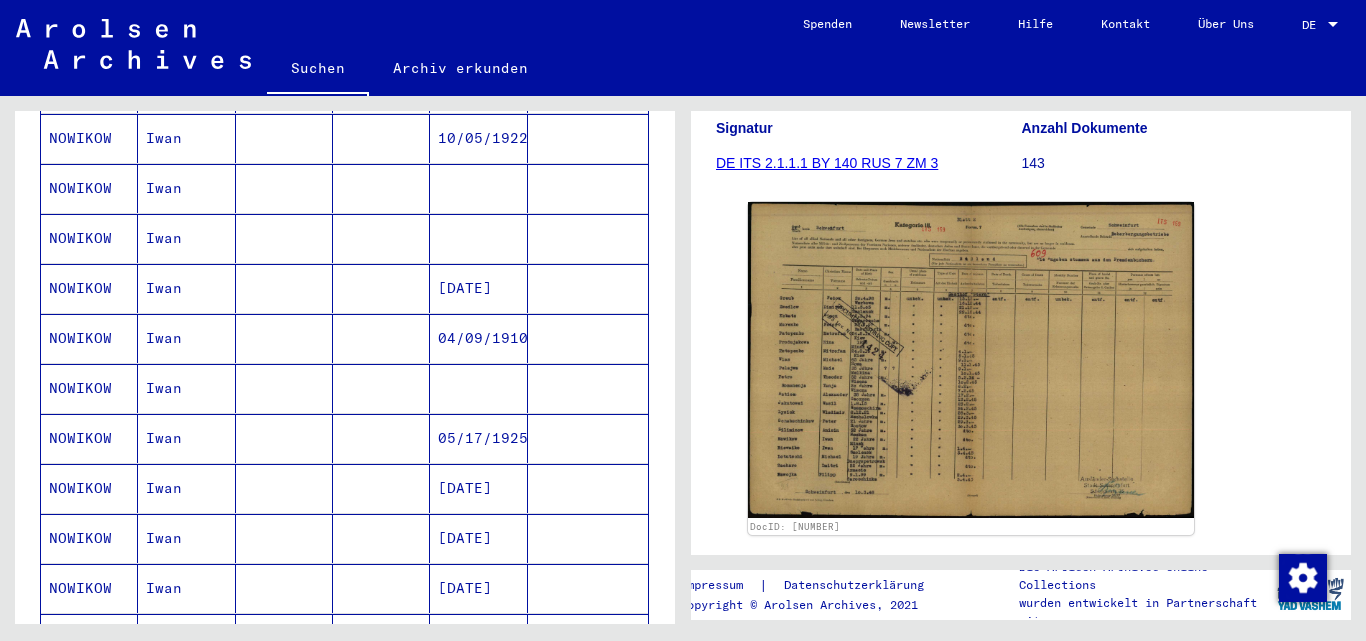 scroll, scrollTop: 1212, scrollLeft: 0, axis: vertical 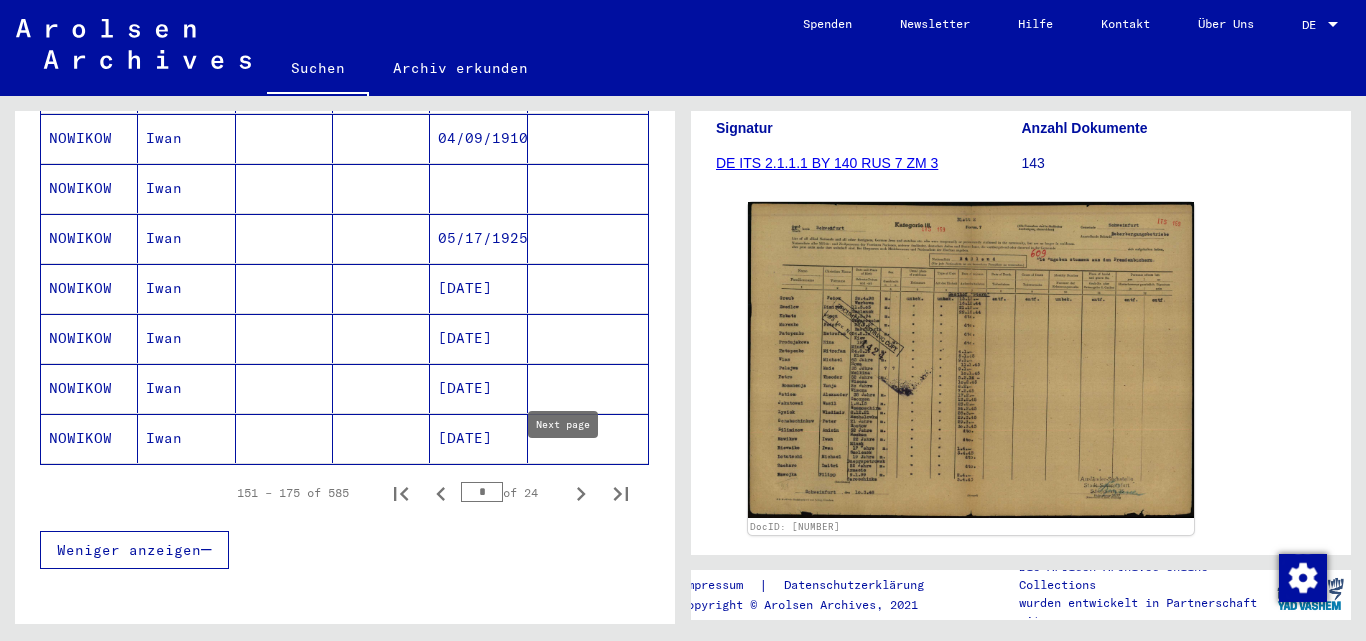 click 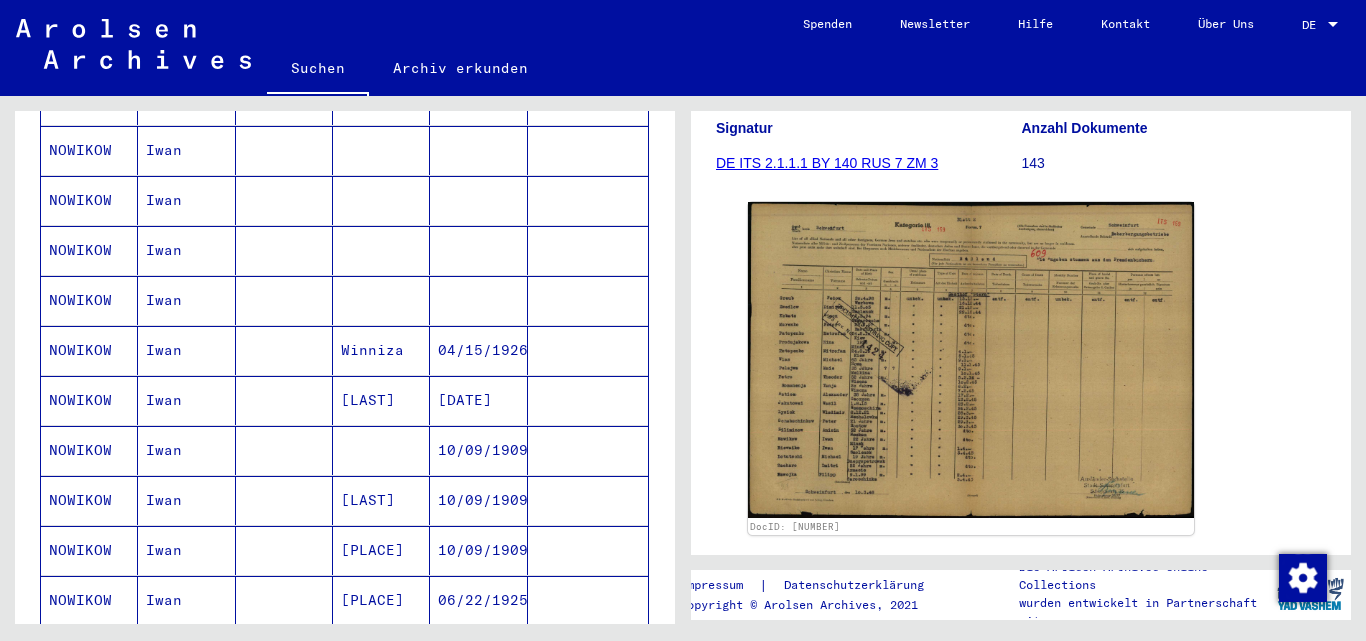 scroll, scrollTop: 1100, scrollLeft: 0, axis: vertical 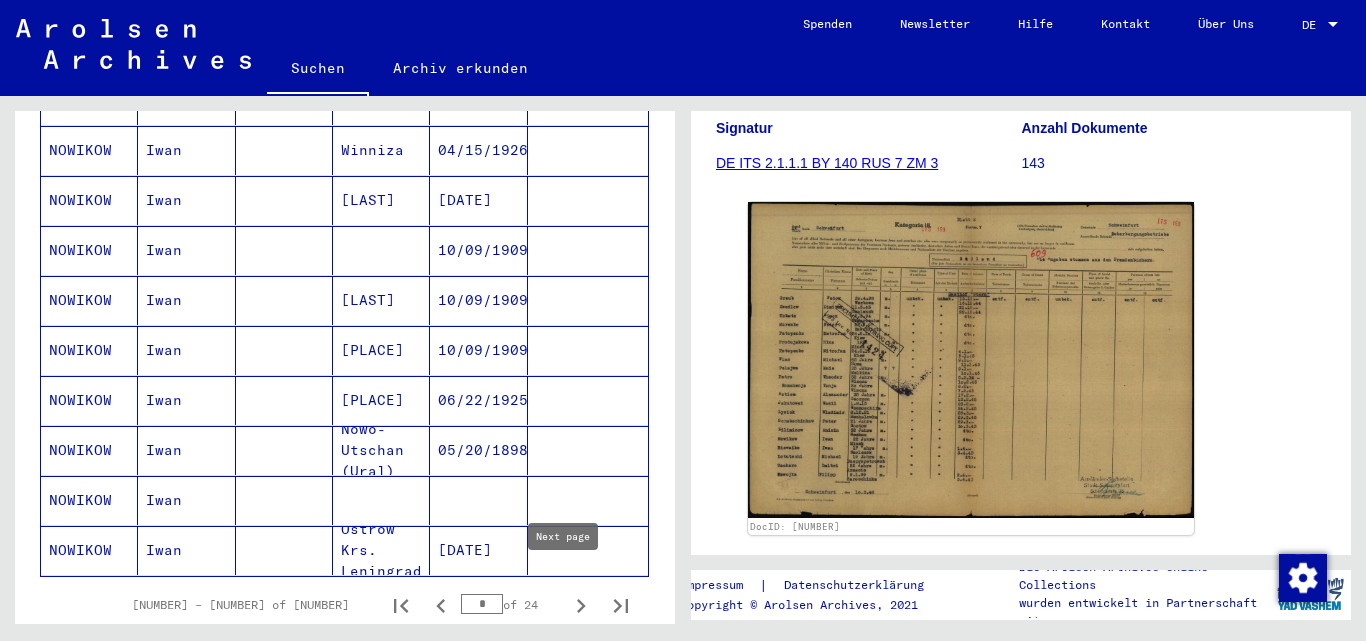 click 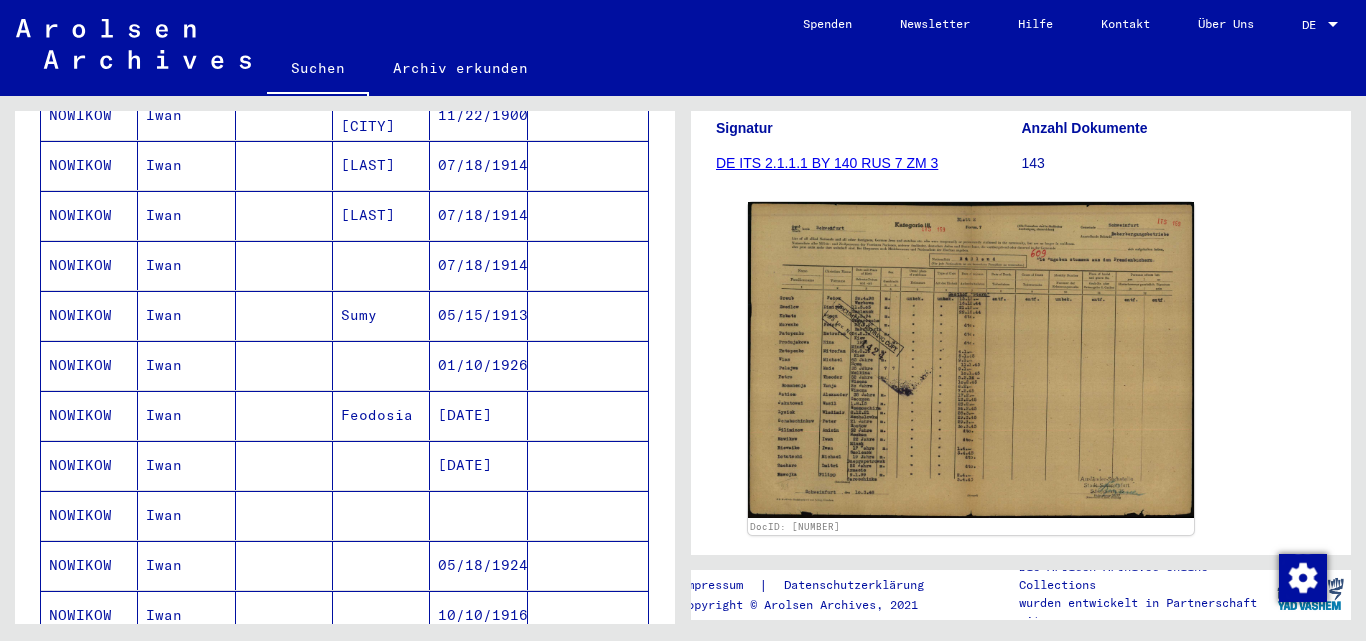 scroll, scrollTop: 1085, scrollLeft: 0, axis: vertical 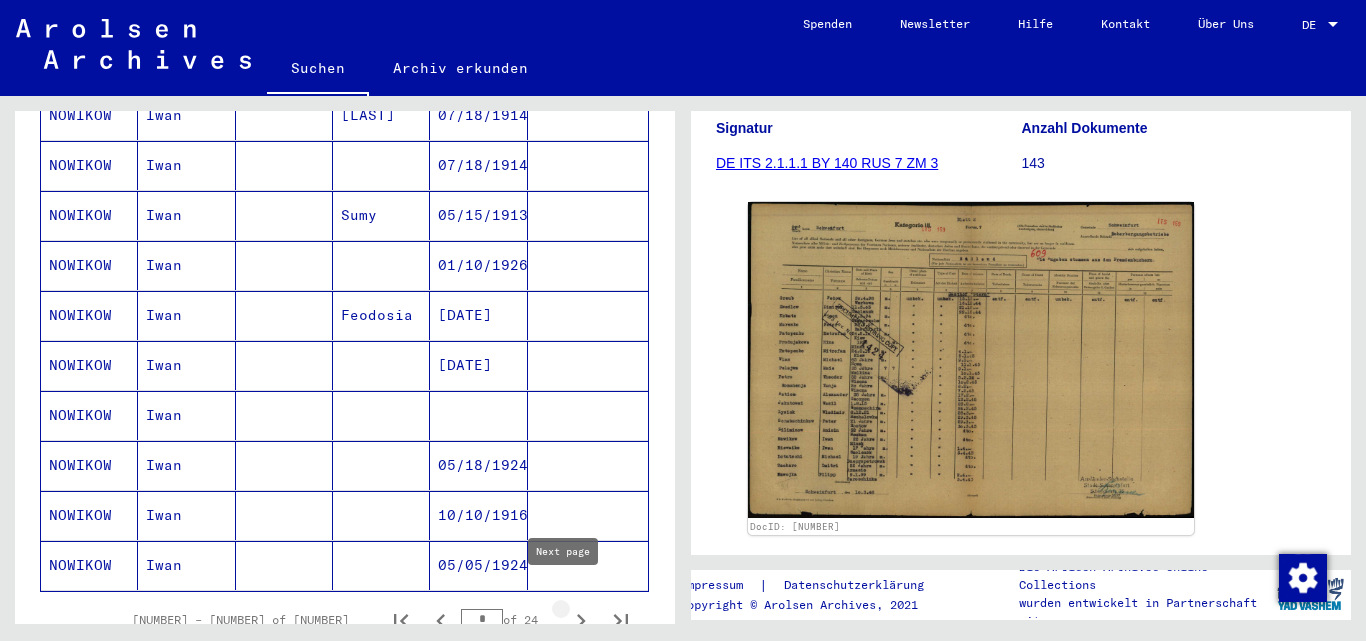 click 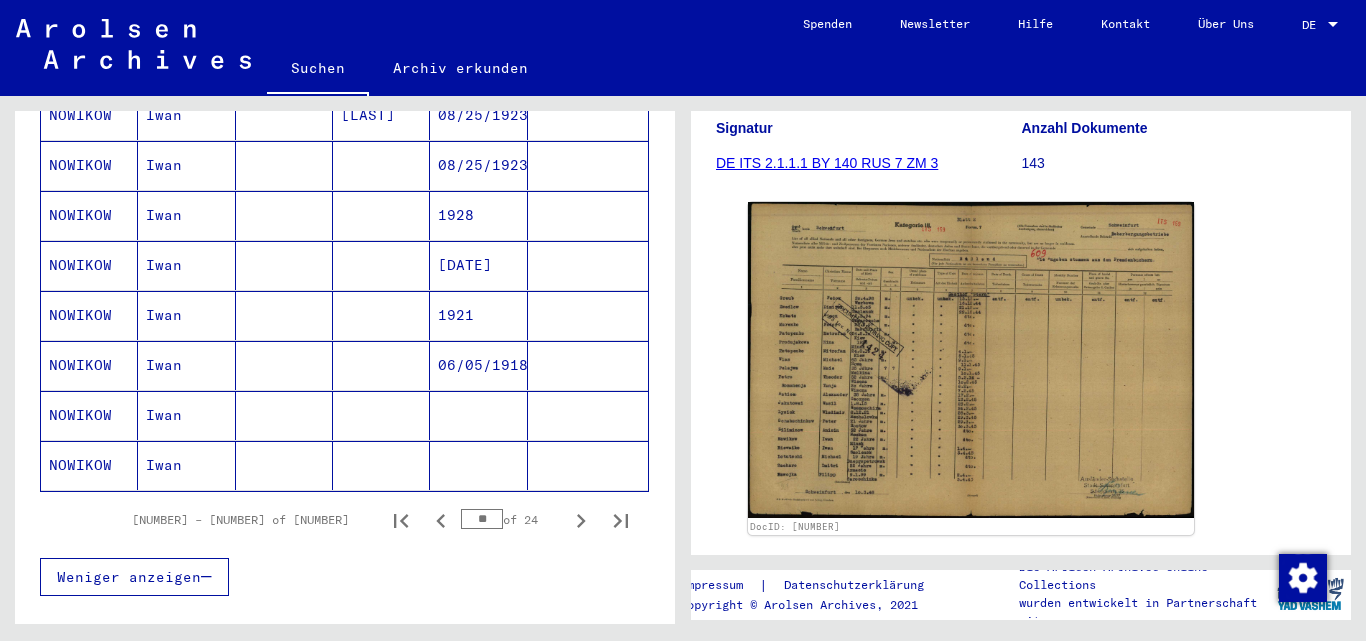 scroll, scrollTop: 1185, scrollLeft: 0, axis: vertical 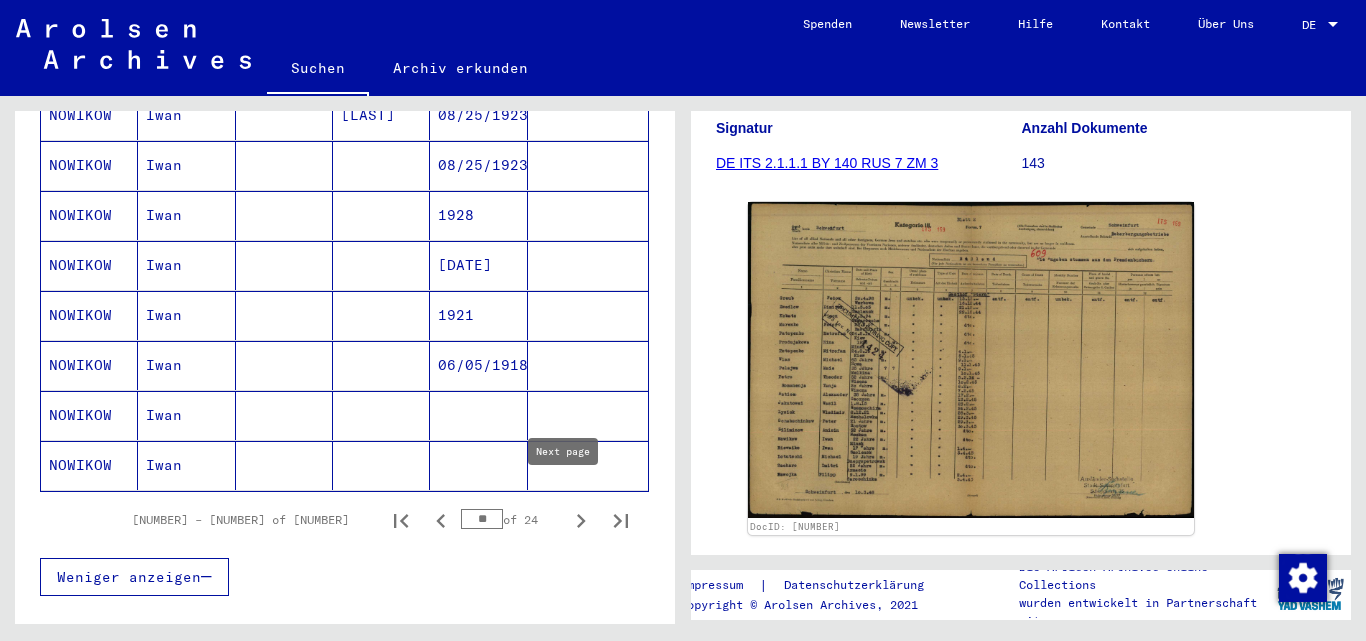 click 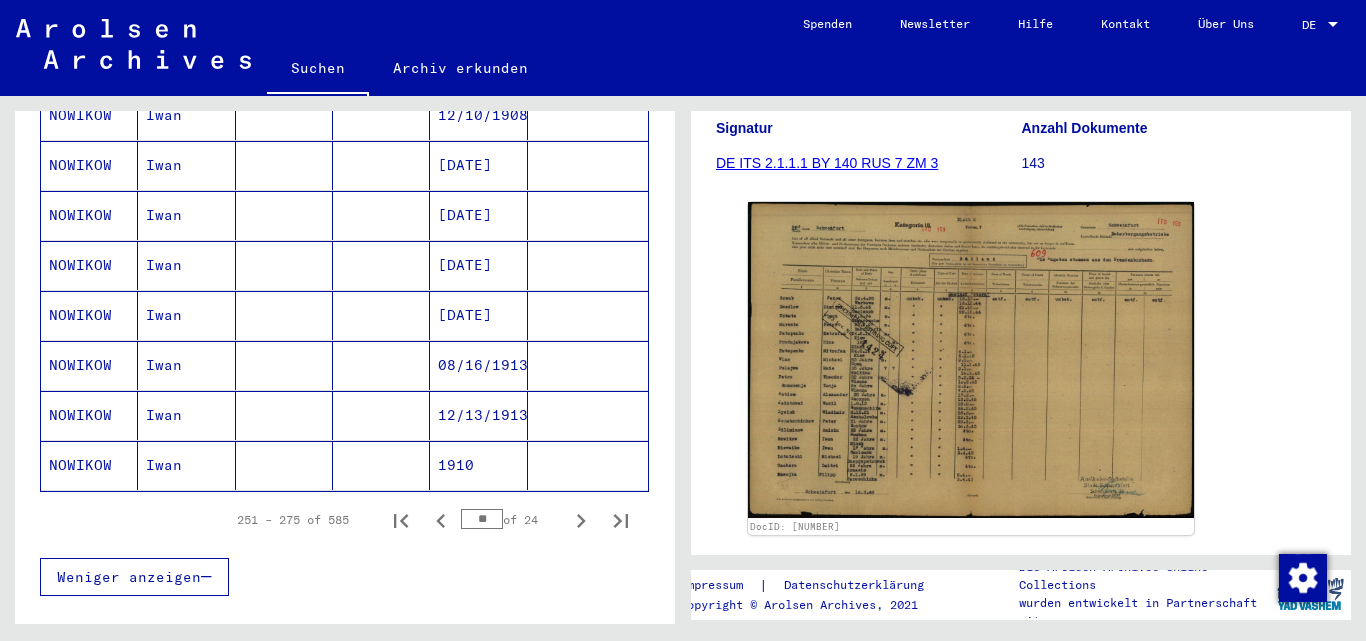 scroll, scrollTop: 1285, scrollLeft: 0, axis: vertical 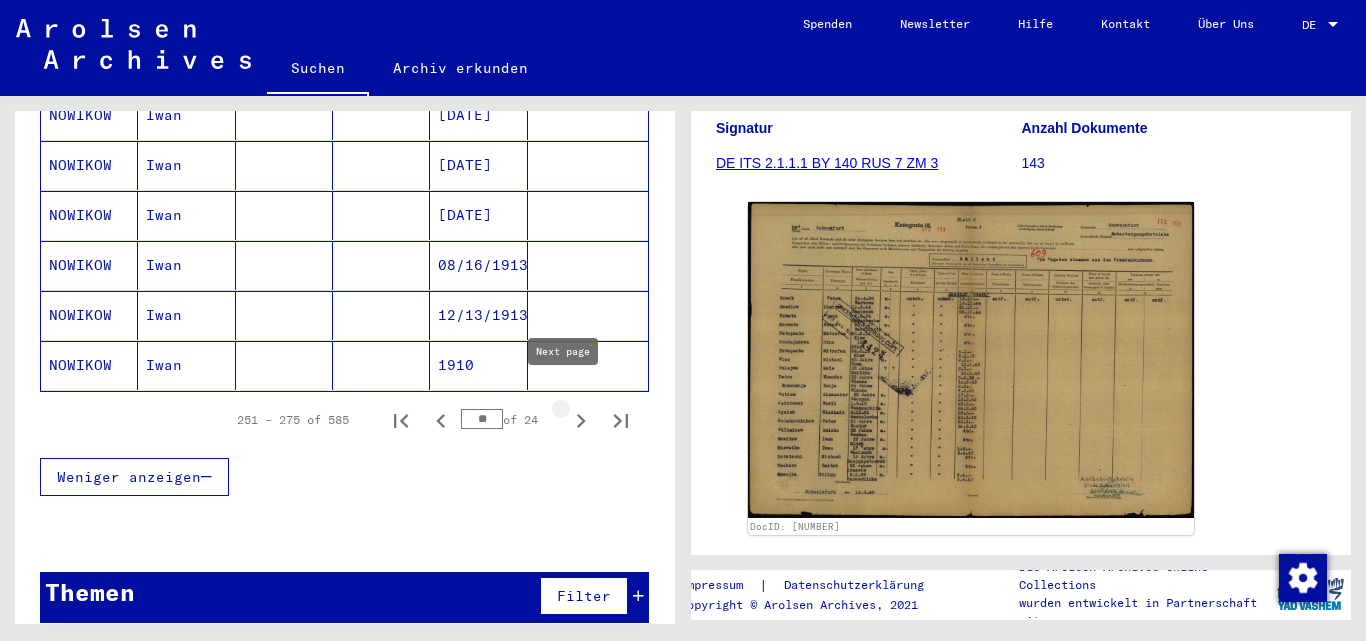 click 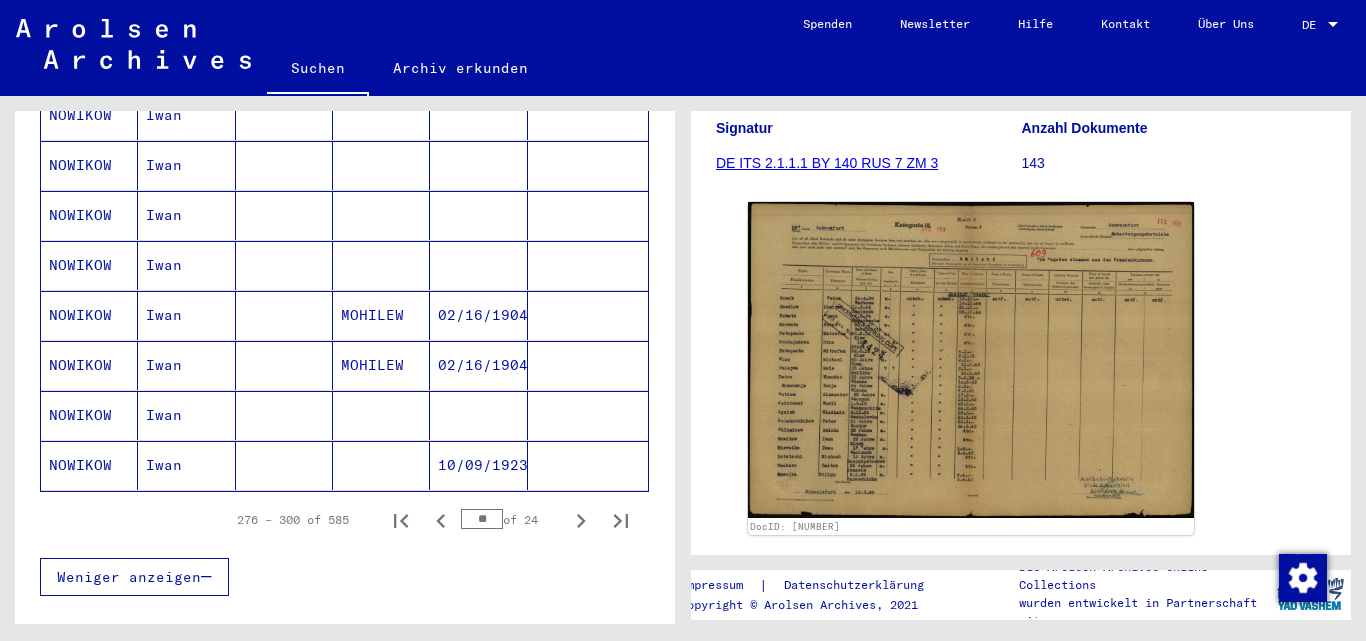 scroll, scrollTop: 1285, scrollLeft: 0, axis: vertical 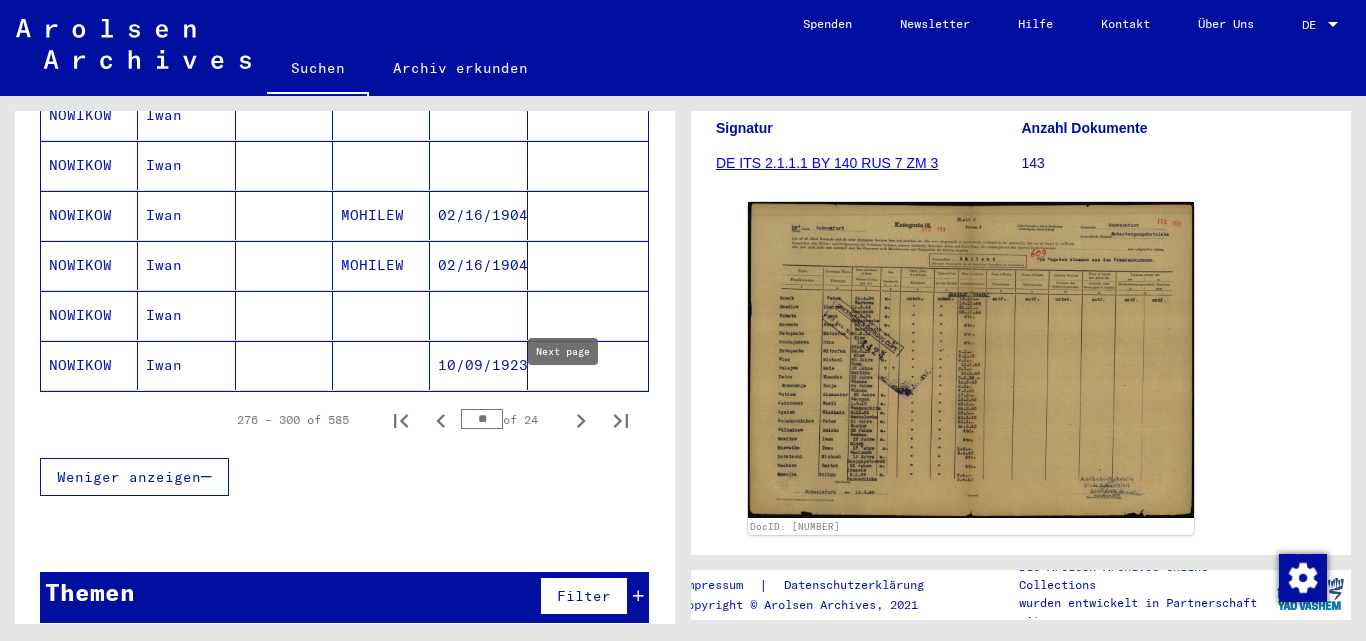 click 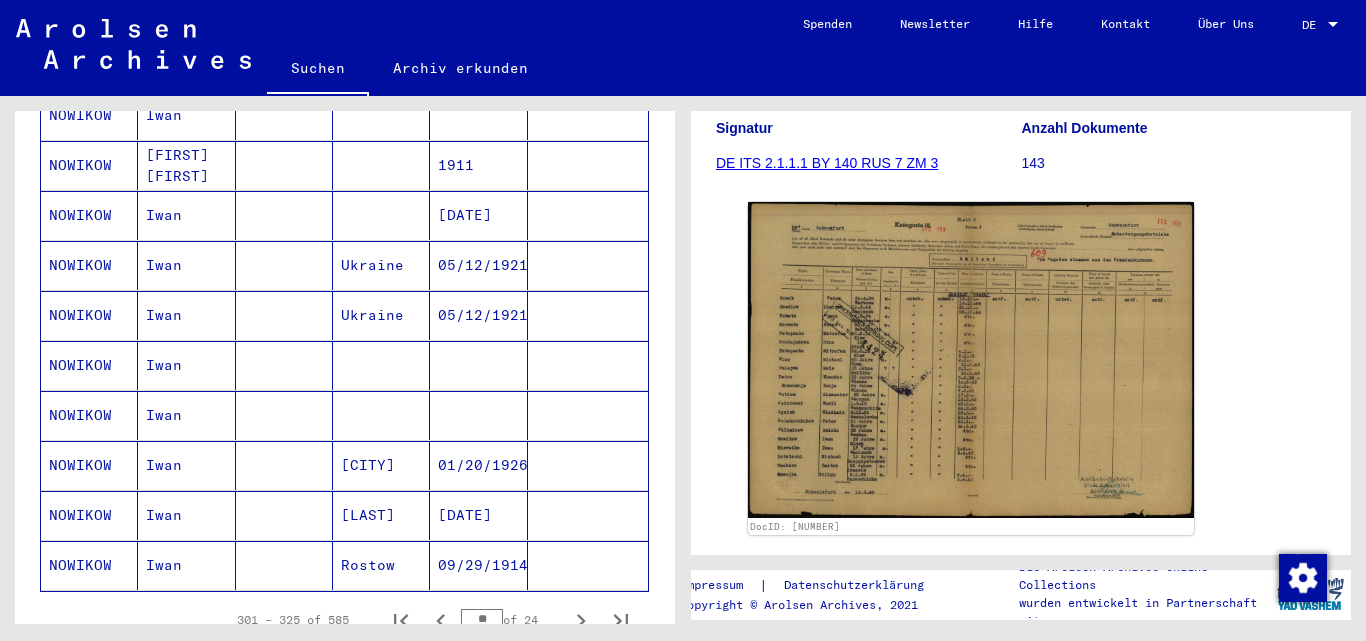 scroll, scrollTop: 1285, scrollLeft: 0, axis: vertical 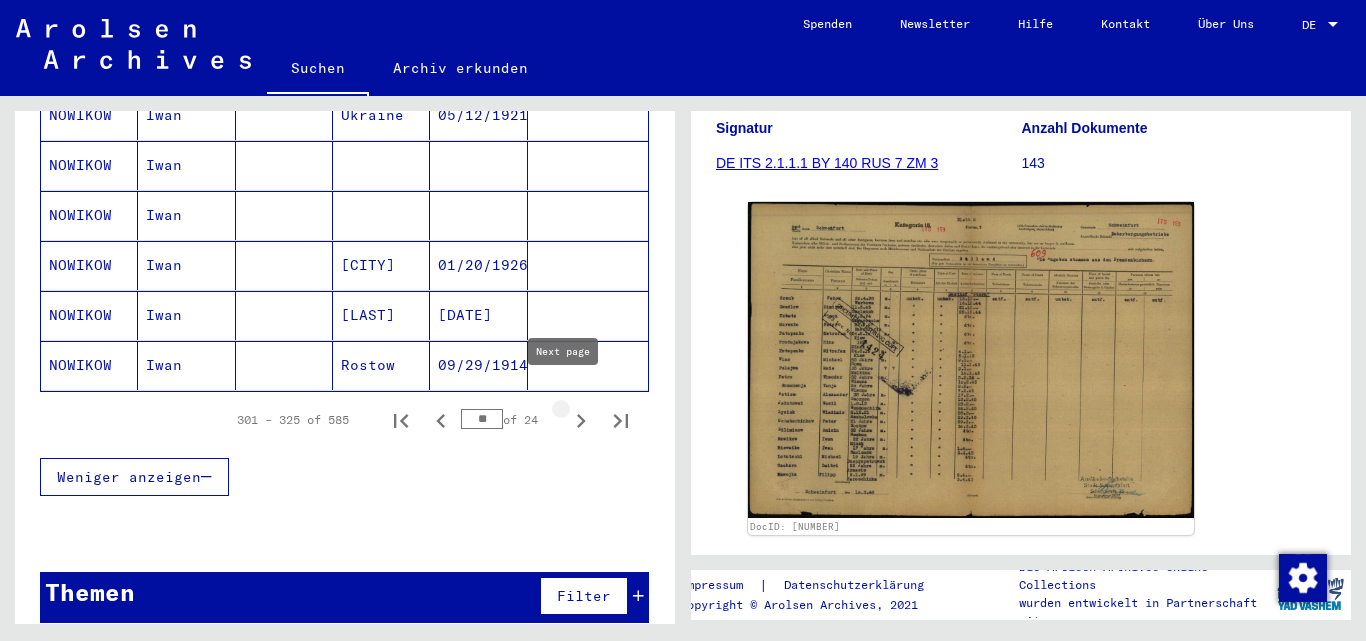 click 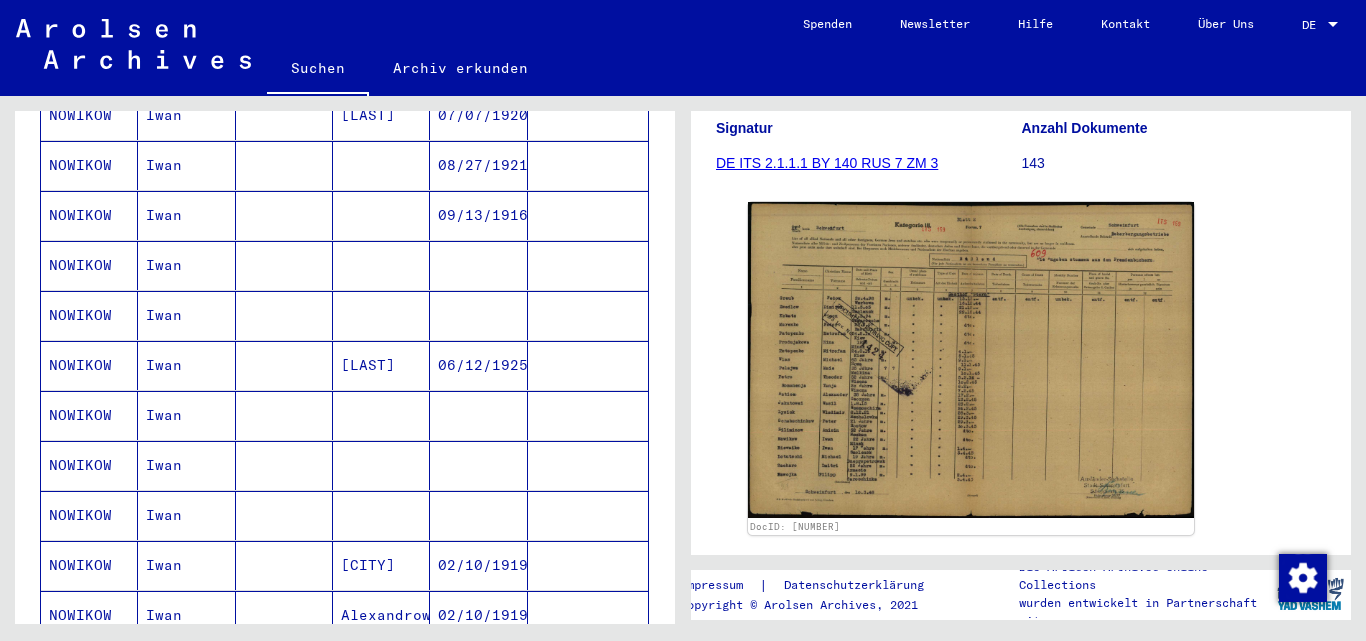 scroll, scrollTop: 1085, scrollLeft: 0, axis: vertical 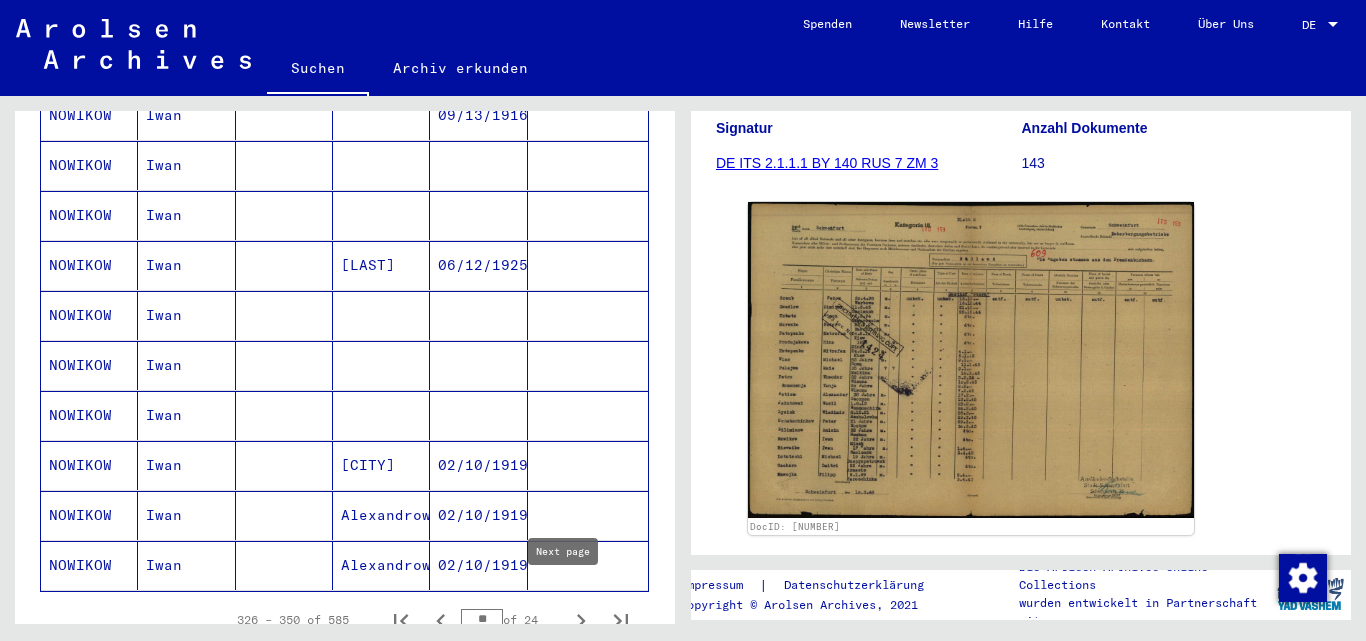 click 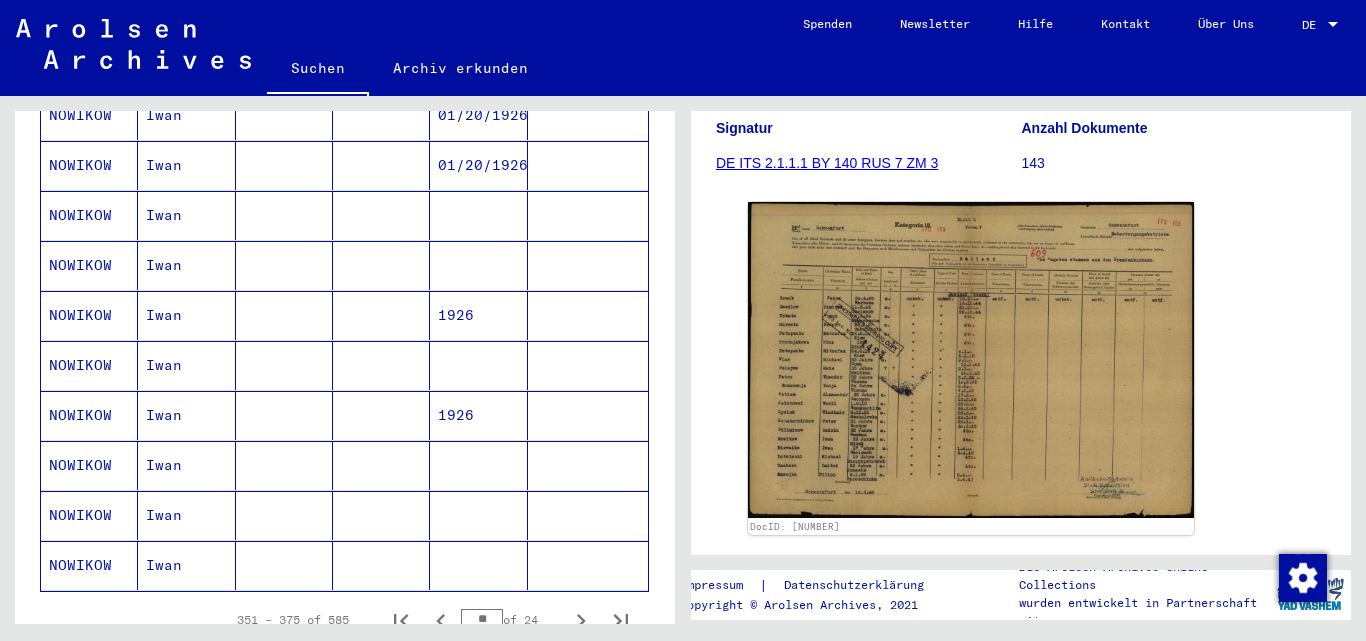 scroll, scrollTop: 1285, scrollLeft: 0, axis: vertical 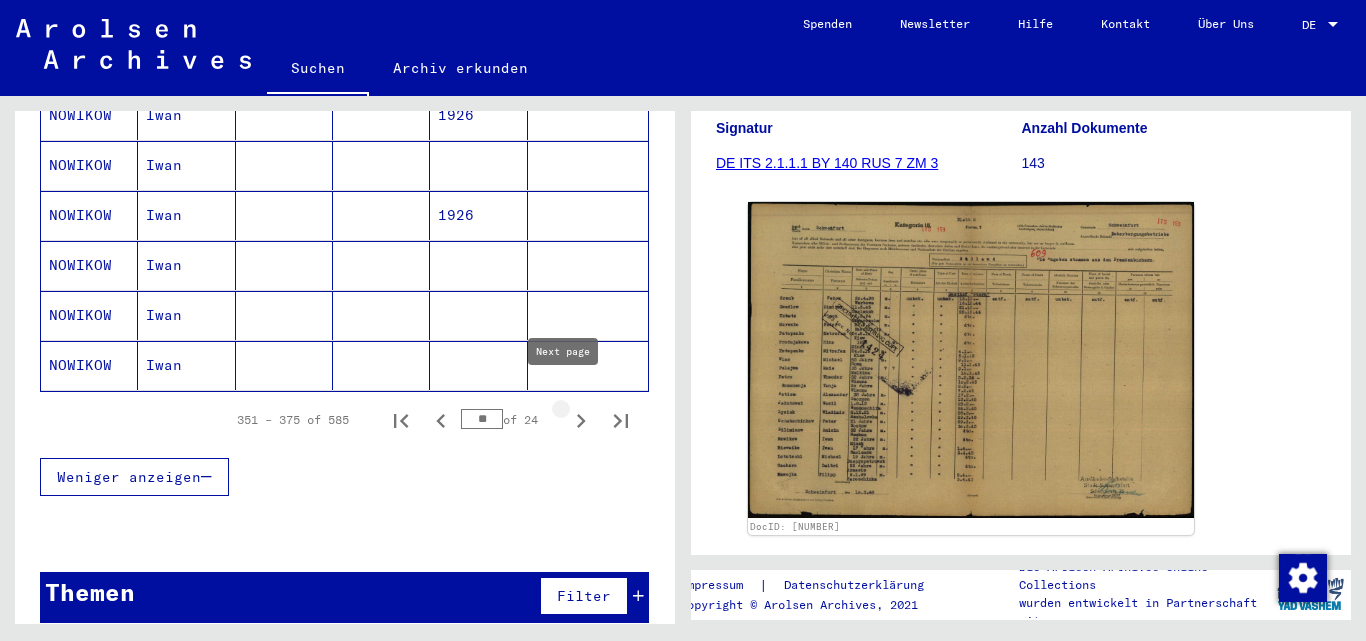 click 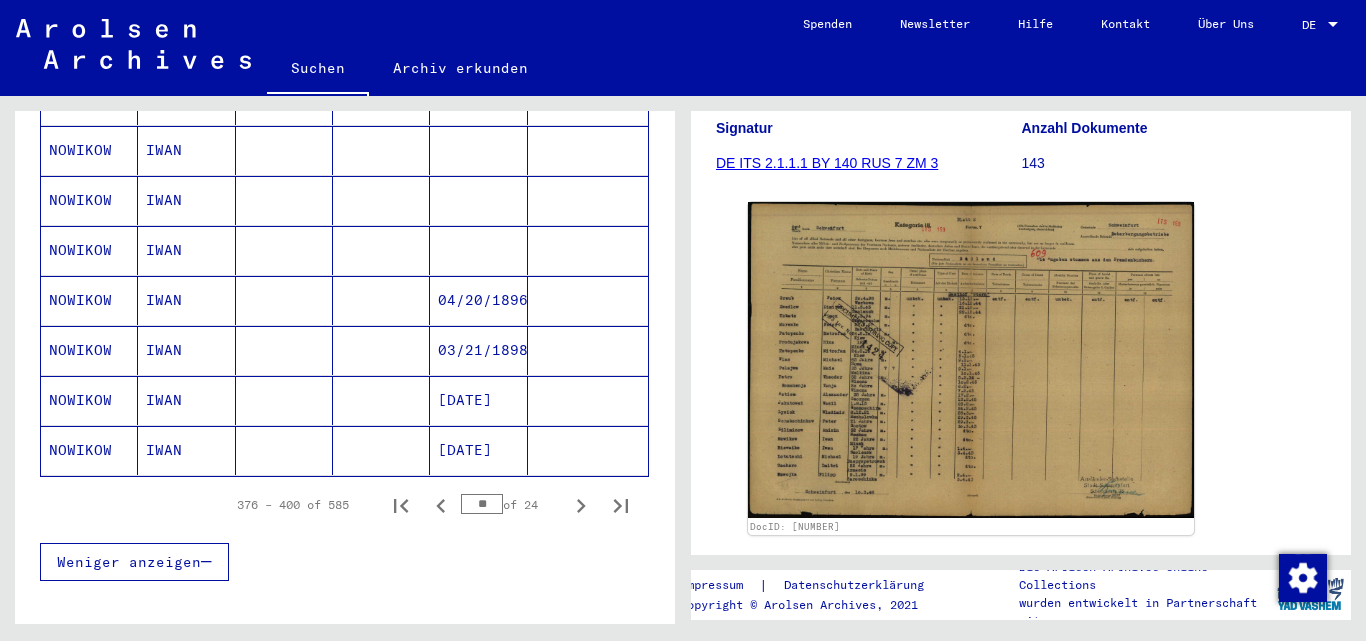 scroll, scrollTop: 1200, scrollLeft: 0, axis: vertical 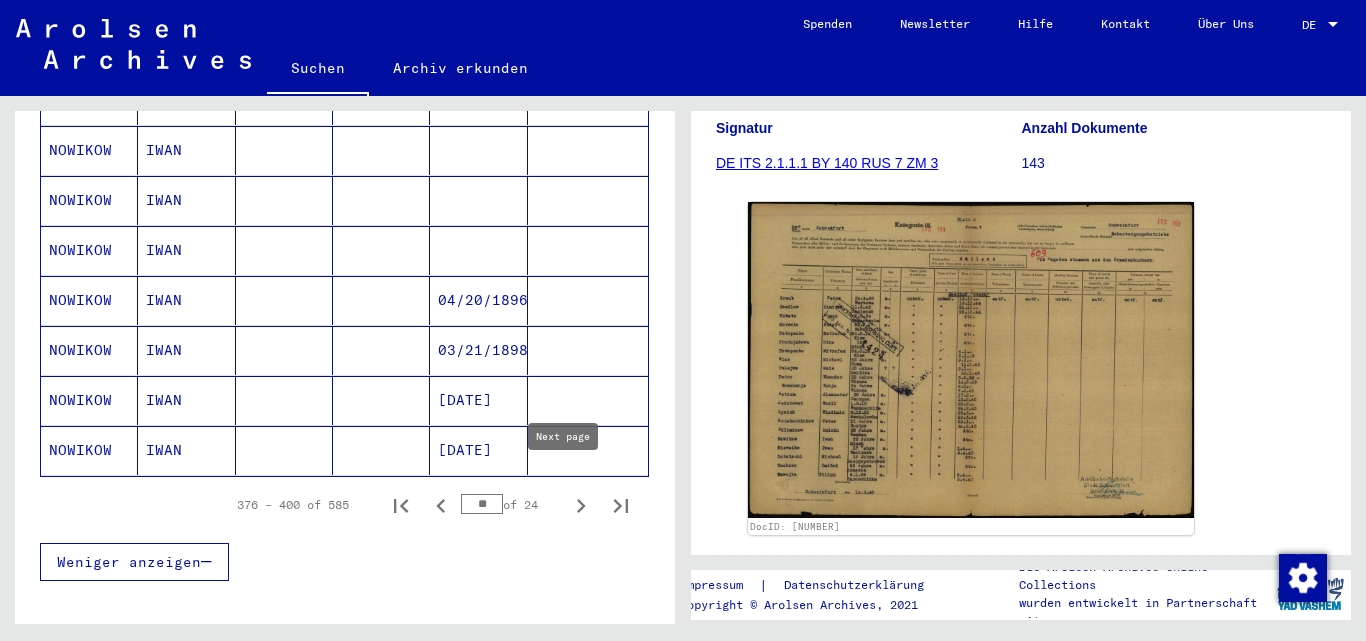 click 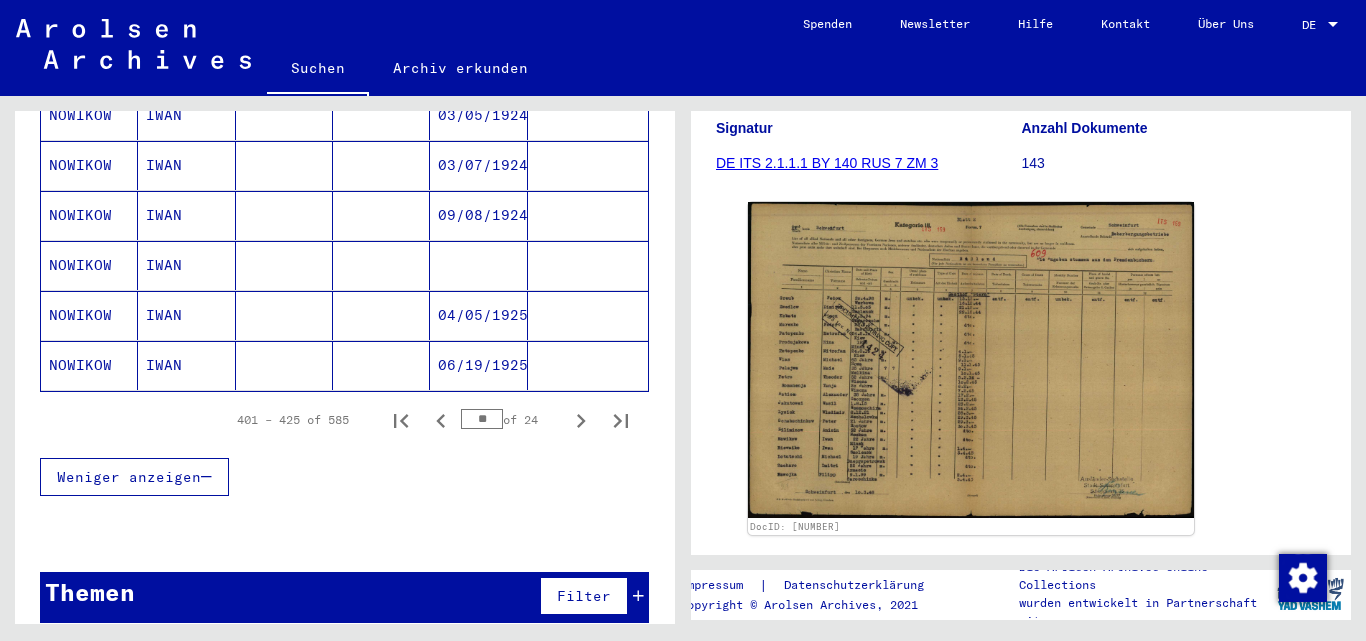 scroll, scrollTop: 1185, scrollLeft: 0, axis: vertical 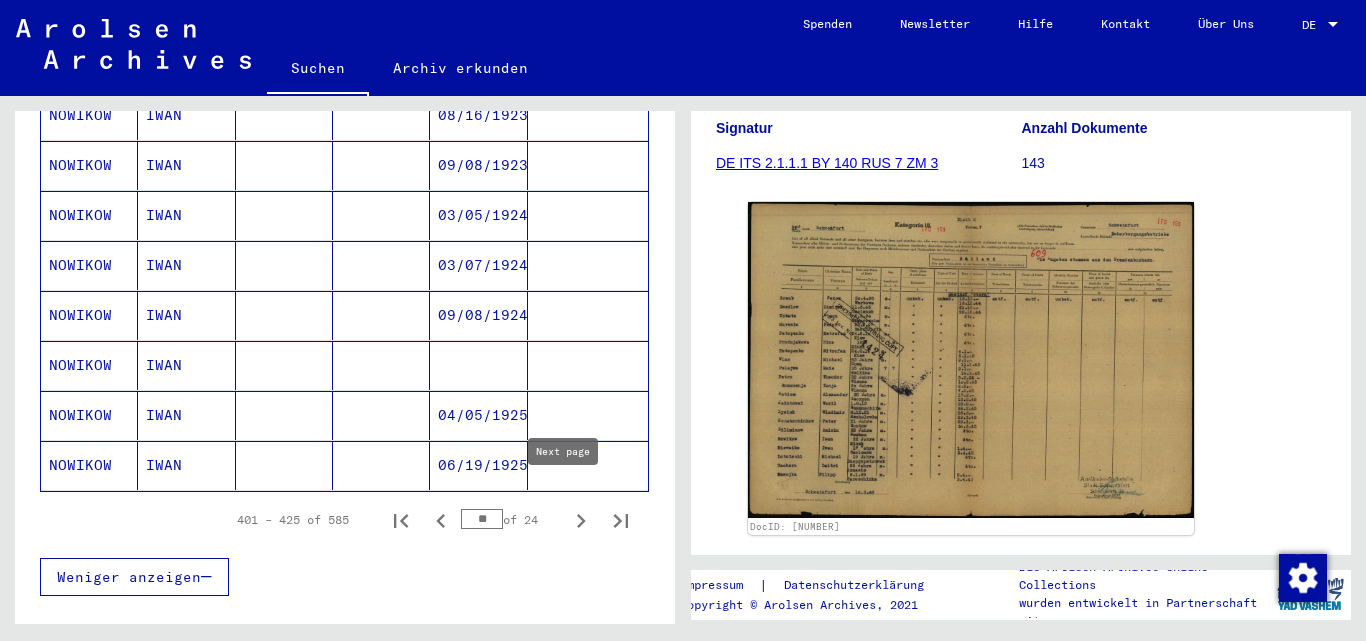 click 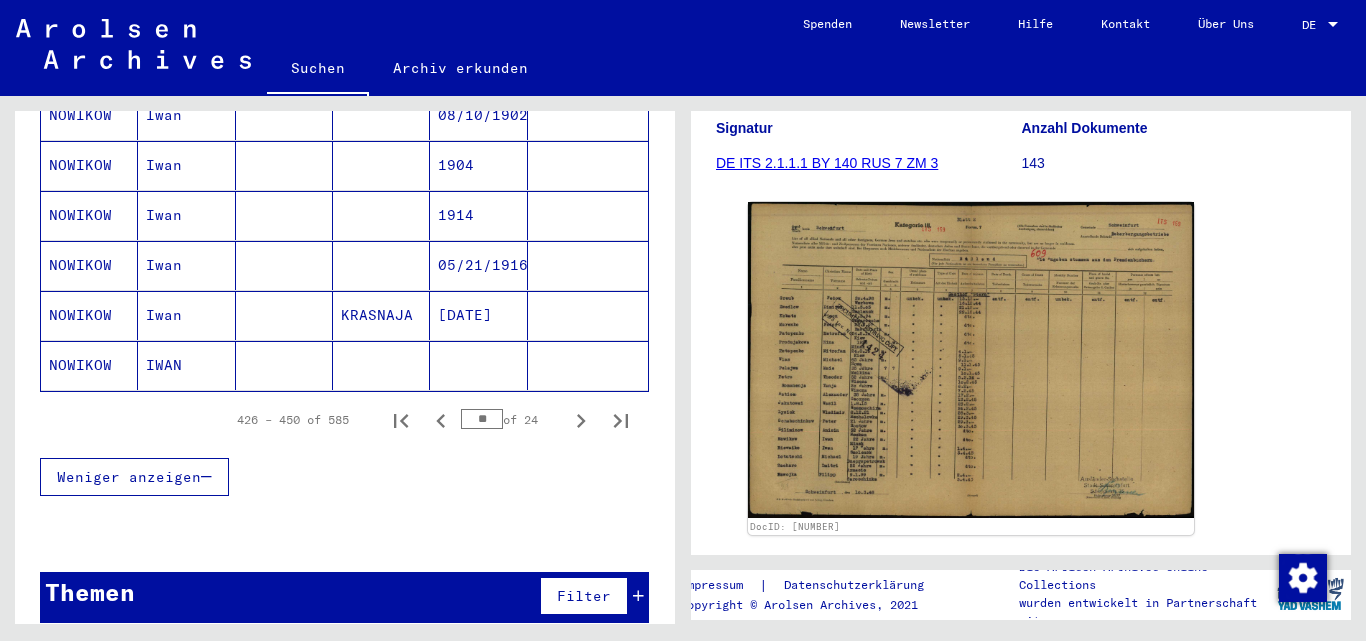 scroll, scrollTop: 1285, scrollLeft: 0, axis: vertical 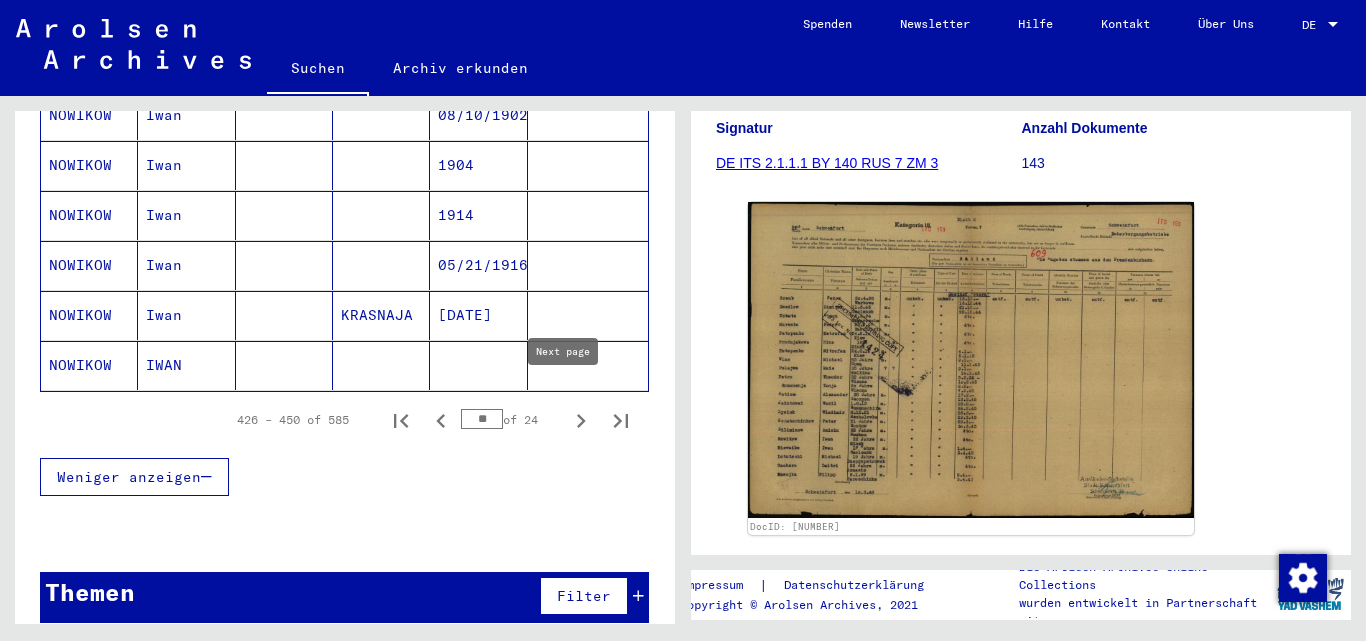 click 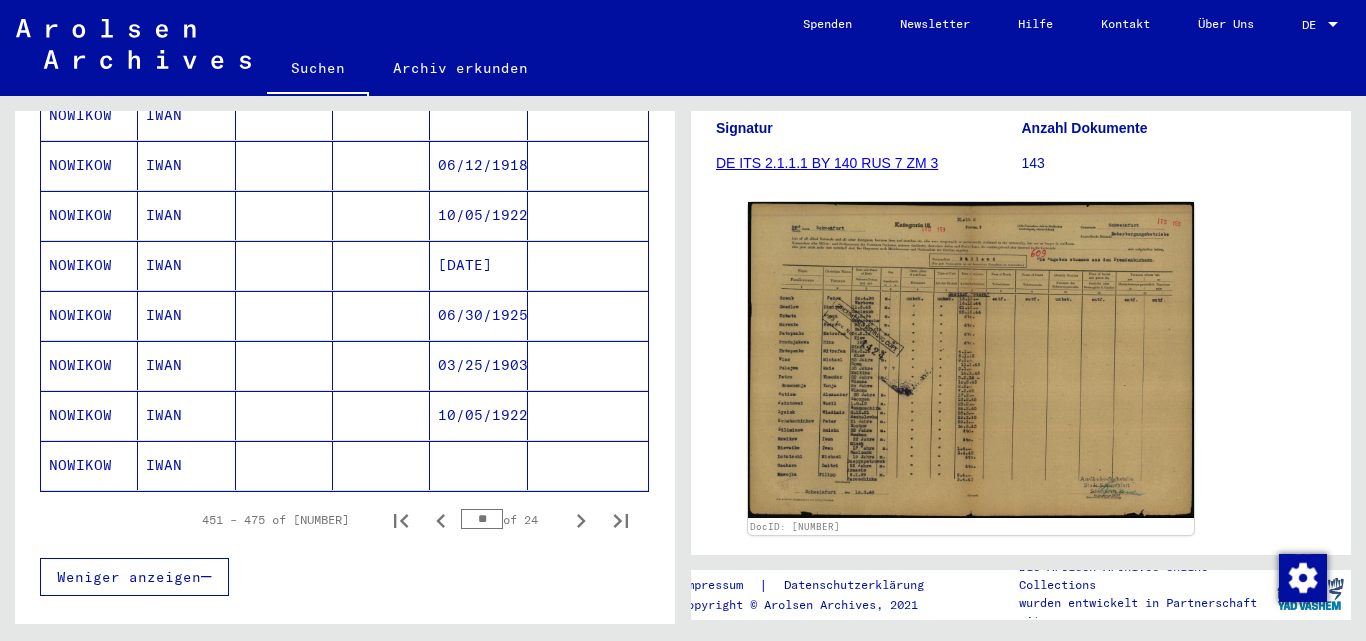 scroll, scrollTop: 1285, scrollLeft: 0, axis: vertical 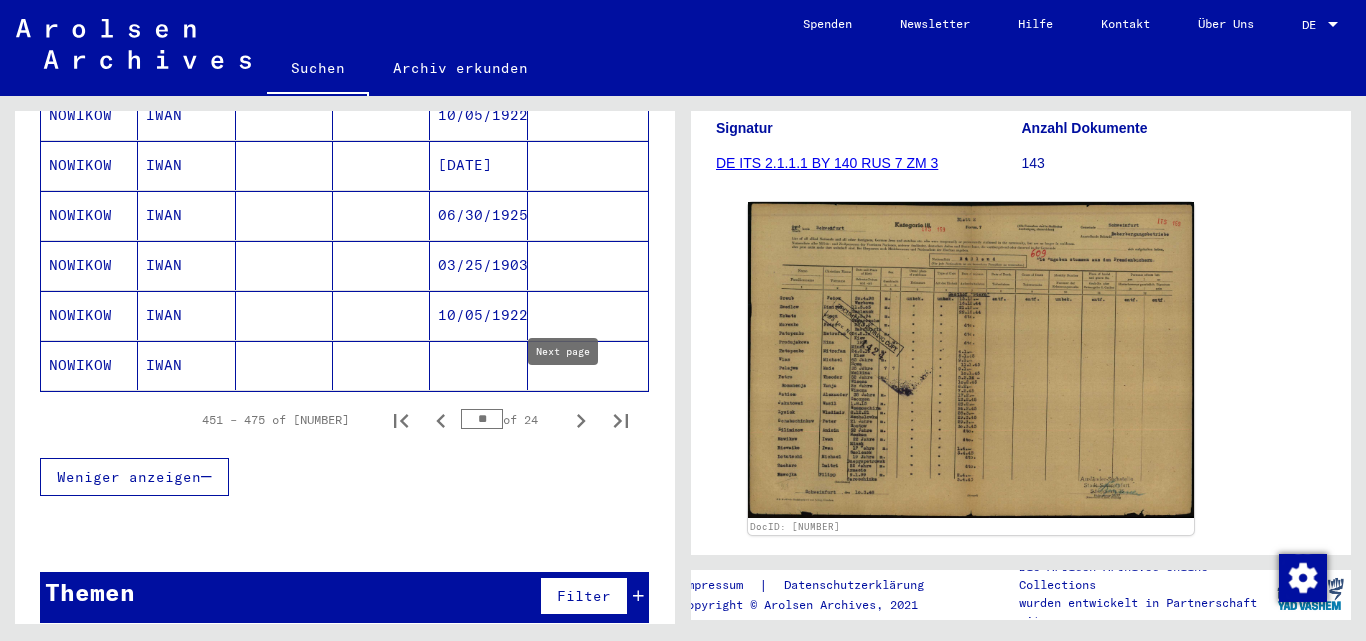 click 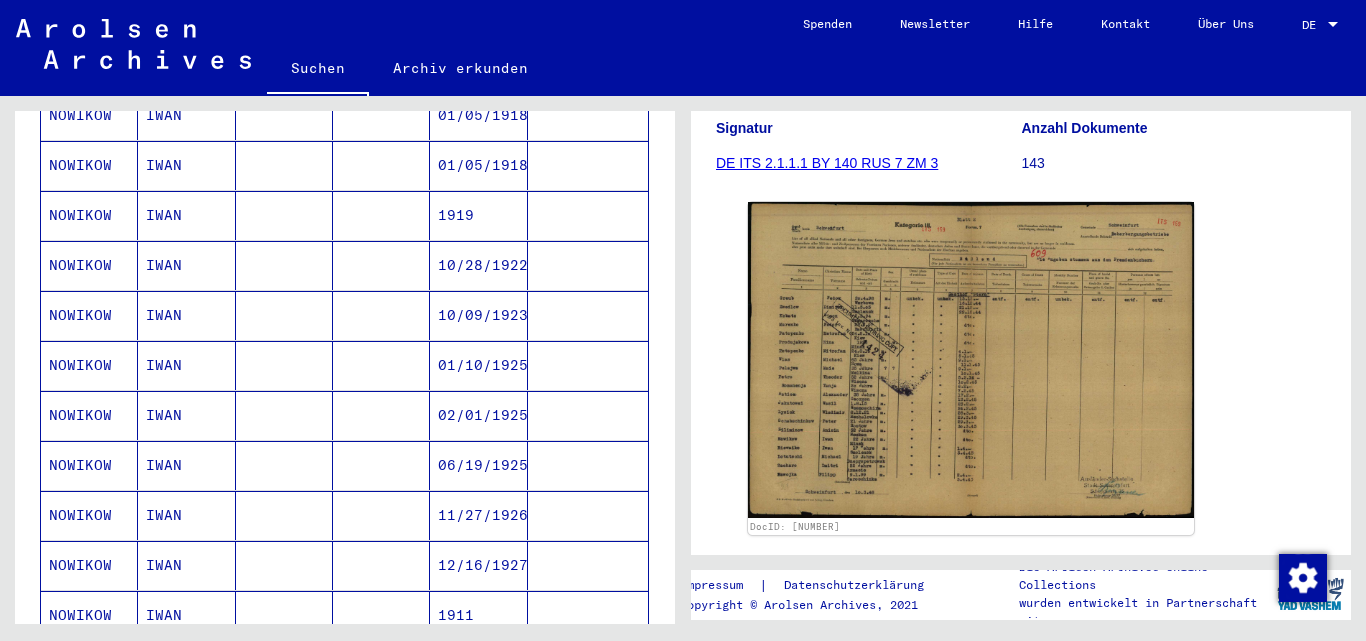 scroll, scrollTop: 1285, scrollLeft: 0, axis: vertical 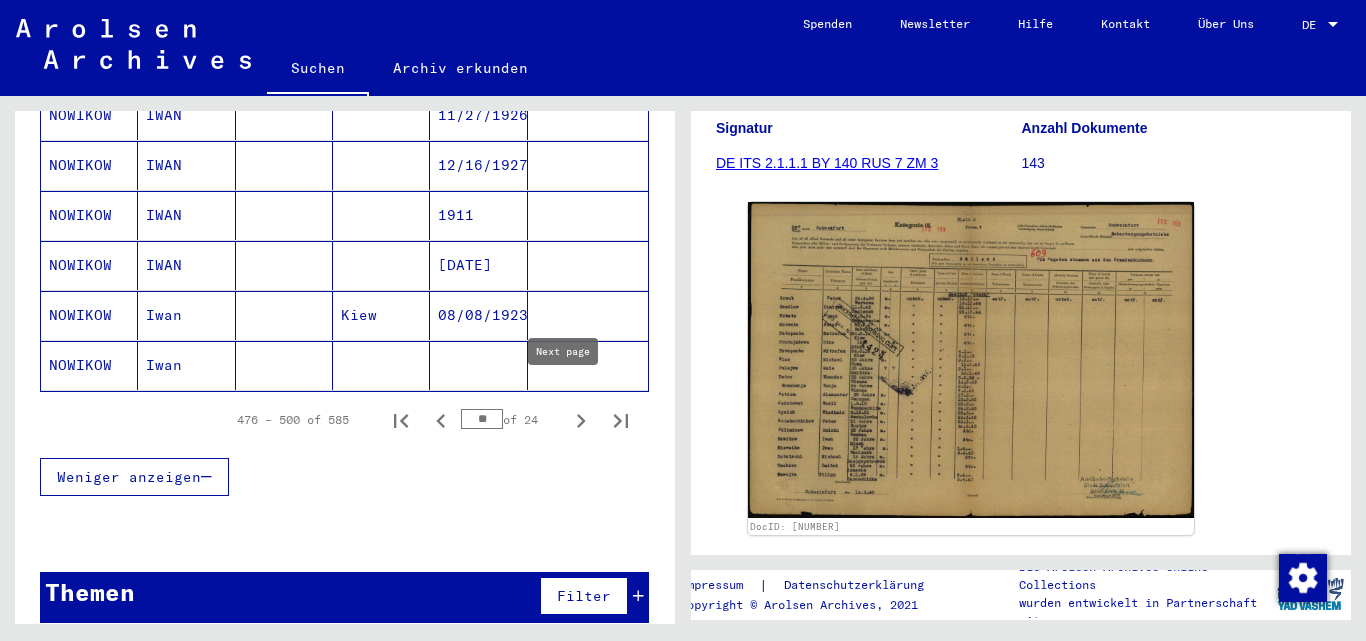 click 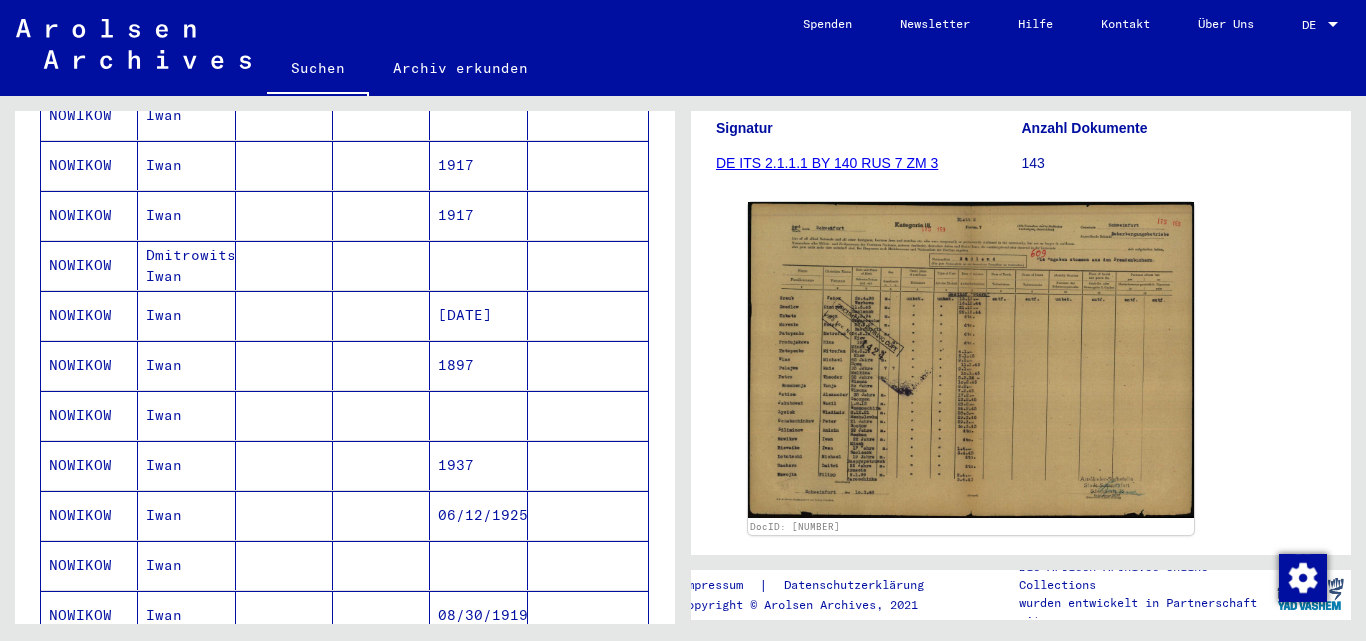 scroll, scrollTop: 1085, scrollLeft: 0, axis: vertical 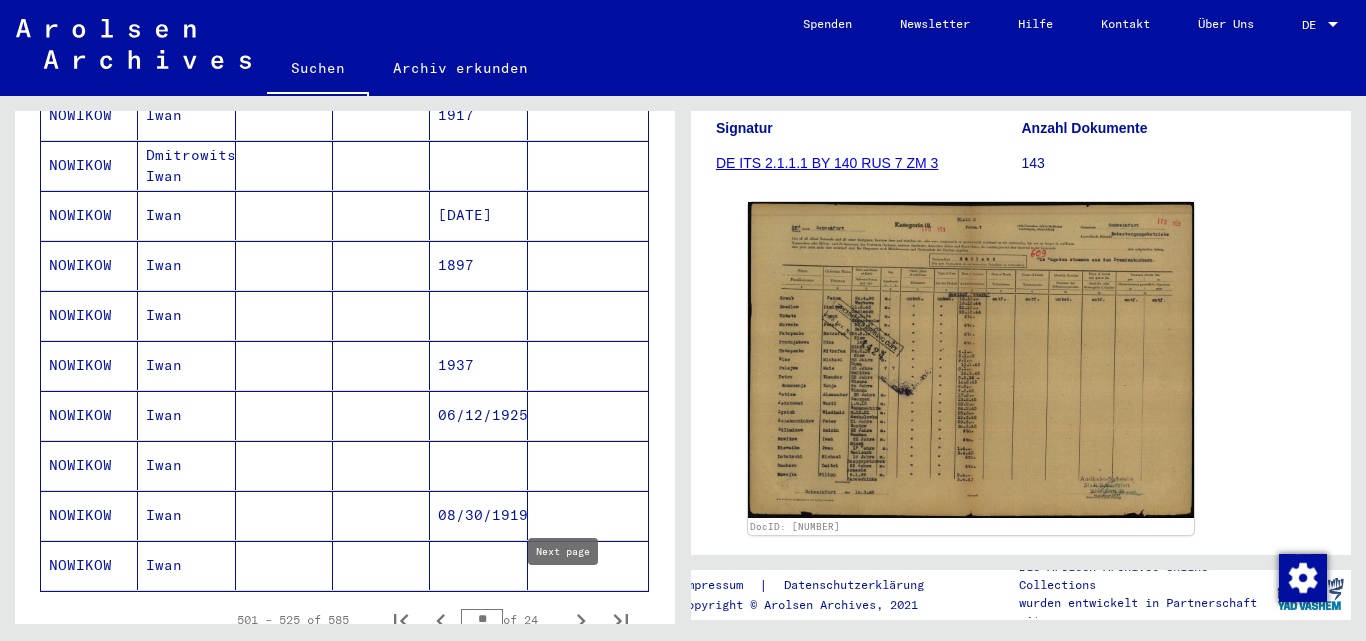 click 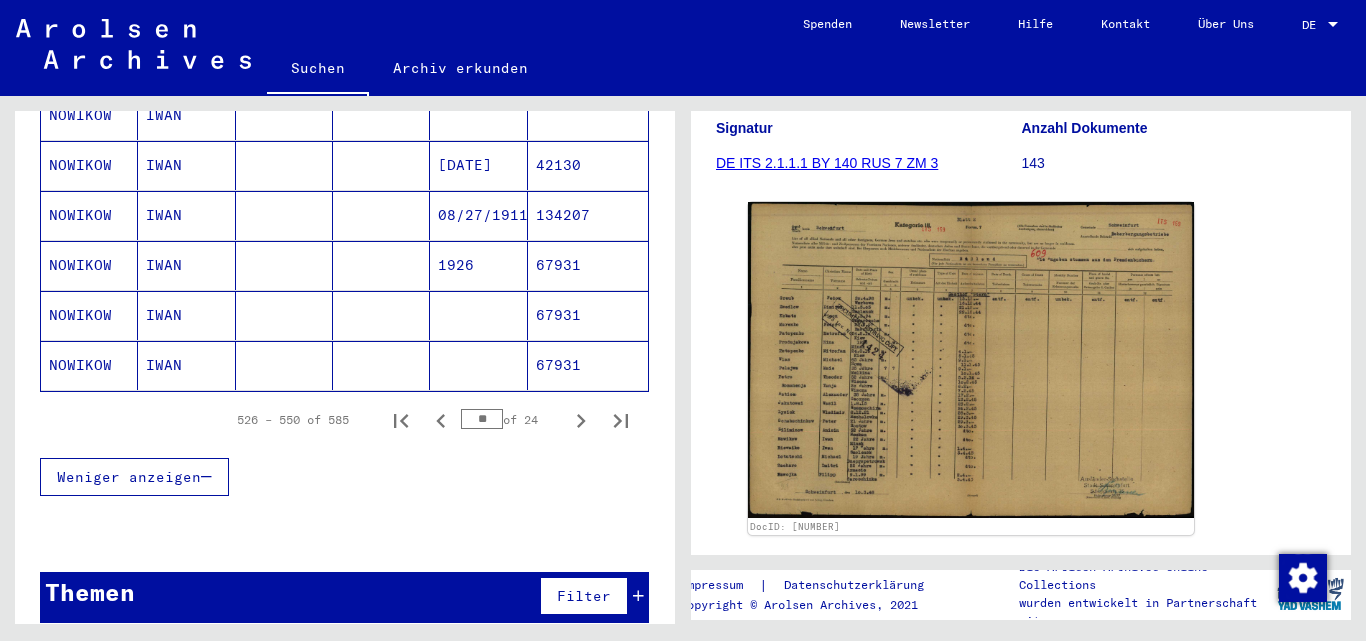 scroll, scrollTop: 1185, scrollLeft: 0, axis: vertical 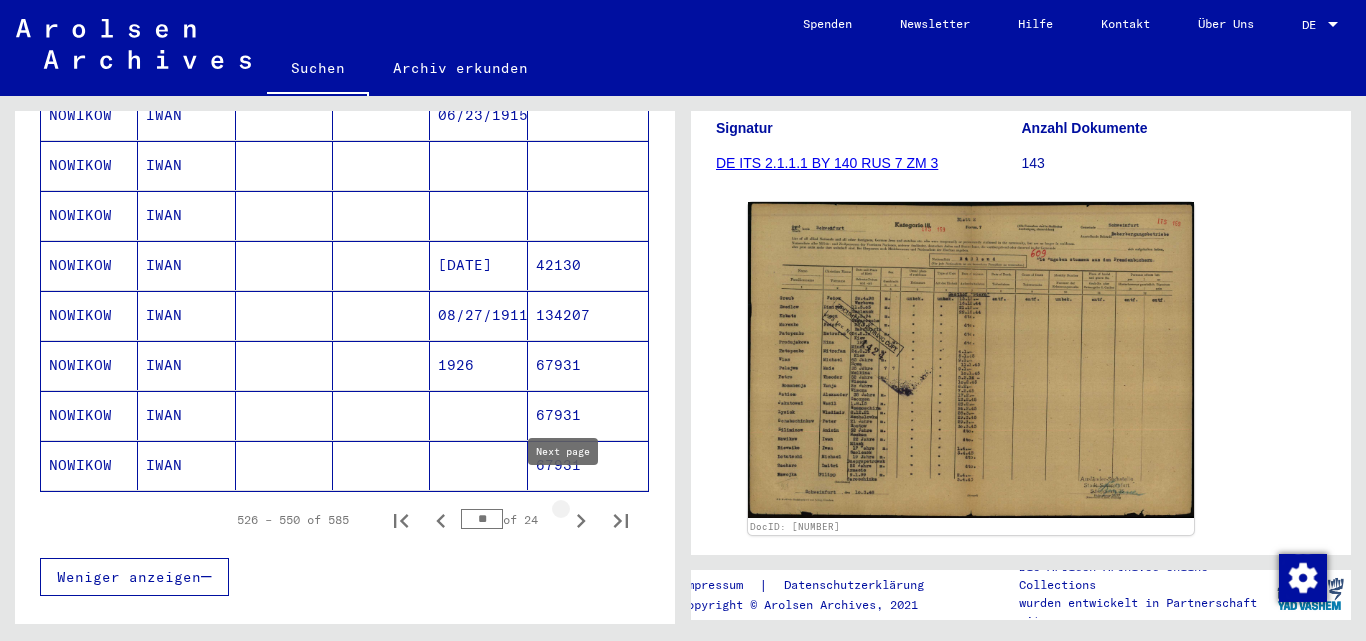 click 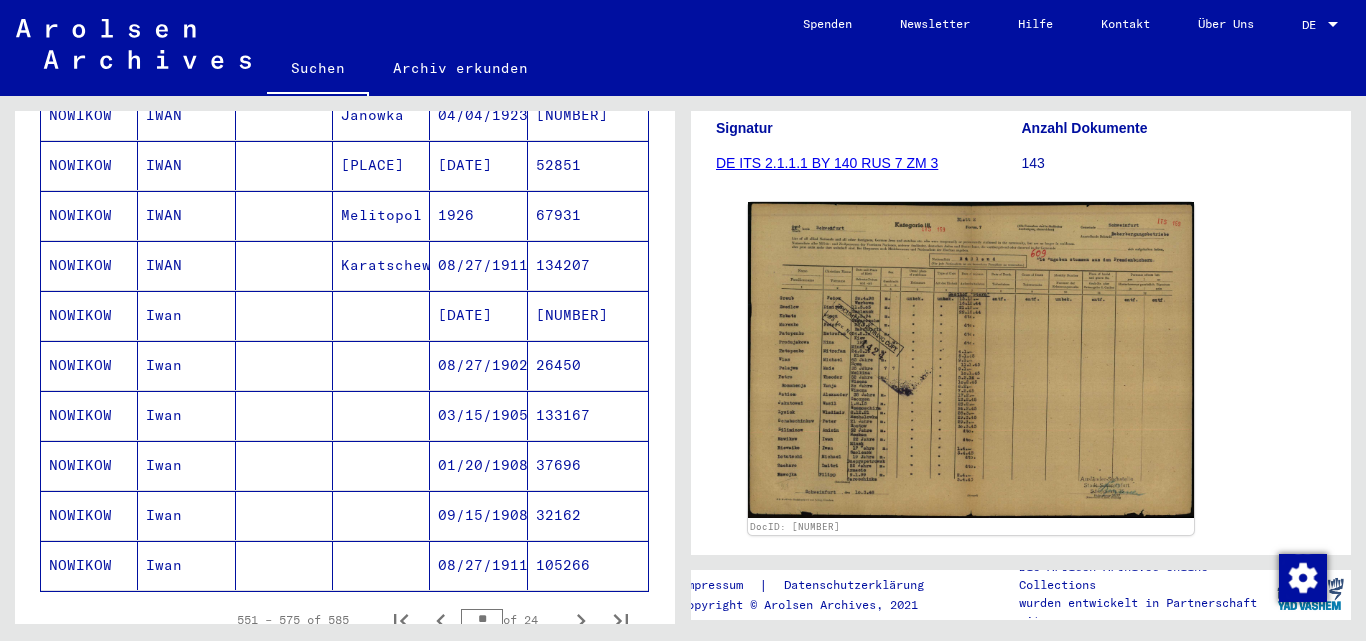 scroll, scrollTop: 1285, scrollLeft: 0, axis: vertical 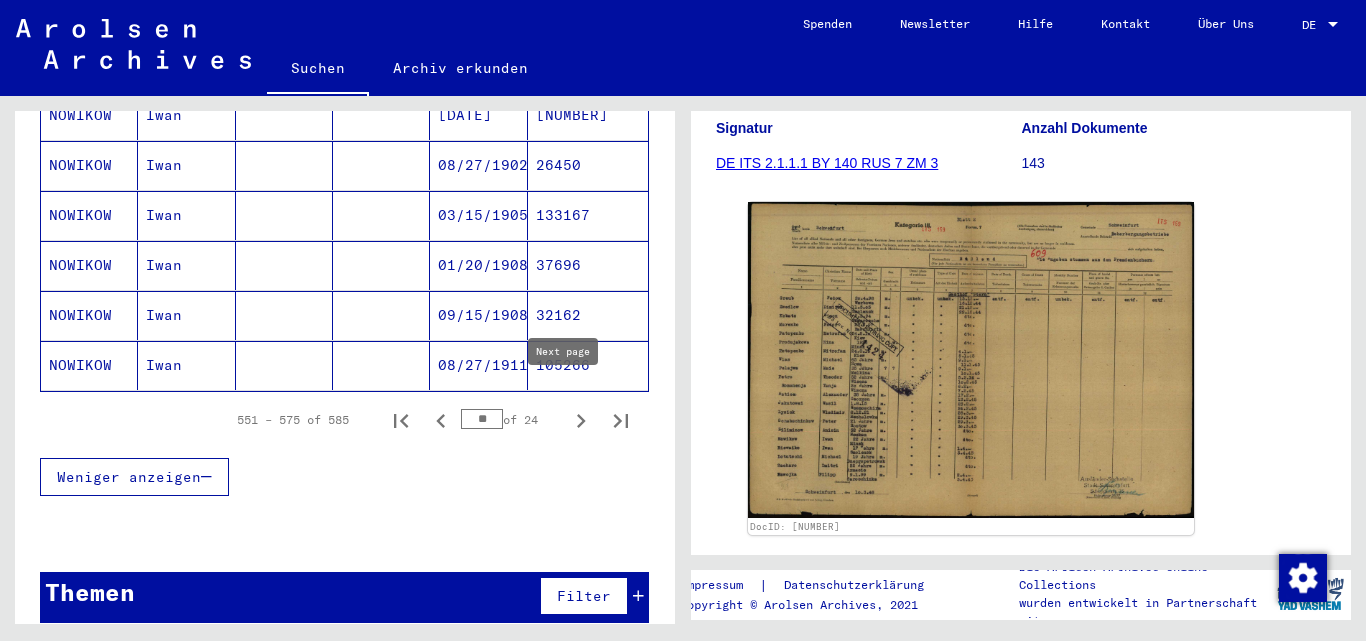 click 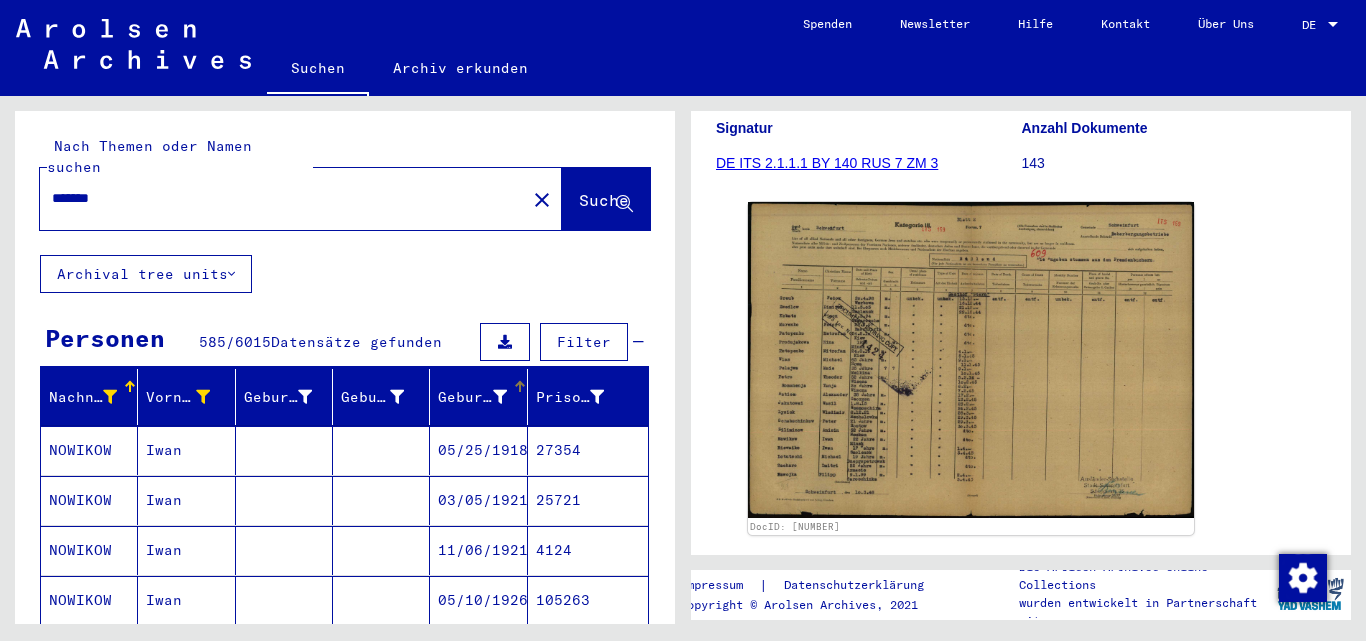 scroll, scrollTop: 0, scrollLeft: 0, axis: both 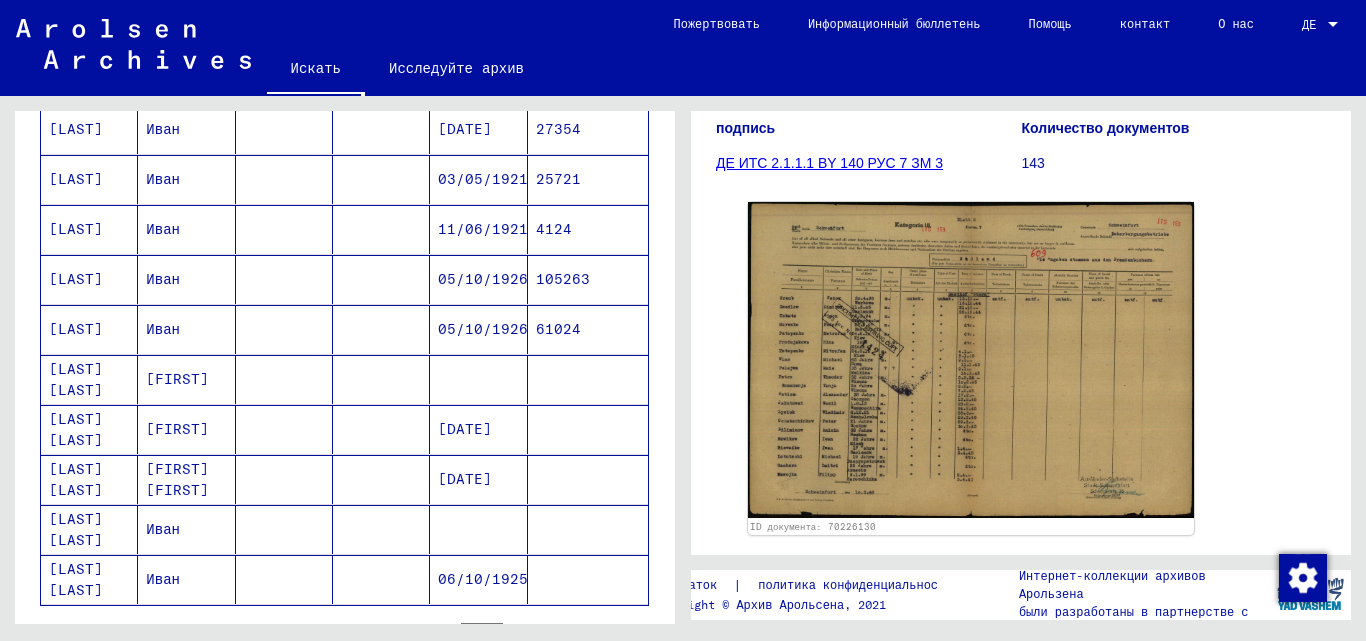 click on "[FIRST]" at bounding box center (177, 429) 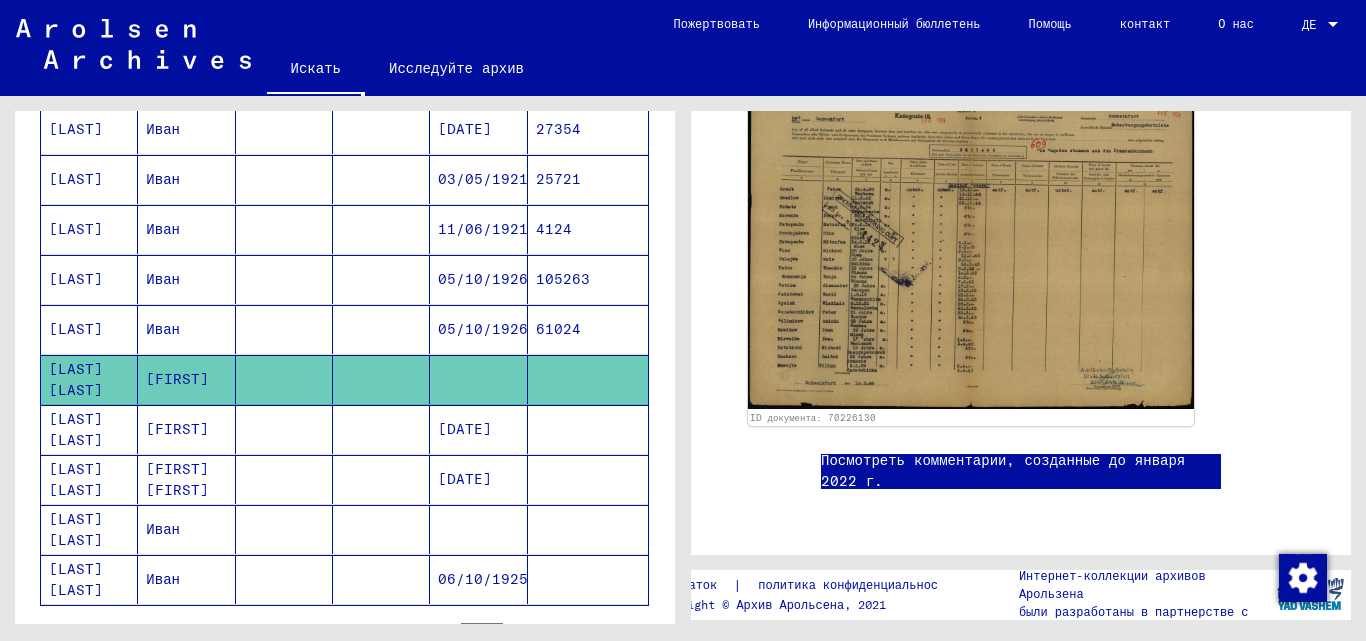 scroll, scrollTop: 150, scrollLeft: 0, axis: vertical 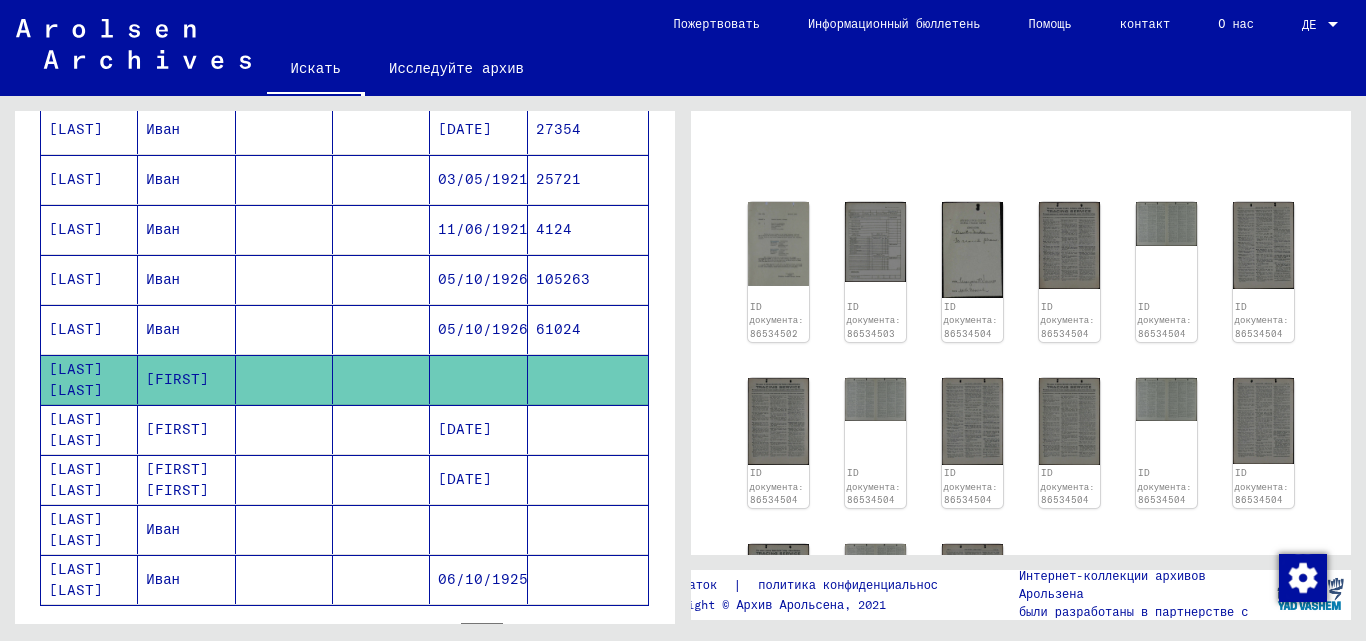 click on "Иван" at bounding box center (163, 579) 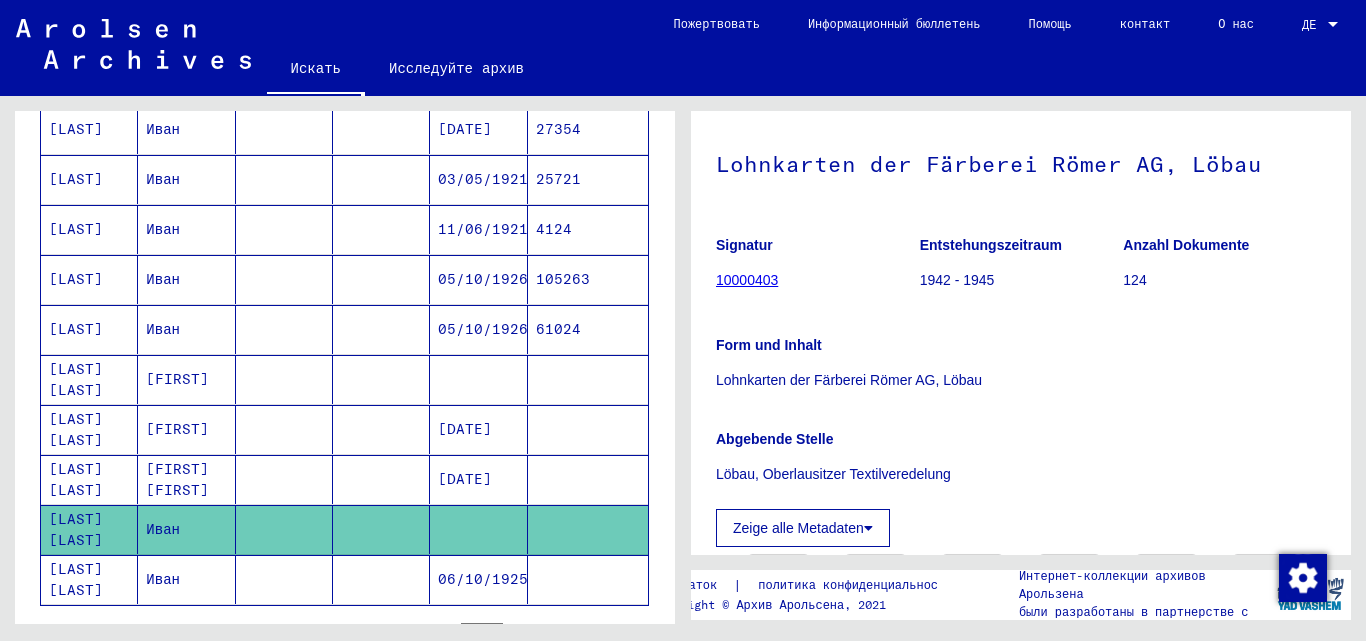 scroll, scrollTop: 0, scrollLeft: 0, axis: both 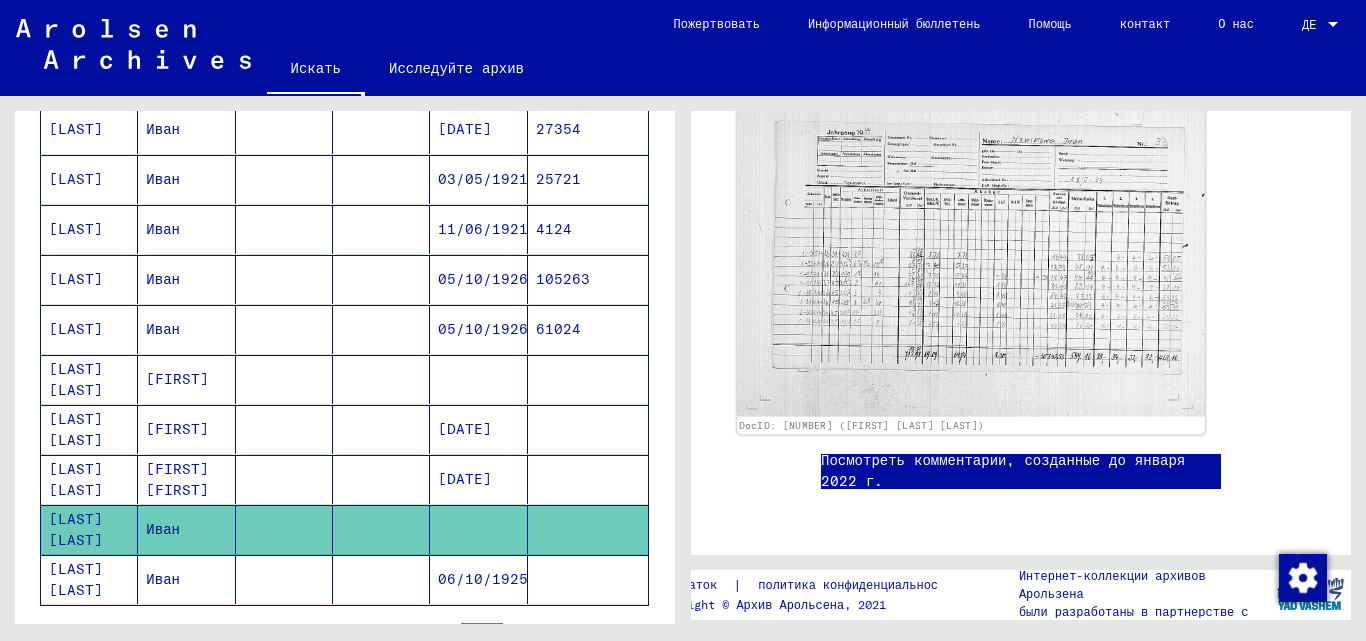 click 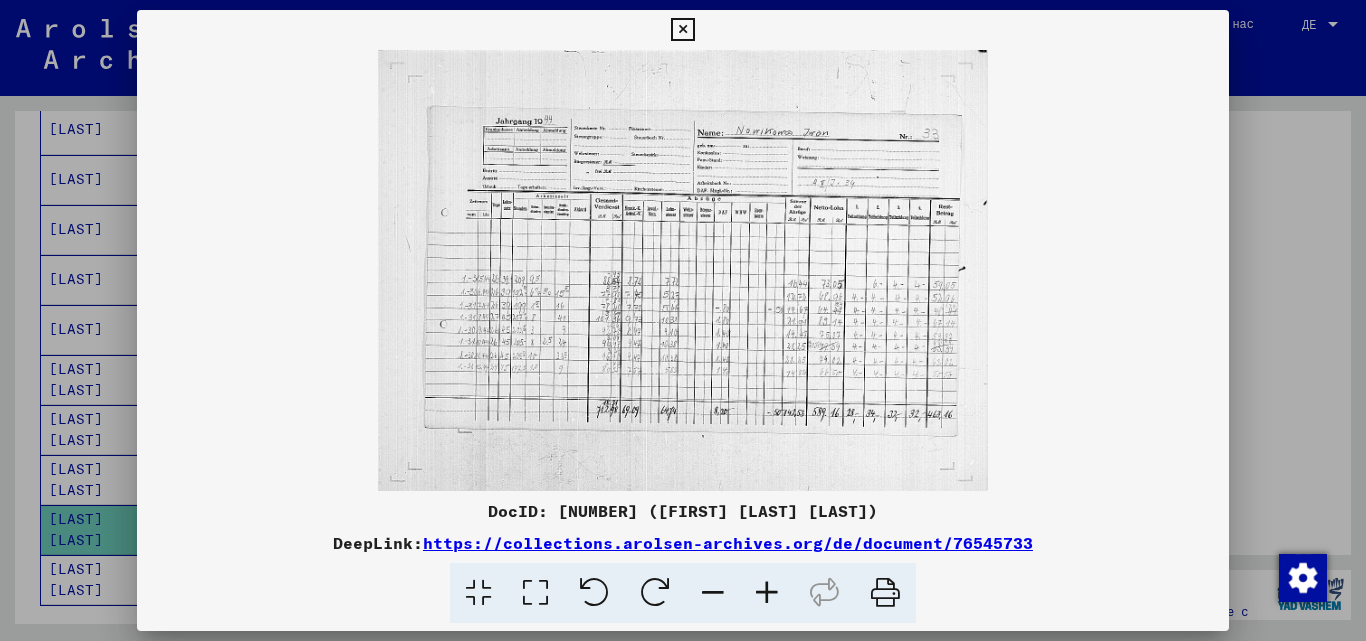 click at bounding box center (767, 593) 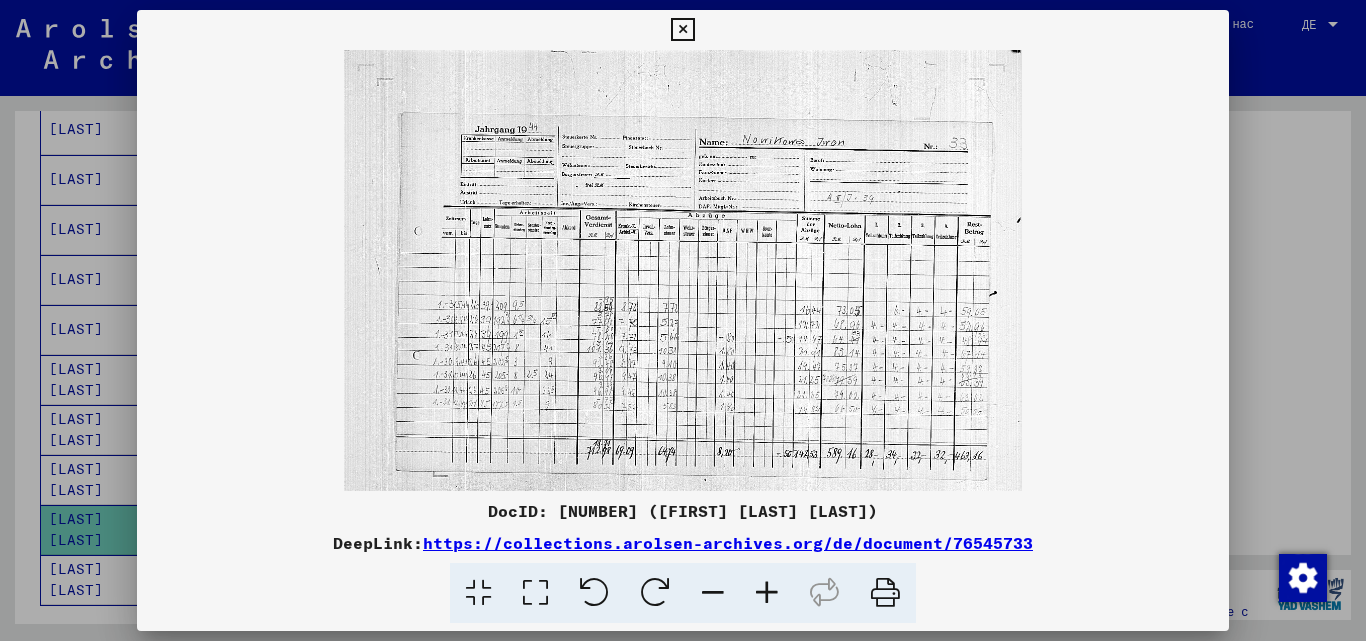 click at bounding box center [767, 593] 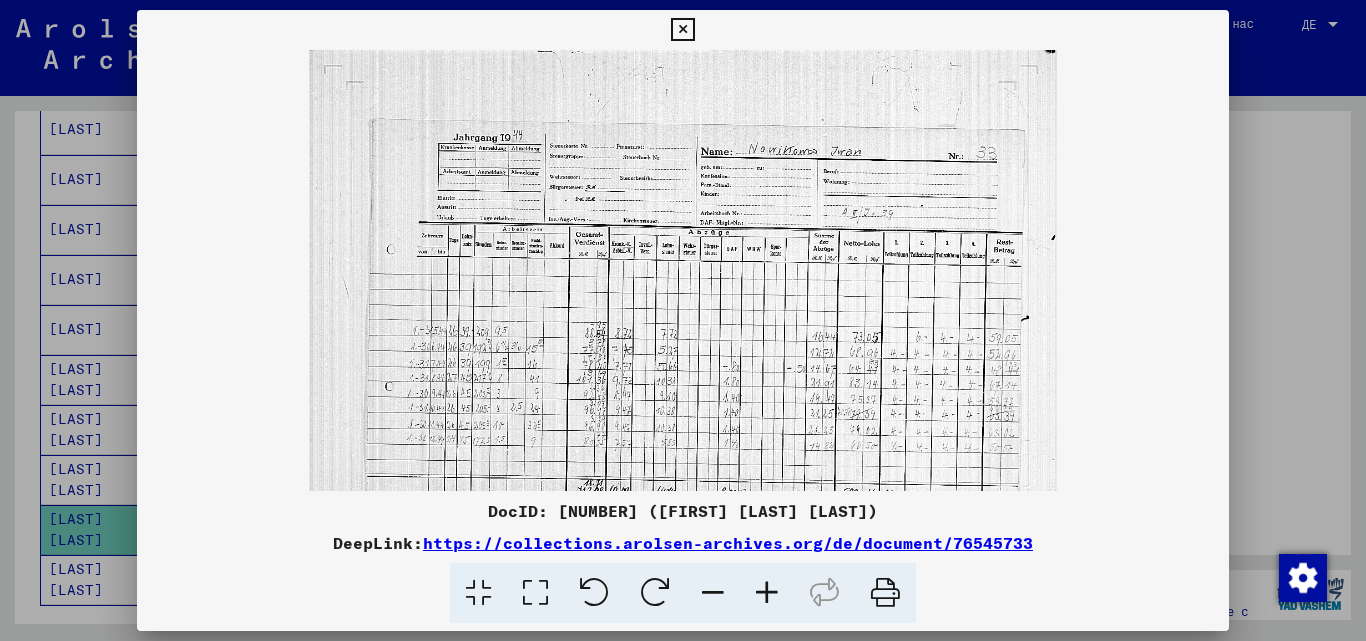 click at bounding box center (767, 593) 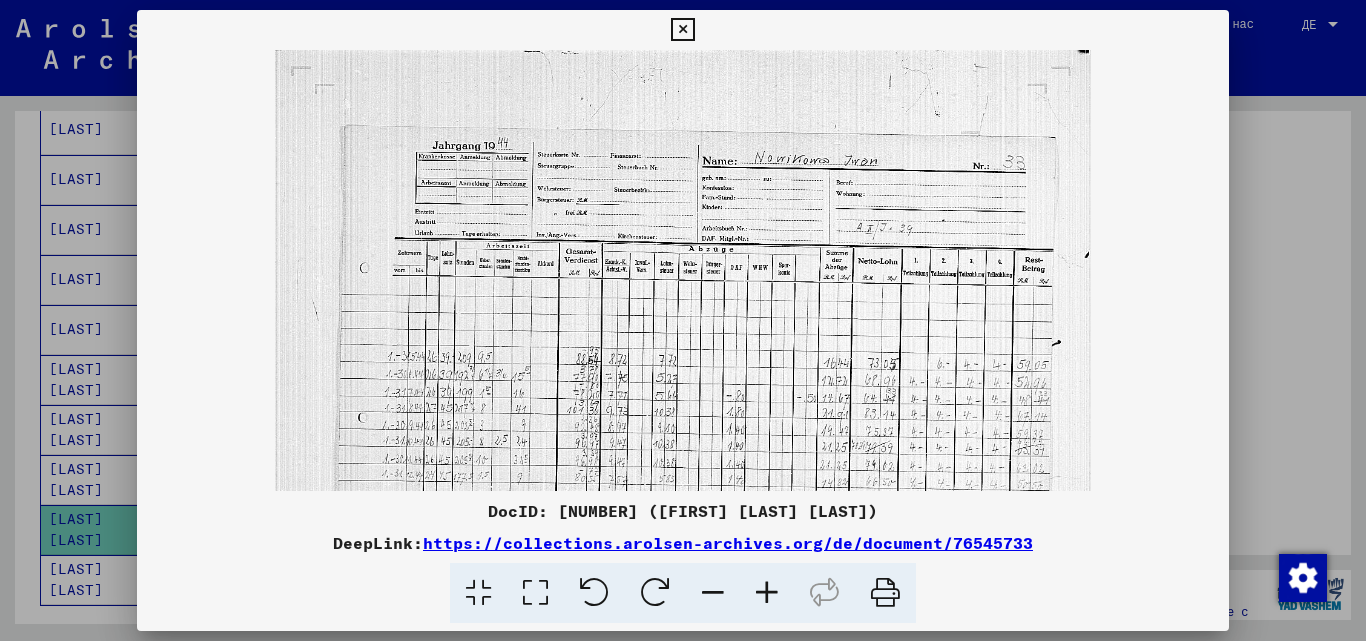 click at bounding box center [682, 30] 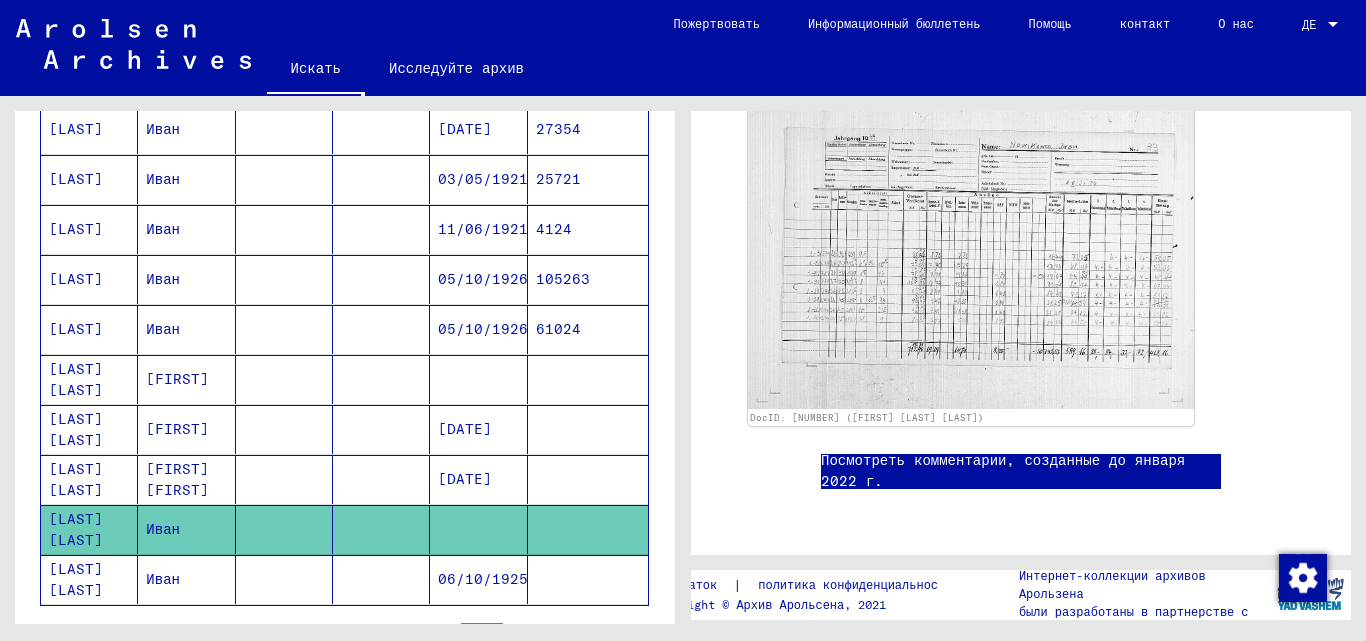 scroll, scrollTop: 1000, scrollLeft: 0, axis: vertical 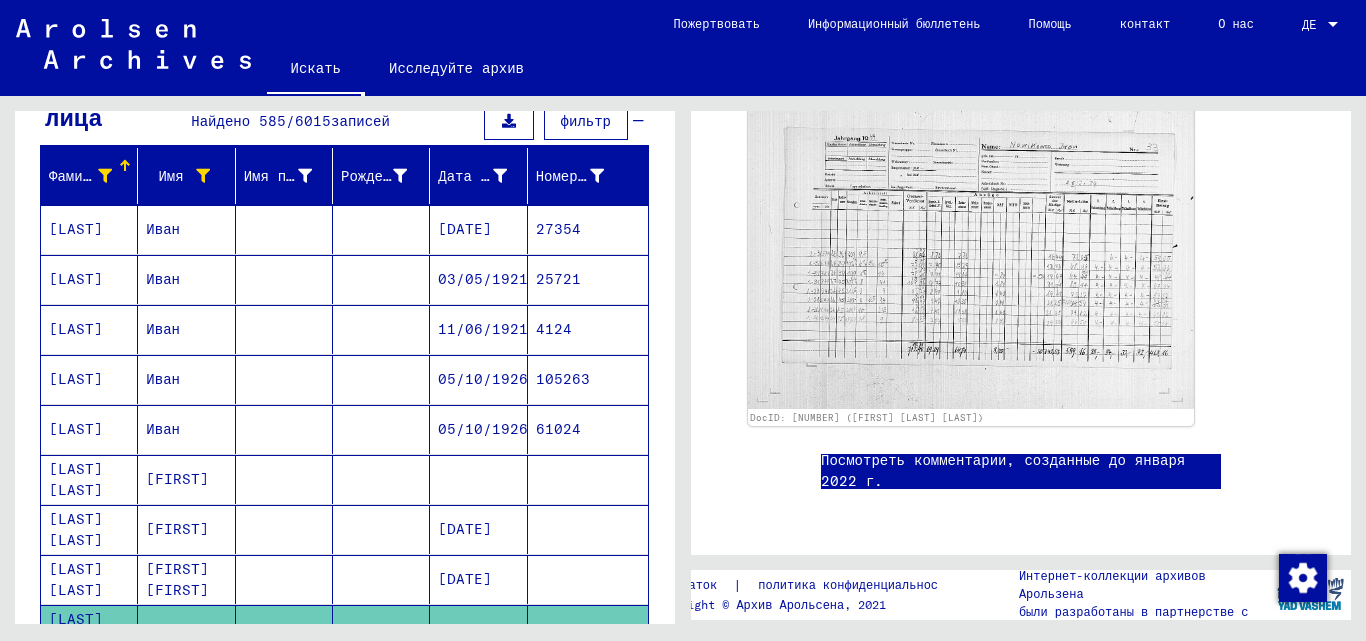 click on "Исследуйте архив" 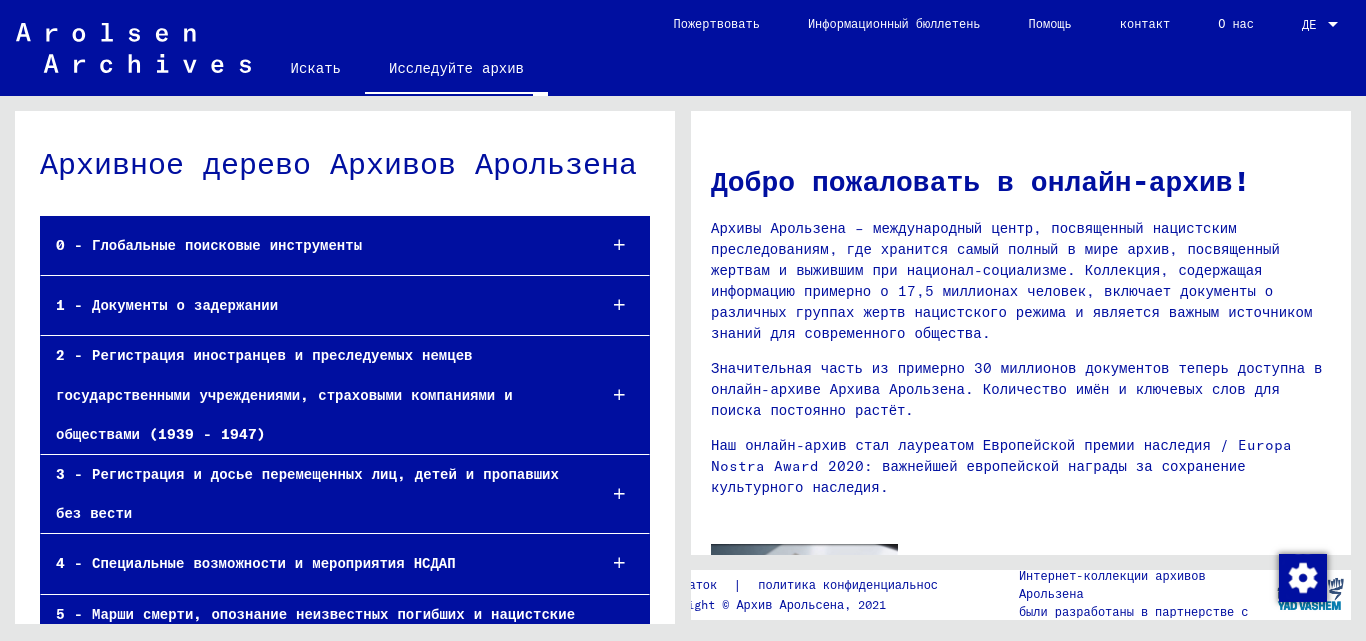 click at bounding box center (619, 494) 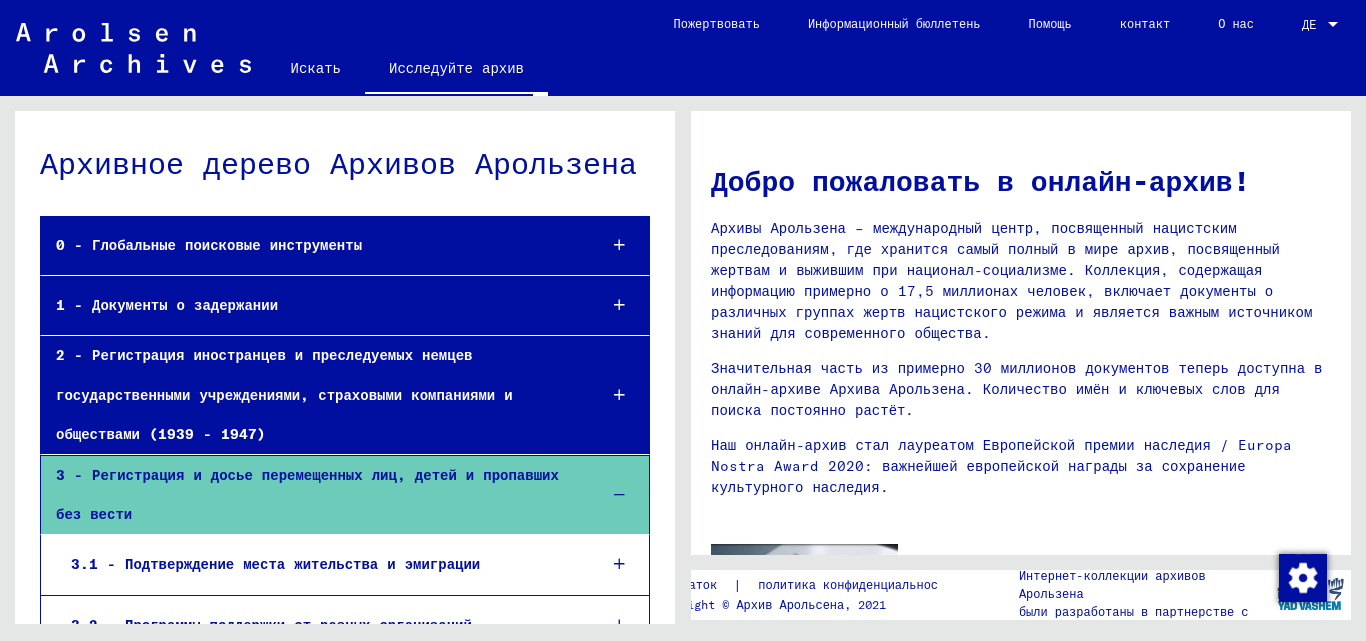 scroll, scrollTop: 100, scrollLeft: 0, axis: vertical 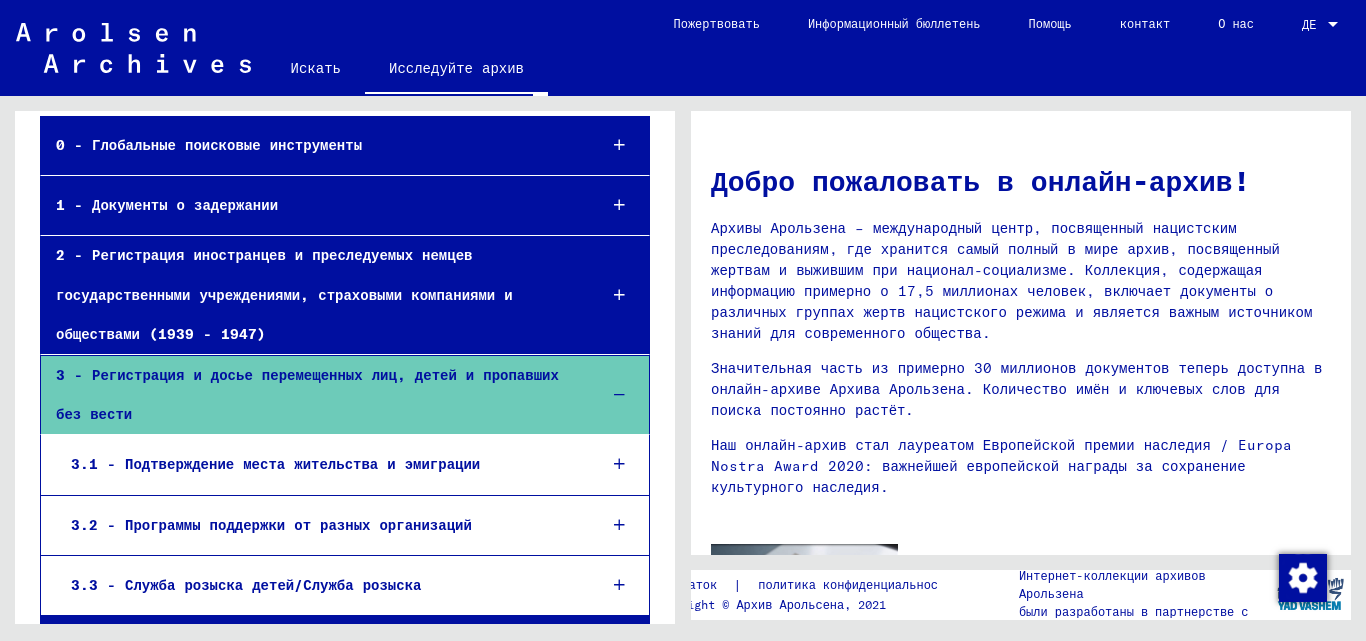 click at bounding box center [619, 464] 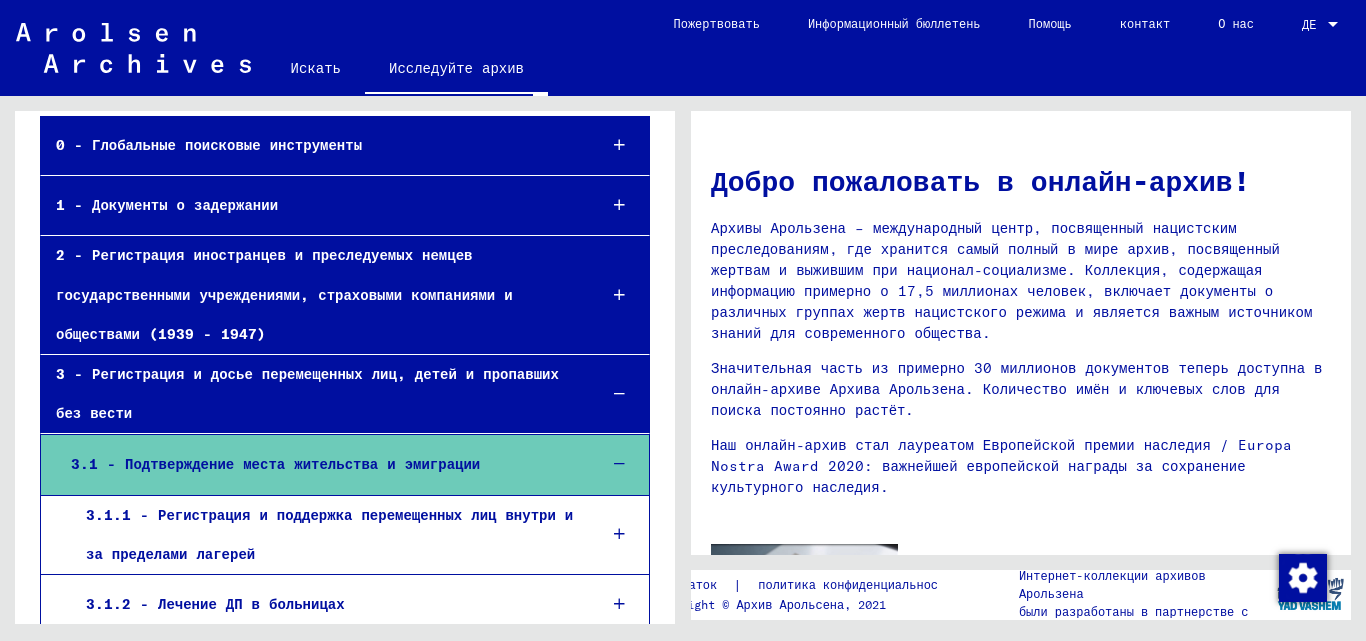 scroll, scrollTop: 200, scrollLeft: 0, axis: vertical 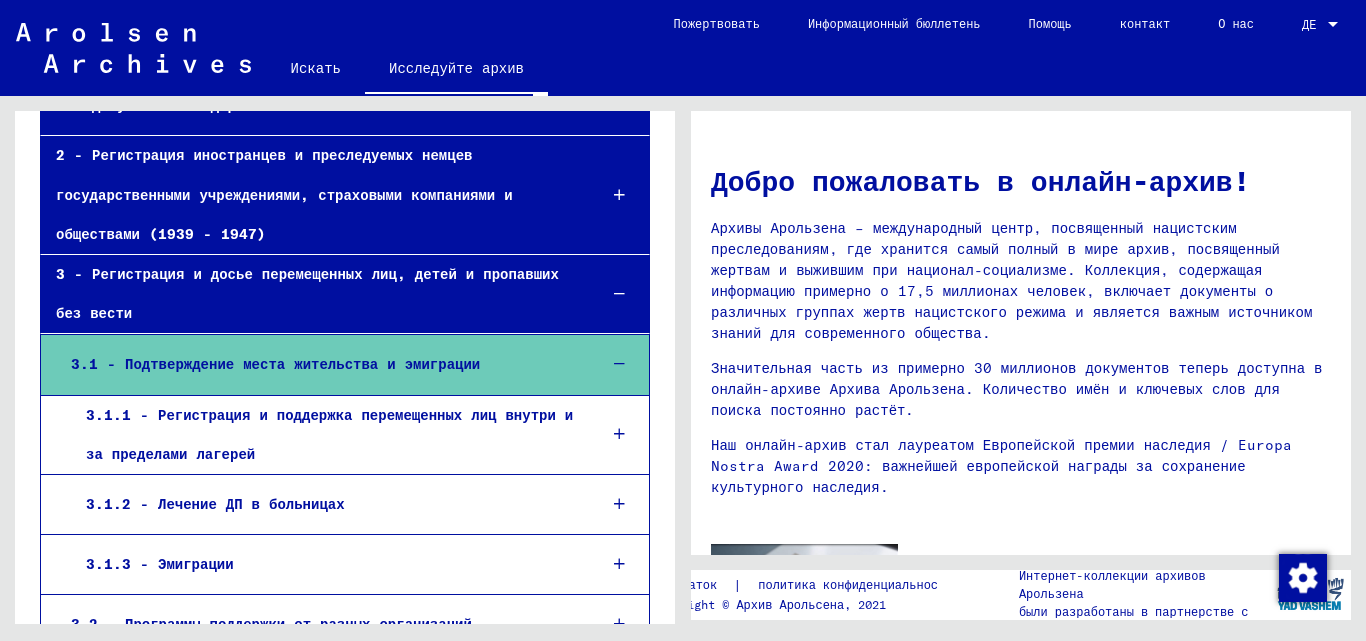 click on "3.1.3 - Эмиграции" at bounding box center (160, 564) 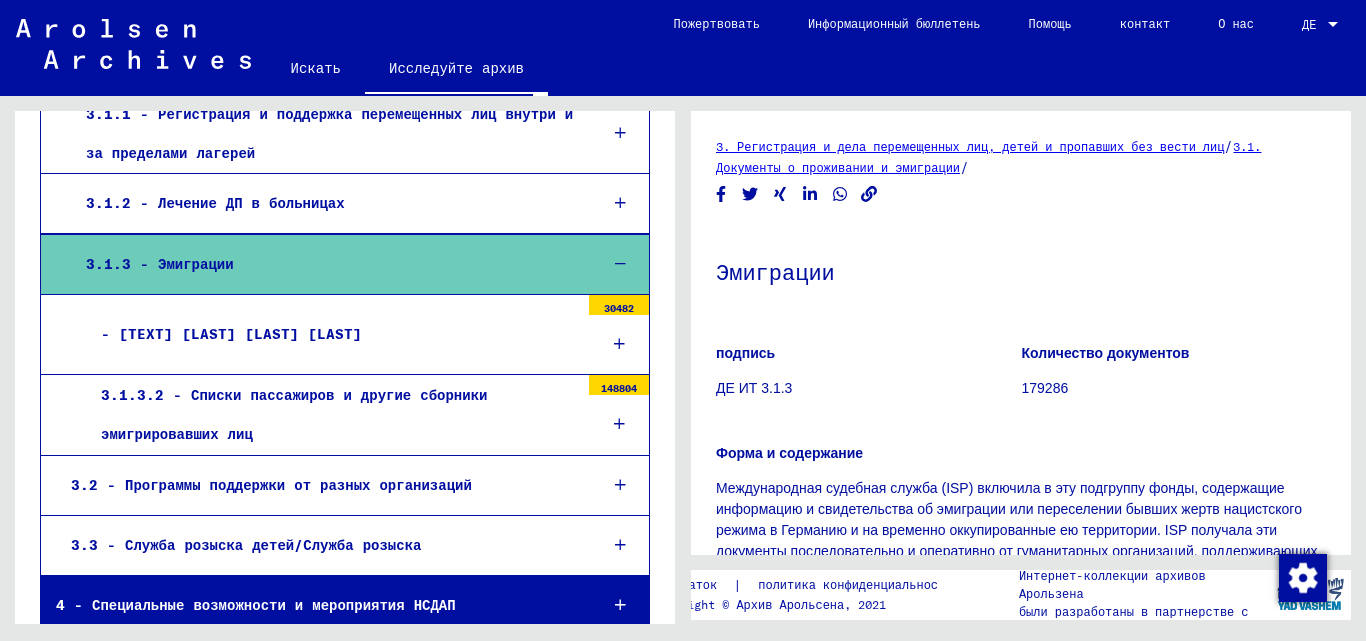 scroll, scrollTop: 400, scrollLeft: 0, axis: vertical 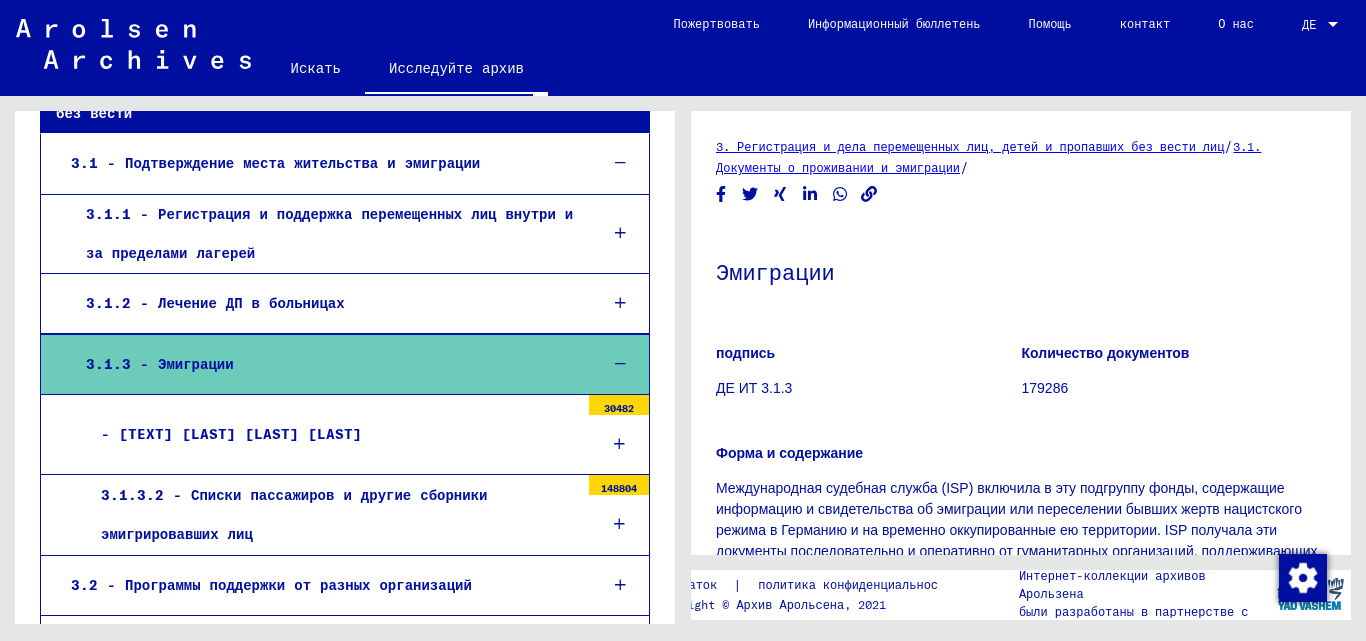 click on "3.1.1 - Регистрация и поддержка перемещенных лиц внутри и за пределами лагерей" at bounding box center [329, 233] 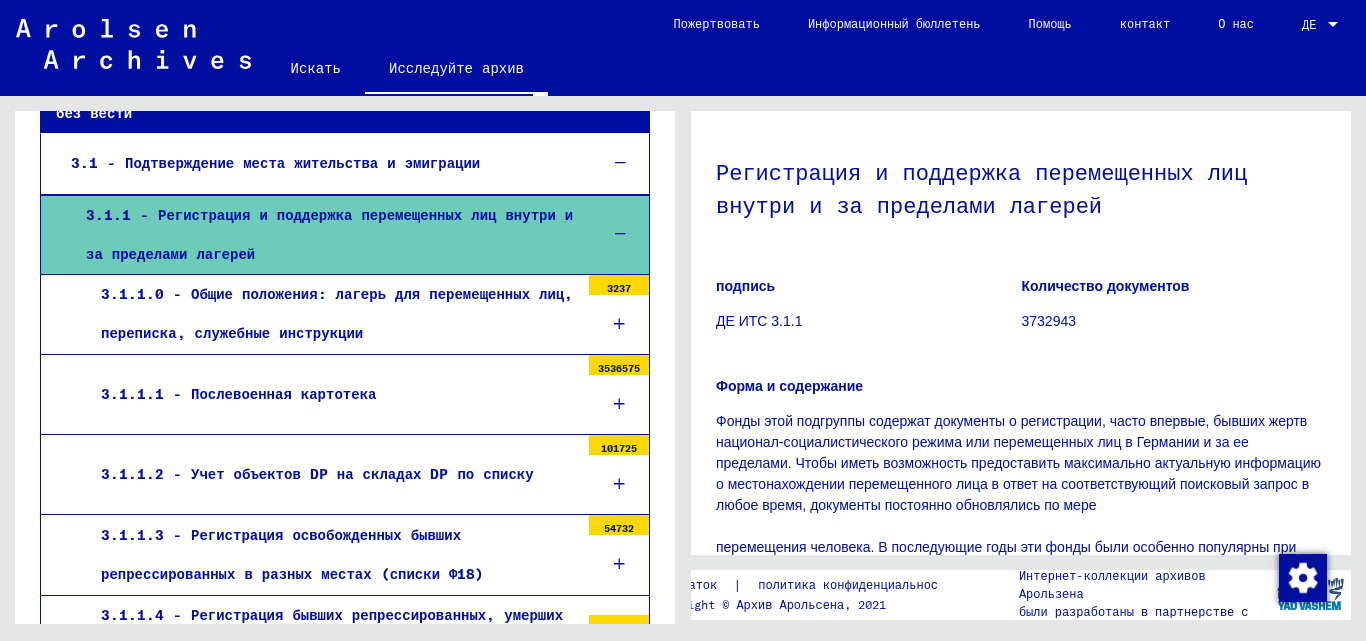 scroll, scrollTop: 200, scrollLeft: 0, axis: vertical 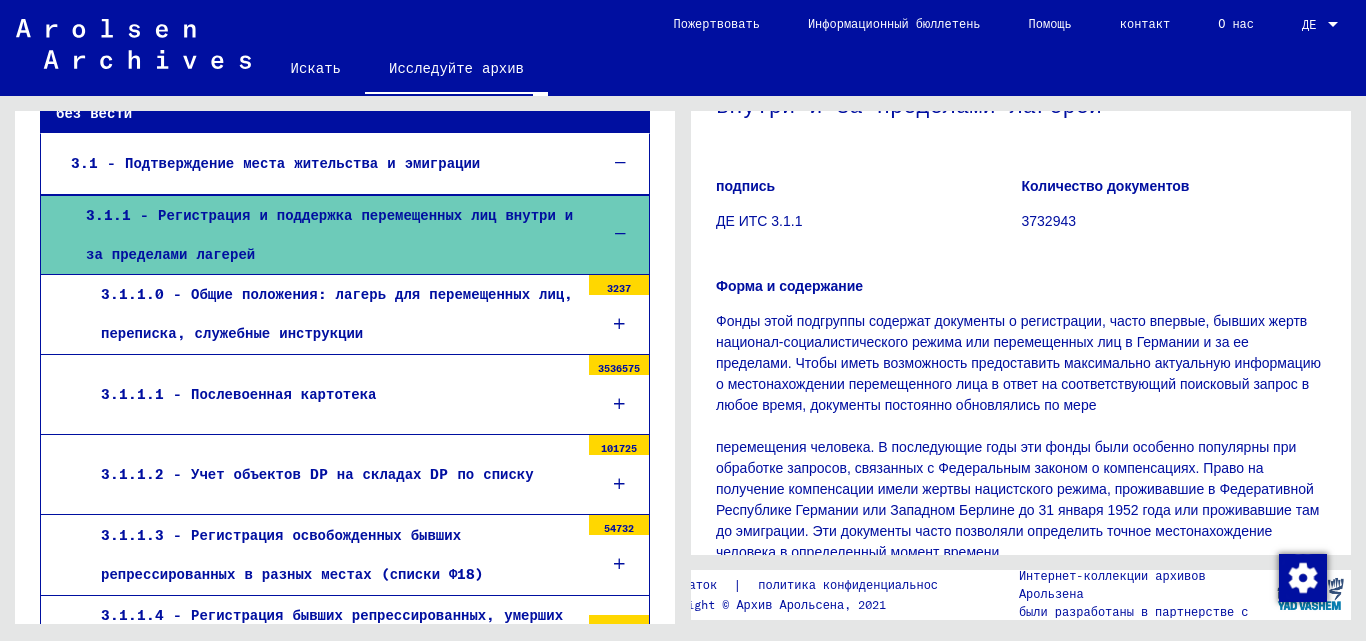 click at bounding box center (619, 404) 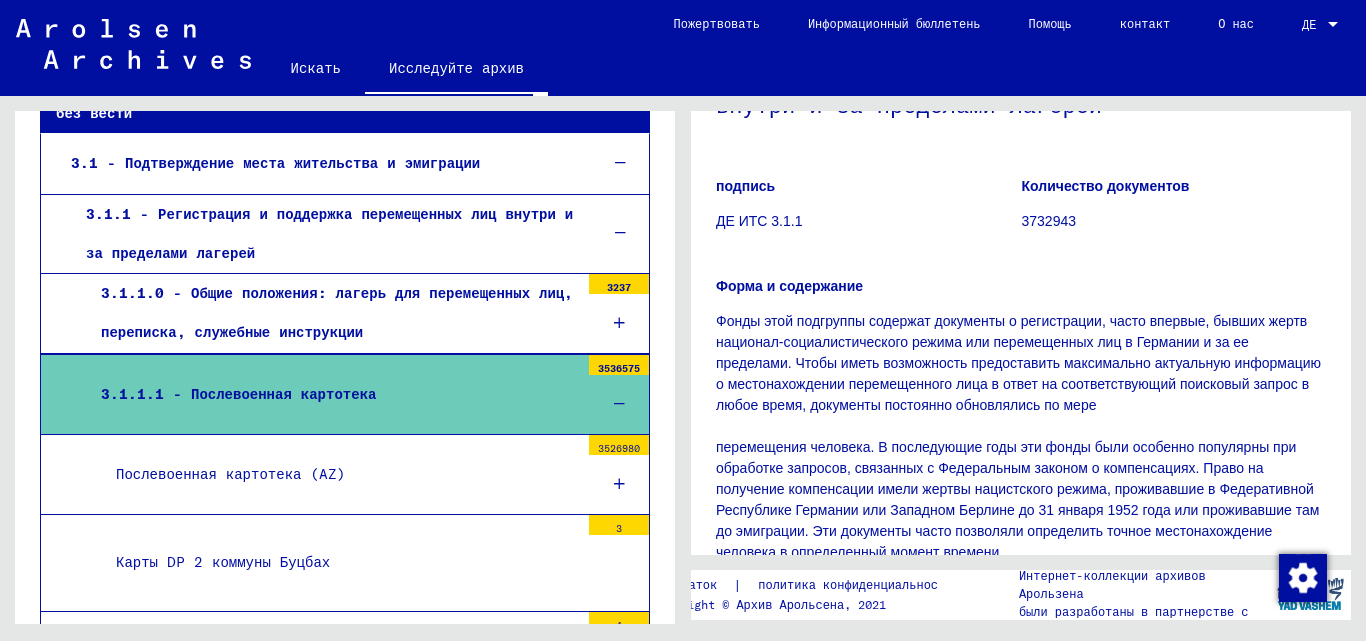 click on "Послевоенная картотека (AZ)" at bounding box center (231, 474) 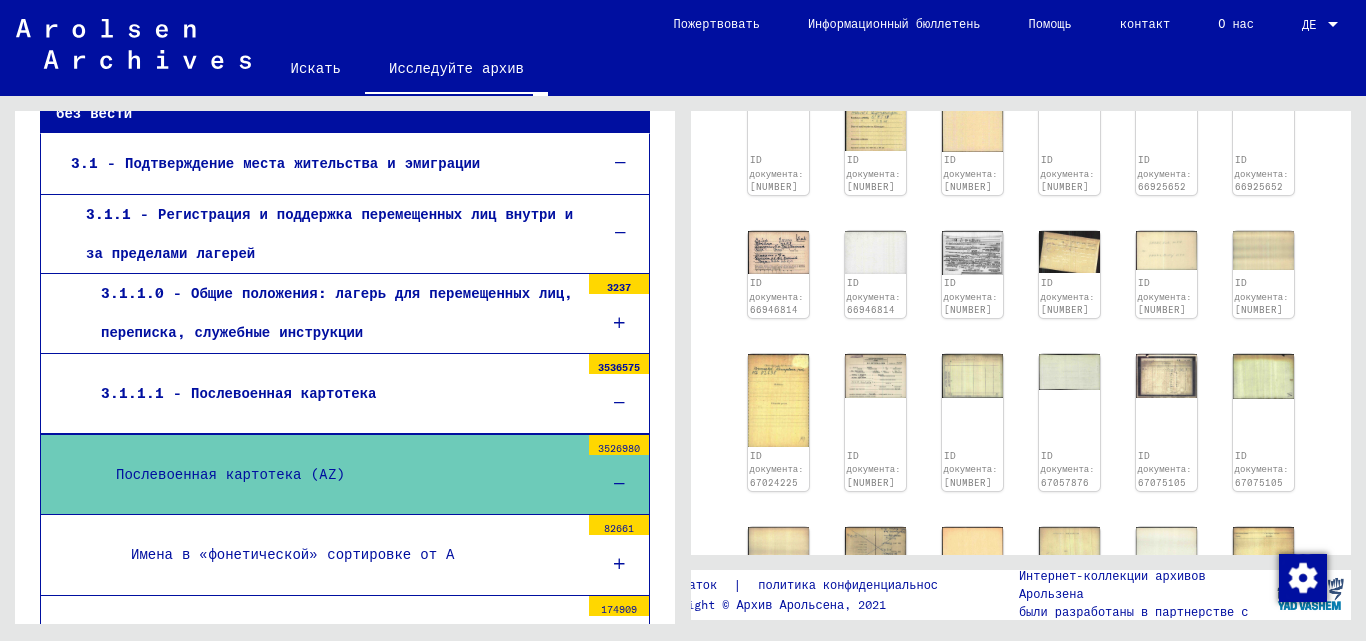 scroll, scrollTop: 1400, scrollLeft: 0, axis: vertical 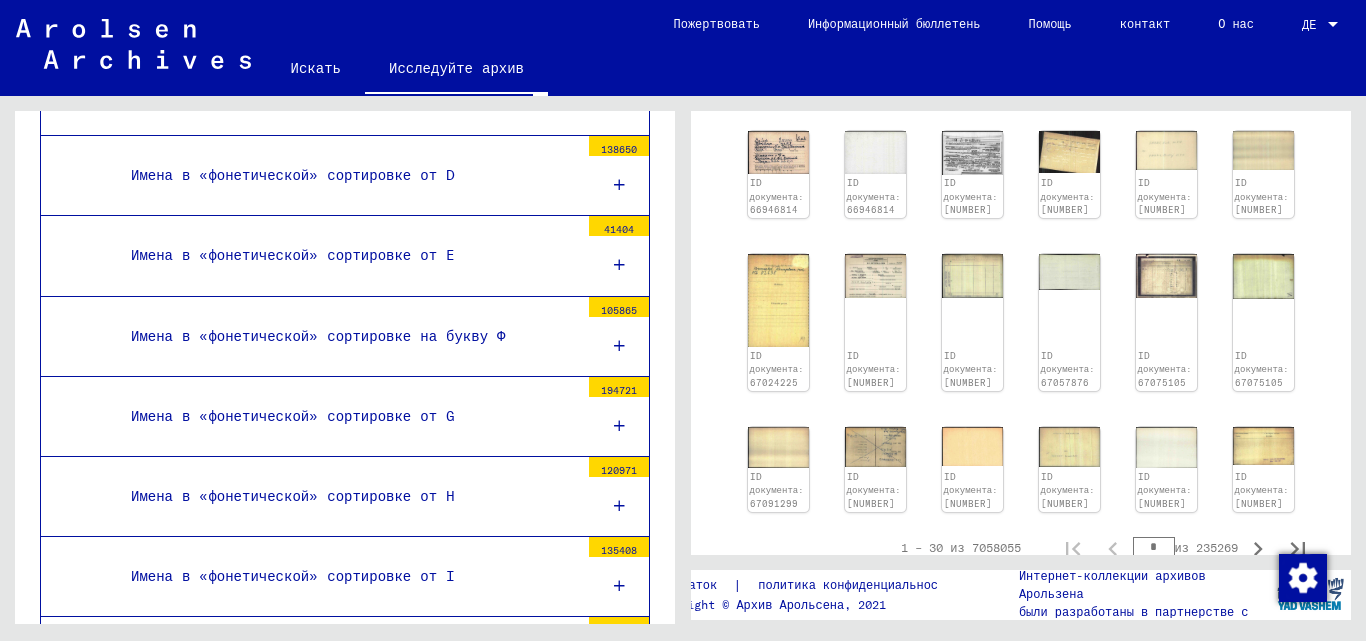 click on "Имена в «фонетической» сортировке от I" at bounding box center [293, 576] 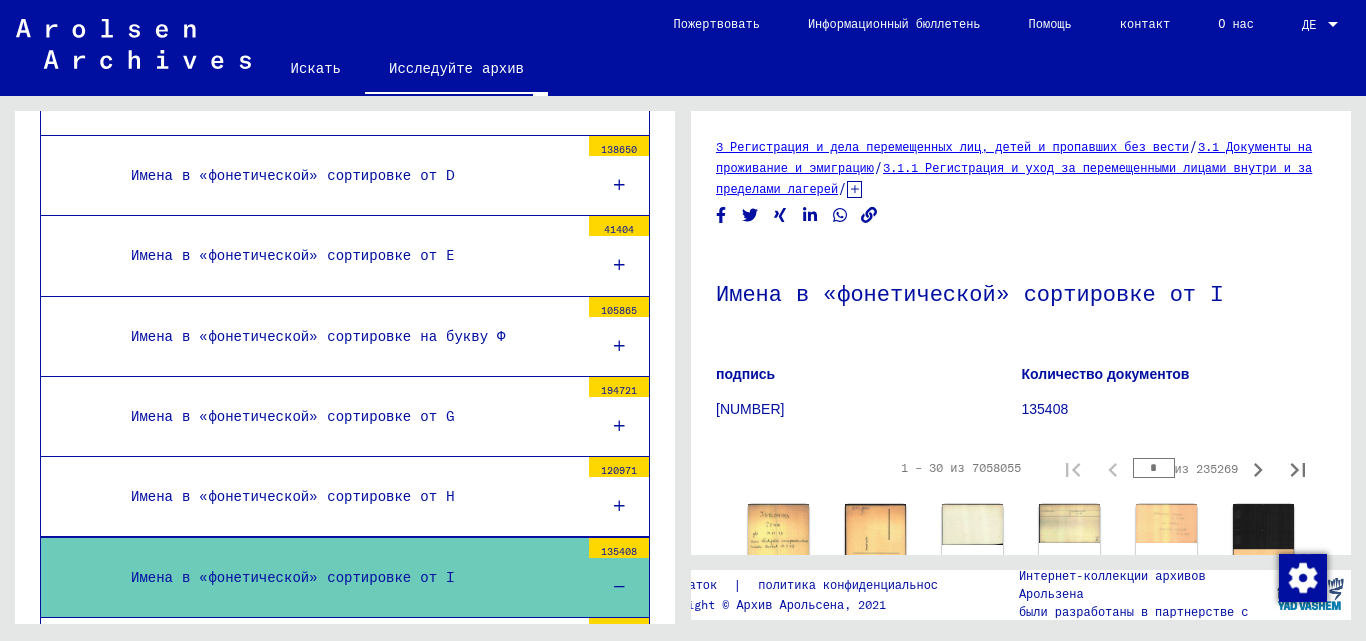scroll, scrollTop: 100, scrollLeft: 0, axis: vertical 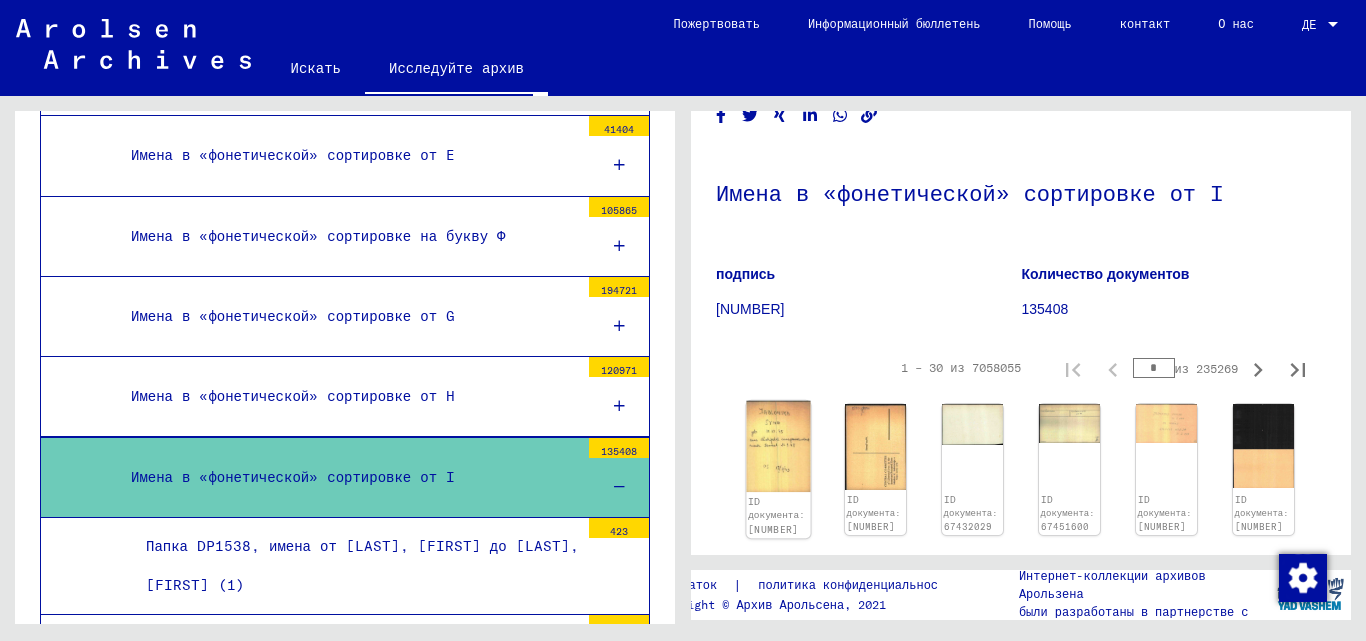 click 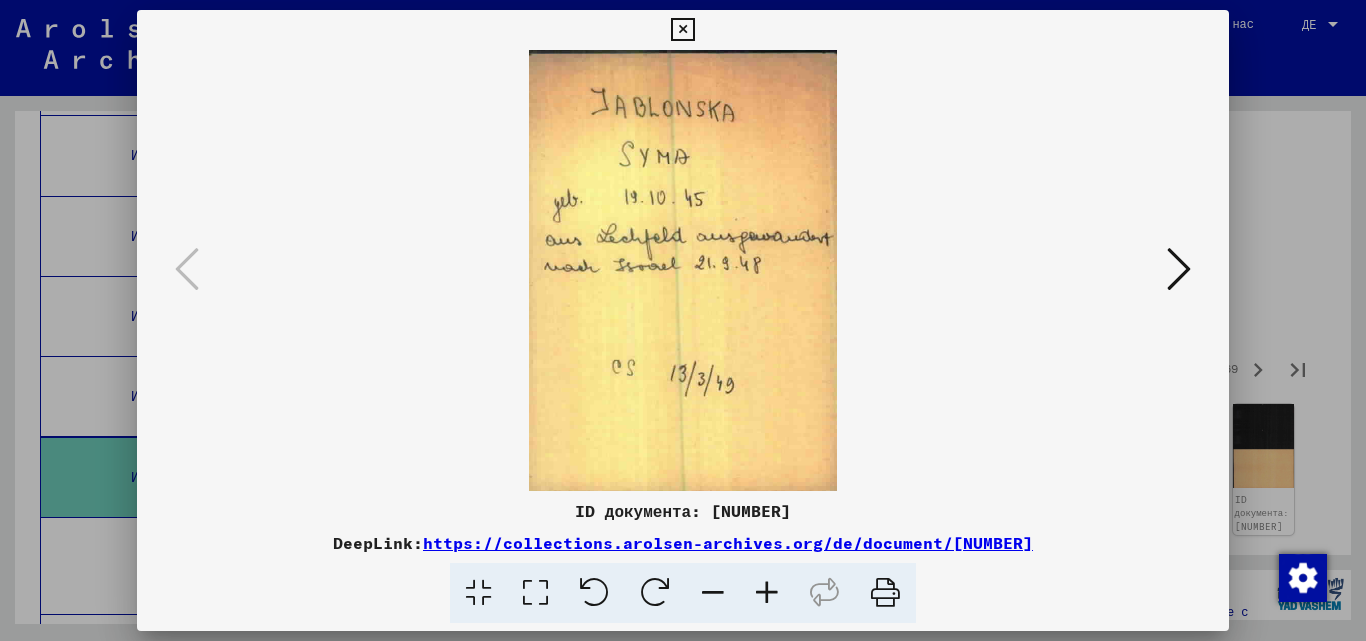 click at bounding box center (1179, 269) 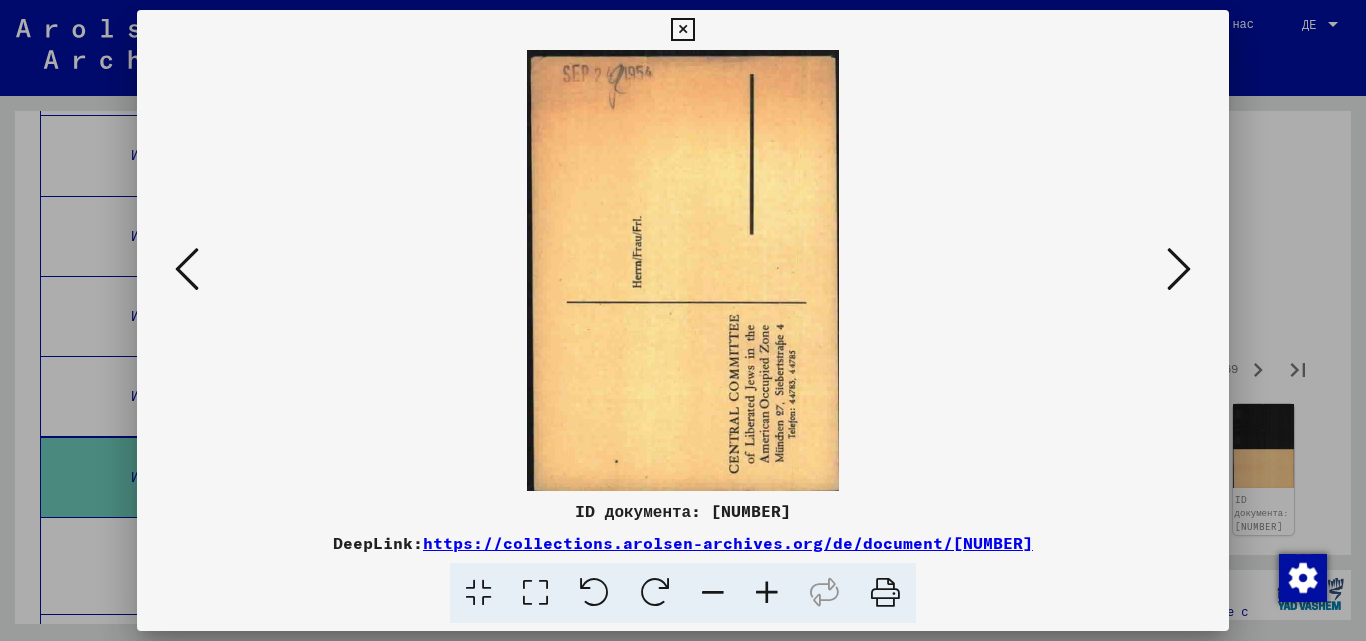 click at bounding box center [1179, 269] 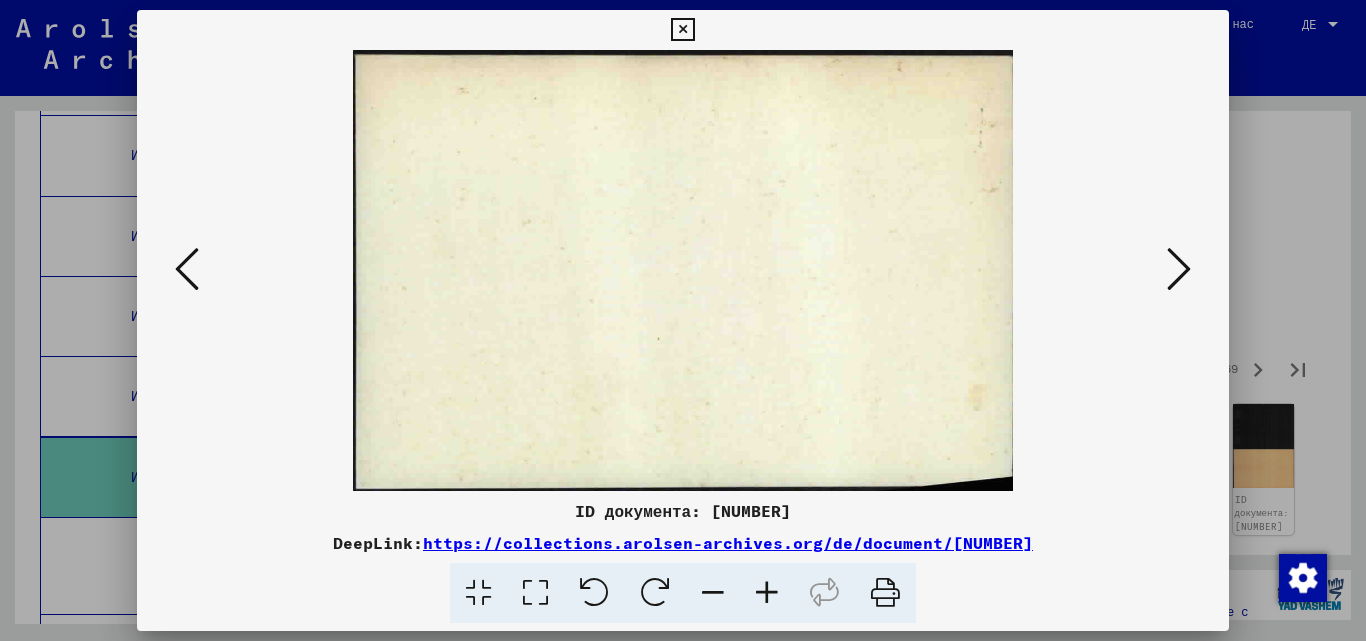 click at bounding box center [1179, 269] 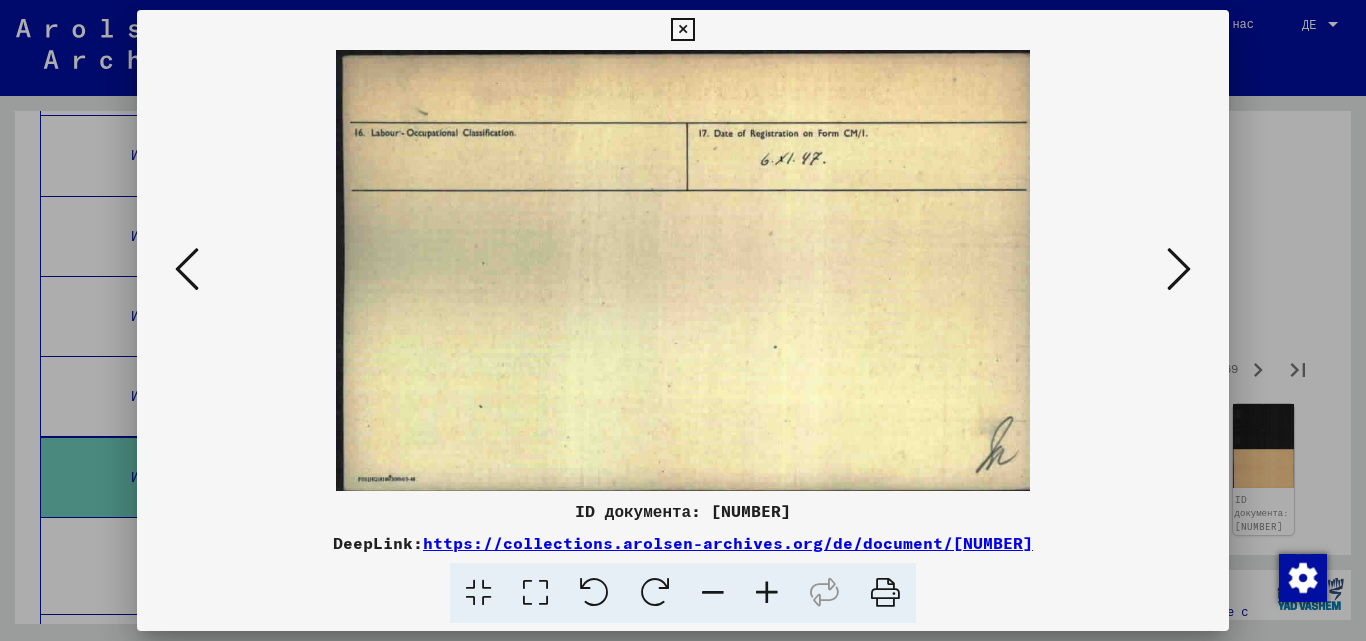 click at bounding box center (1179, 269) 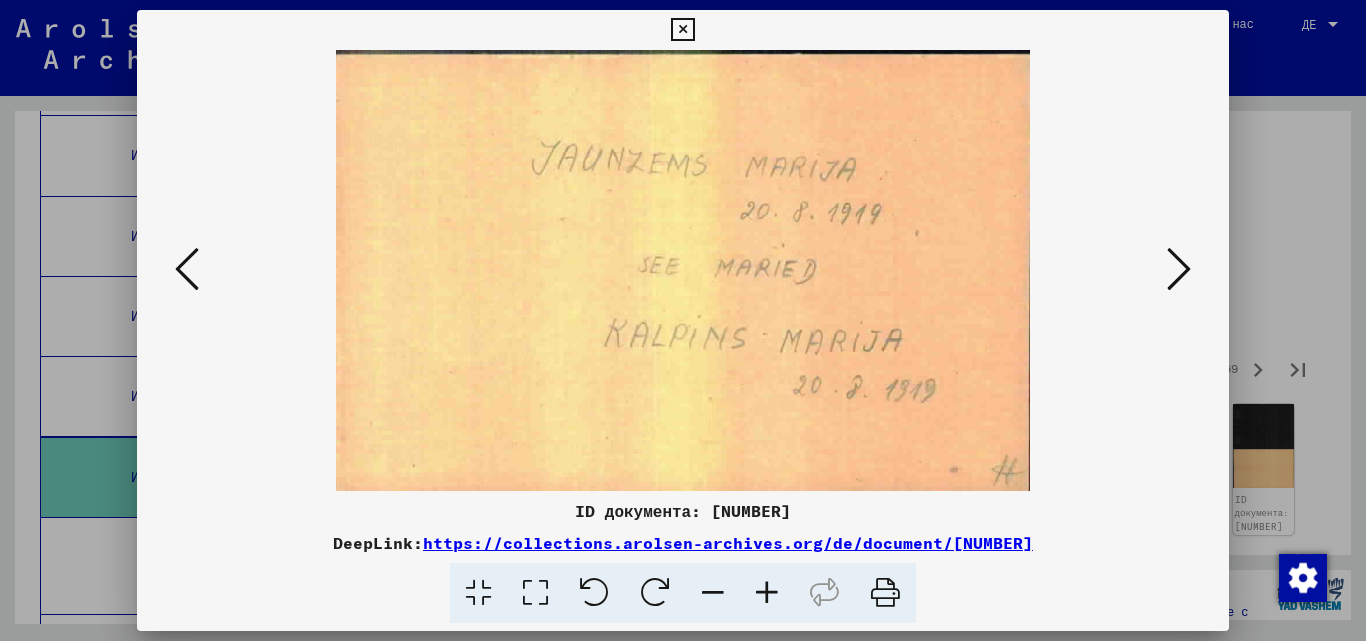 click at bounding box center [1179, 269] 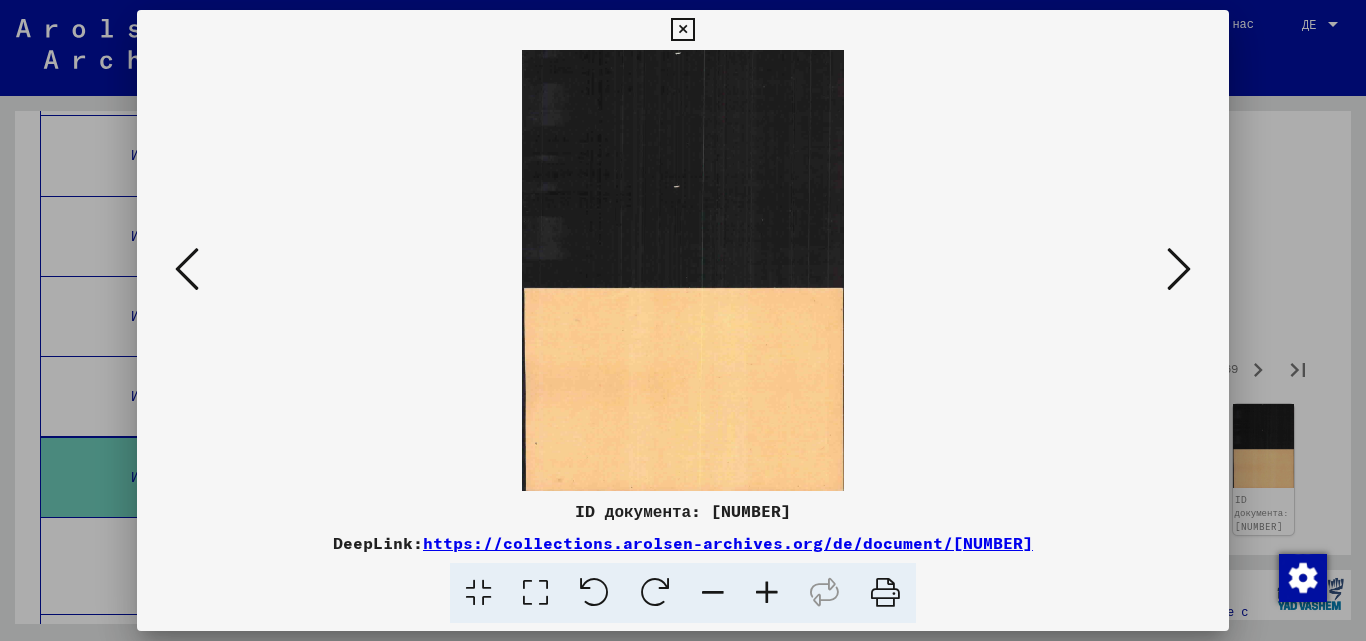click at bounding box center [1179, 269] 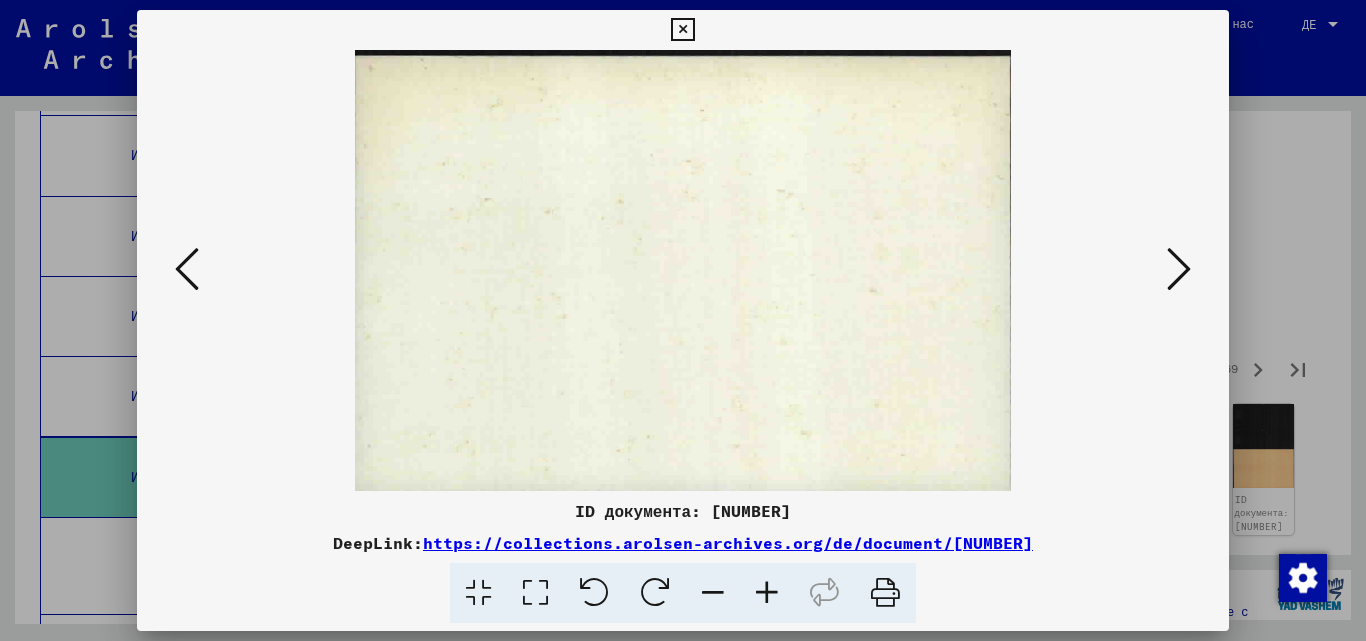 click at bounding box center (1179, 269) 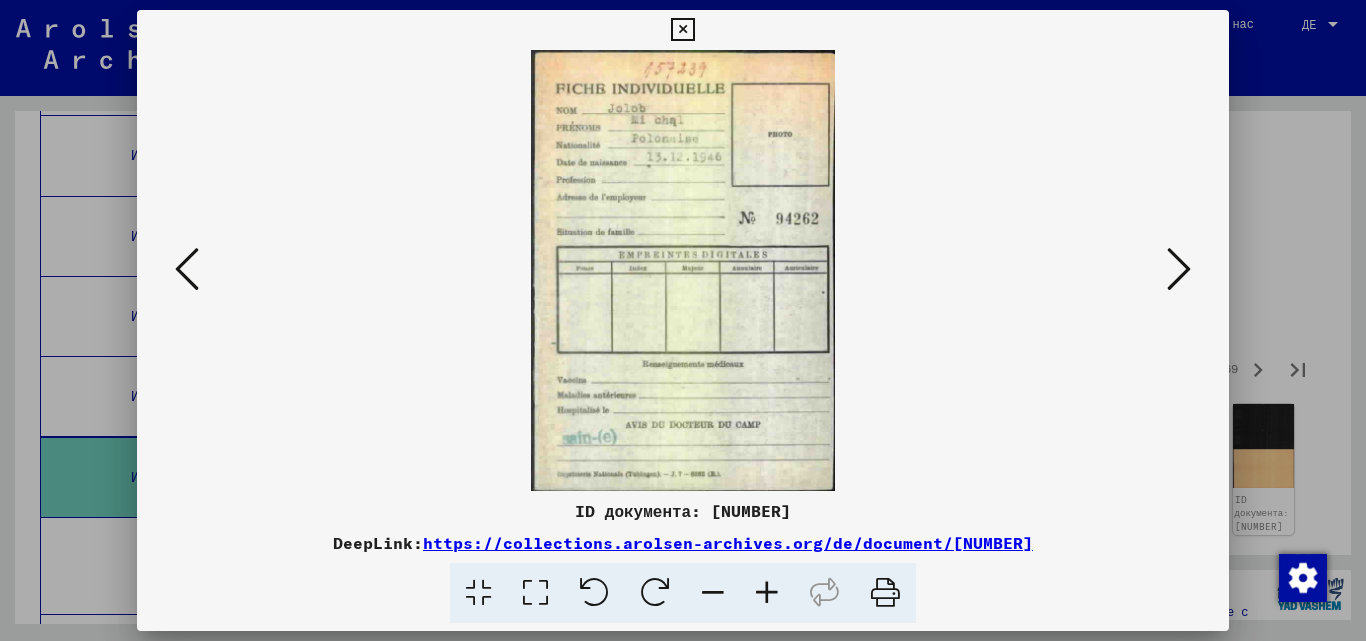 click at bounding box center (1179, 269) 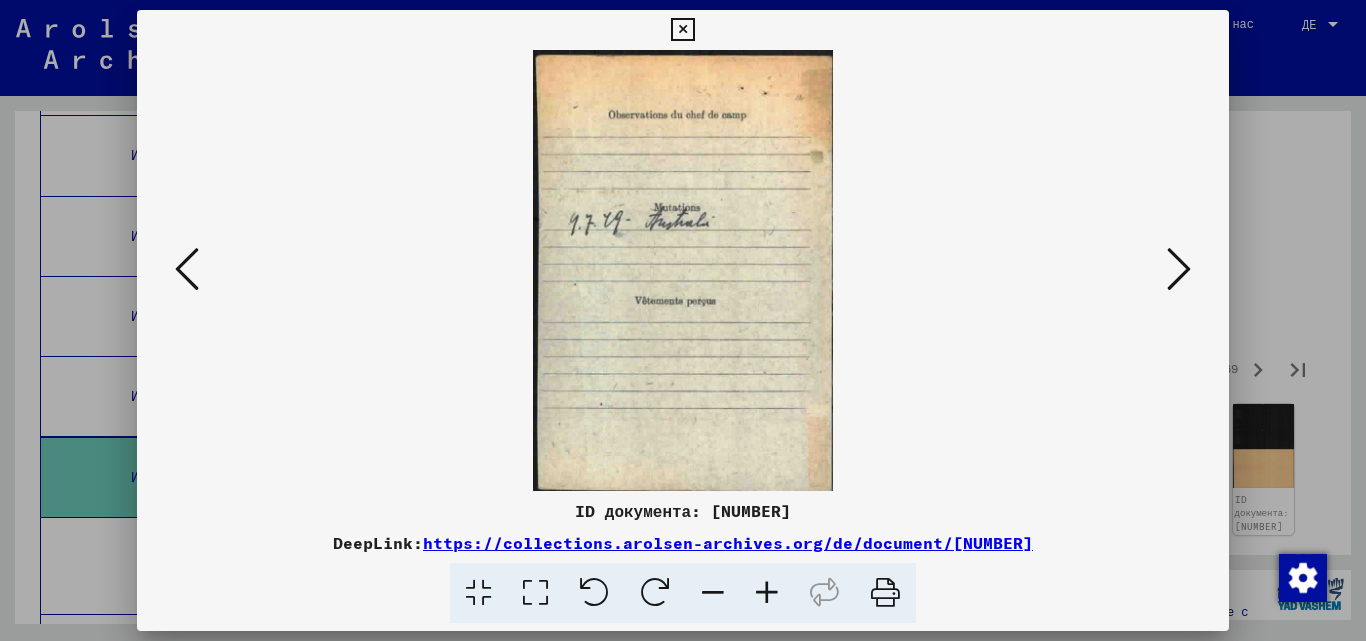 click at bounding box center [1179, 269] 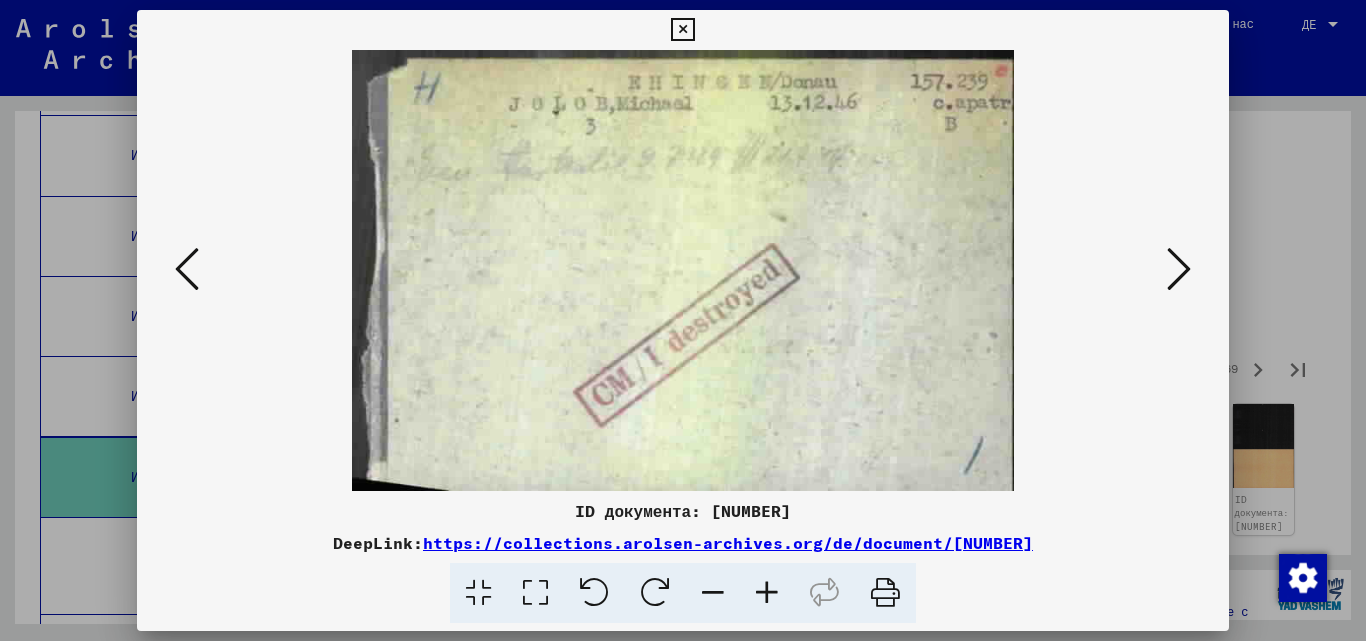 click at bounding box center [1179, 269] 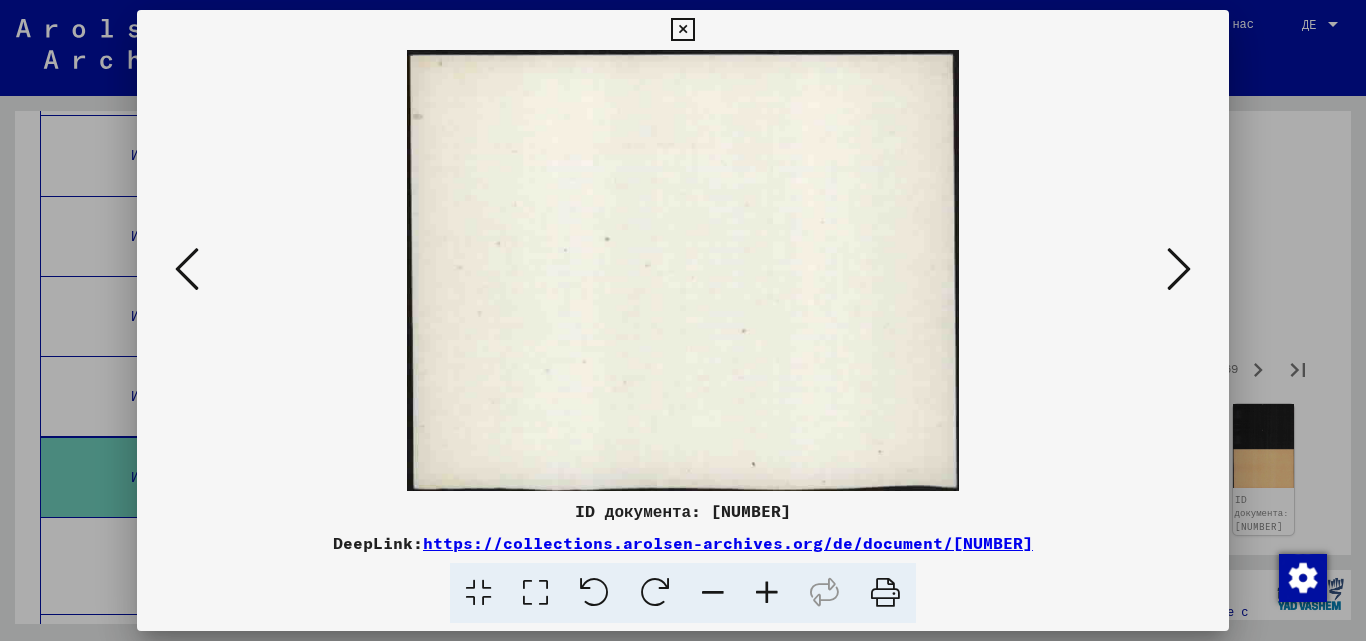 click at bounding box center [1179, 269] 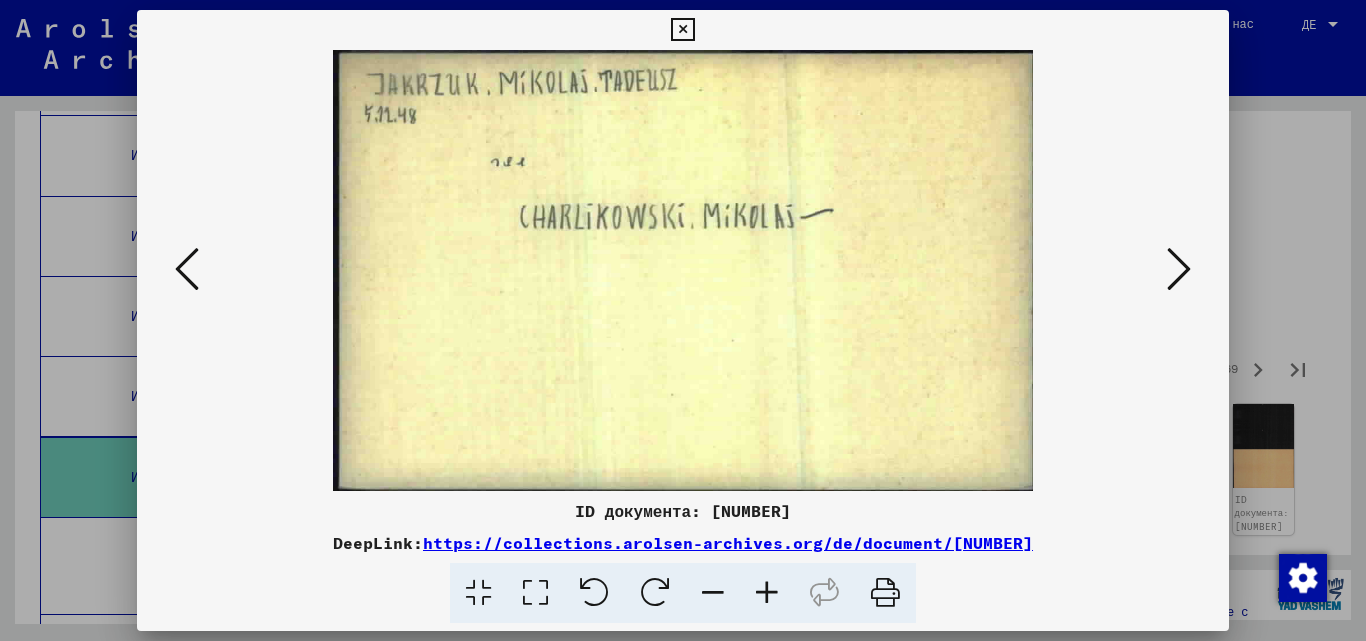 click at bounding box center (682, 30) 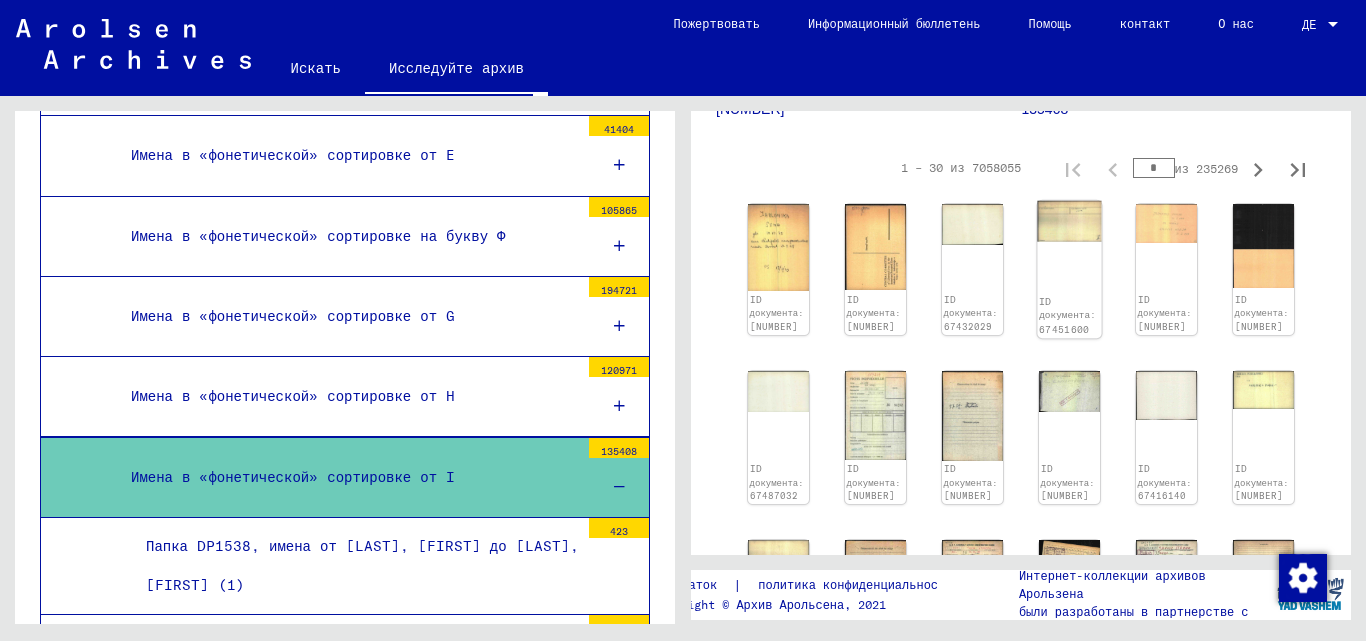 scroll, scrollTop: 400, scrollLeft: 0, axis: vertical 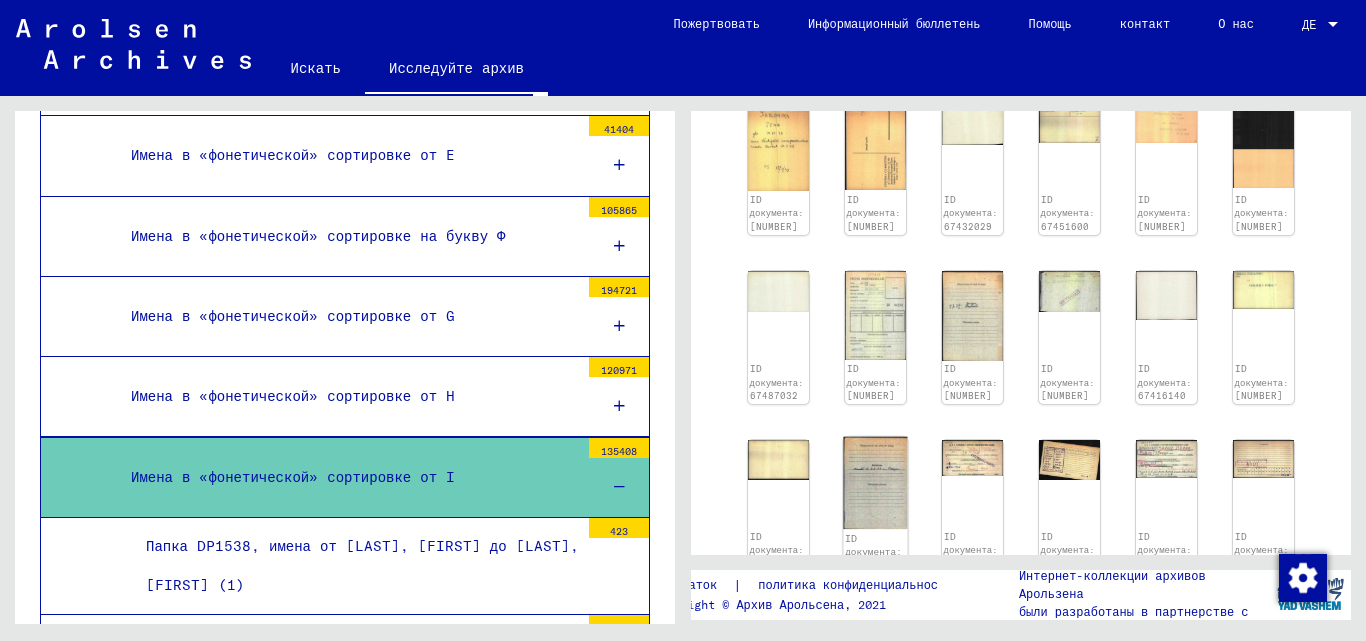 click 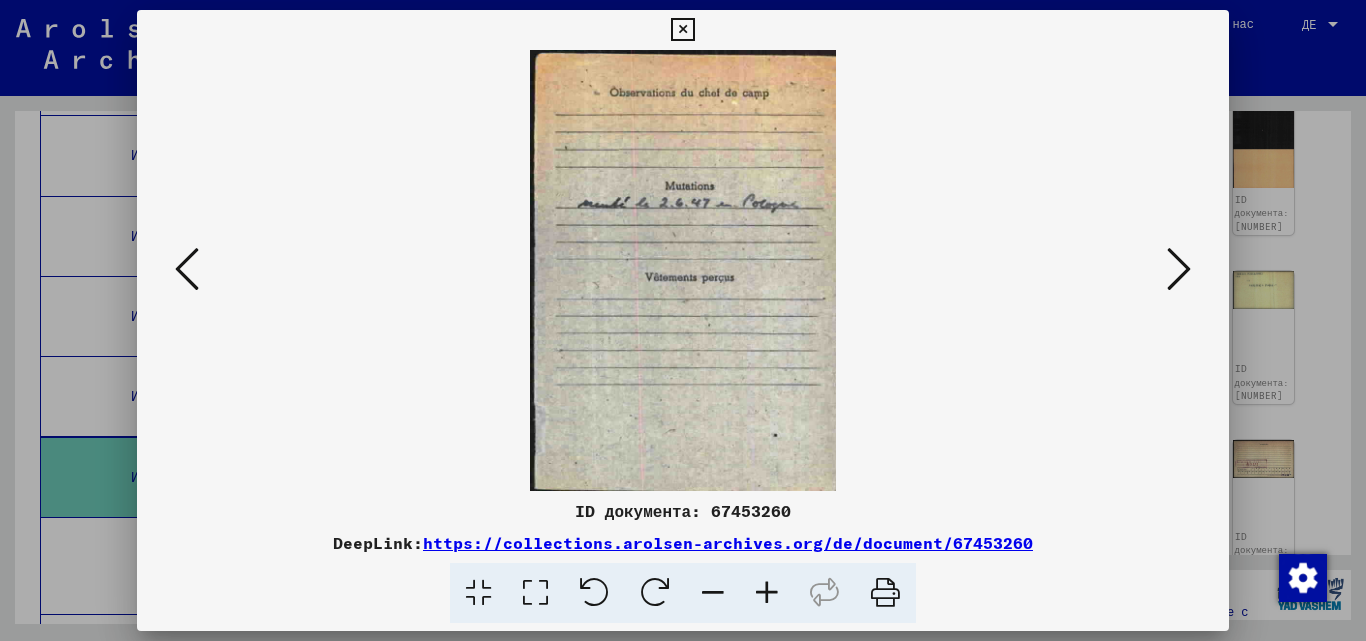 click at bounding box center [1179, 269] 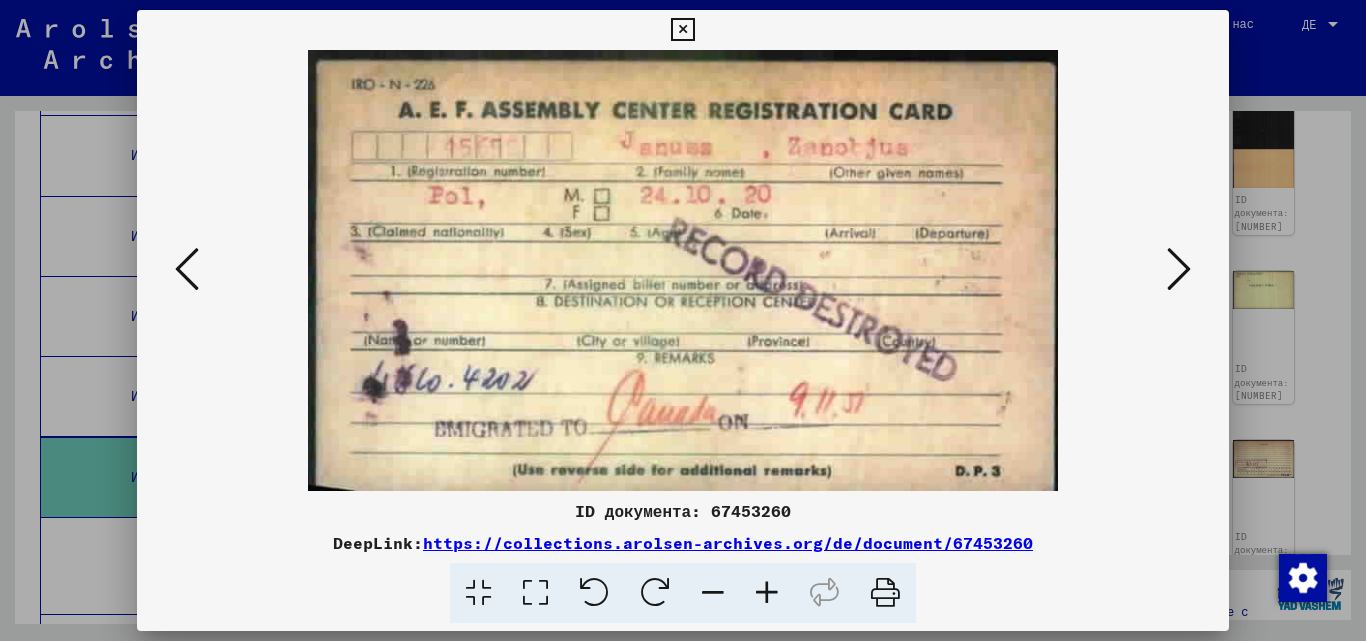 click at bounding box center (1179, 269) 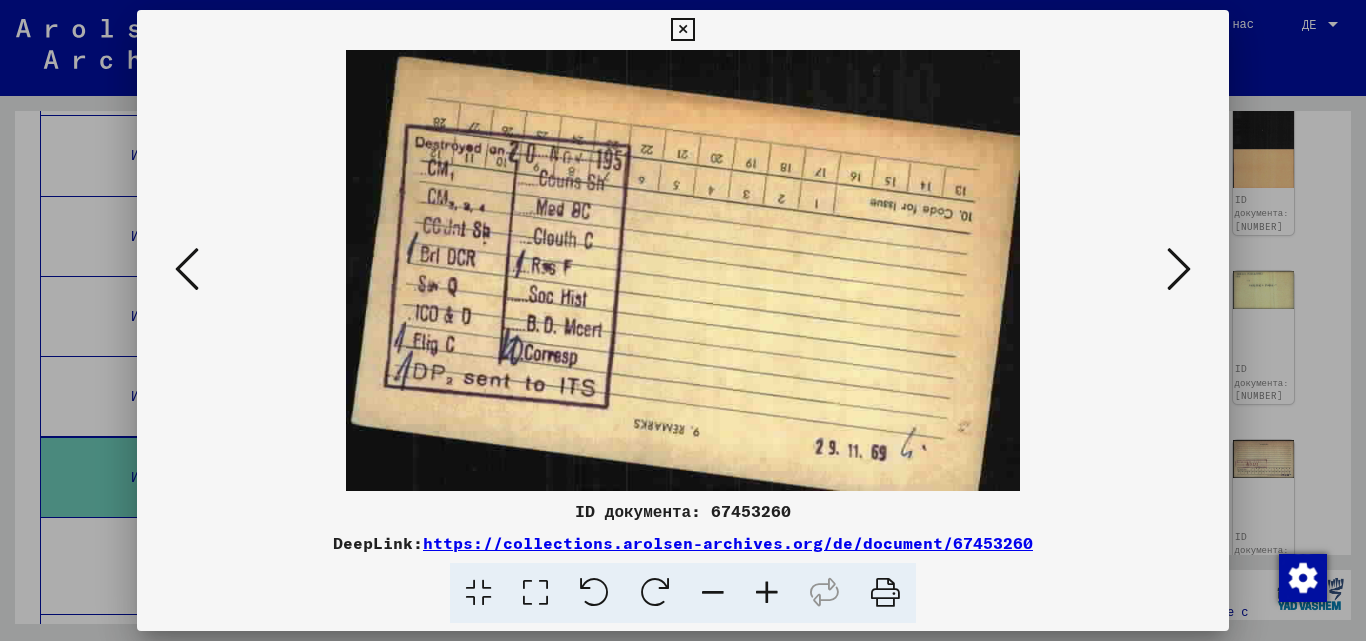 click at bounding box center (1179, 269) 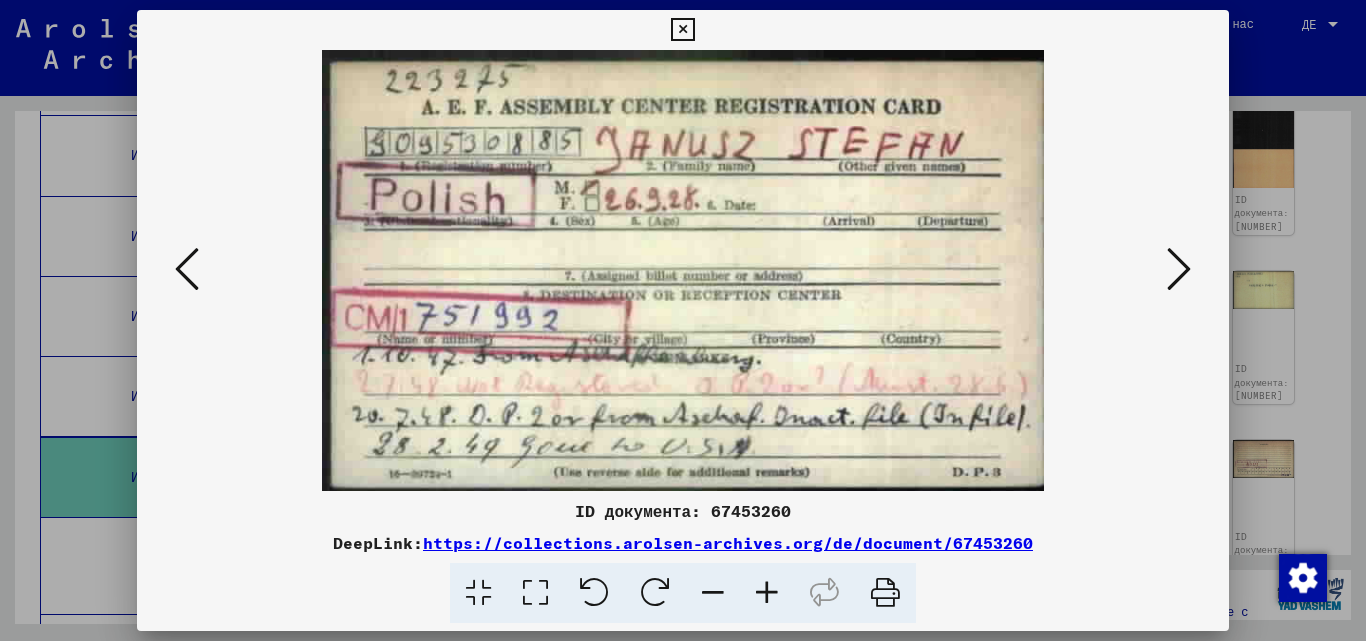 click at bounding box center (1179, 269) 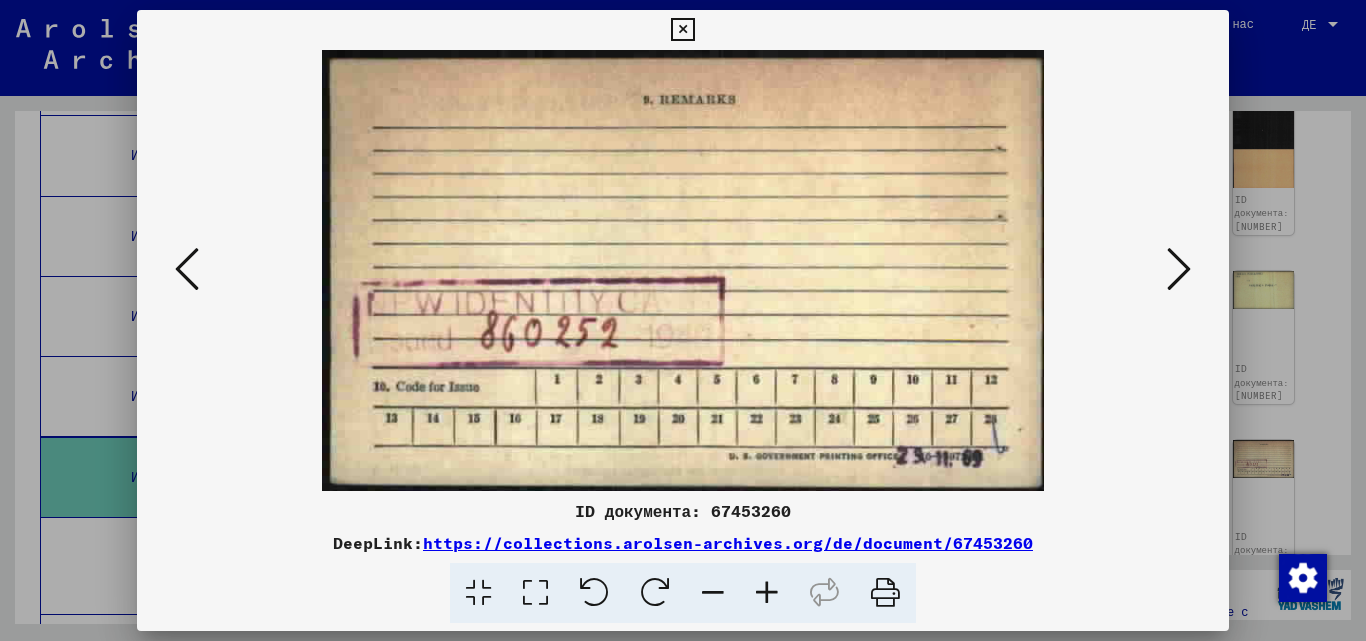 click at bounding box center (1179, 269) 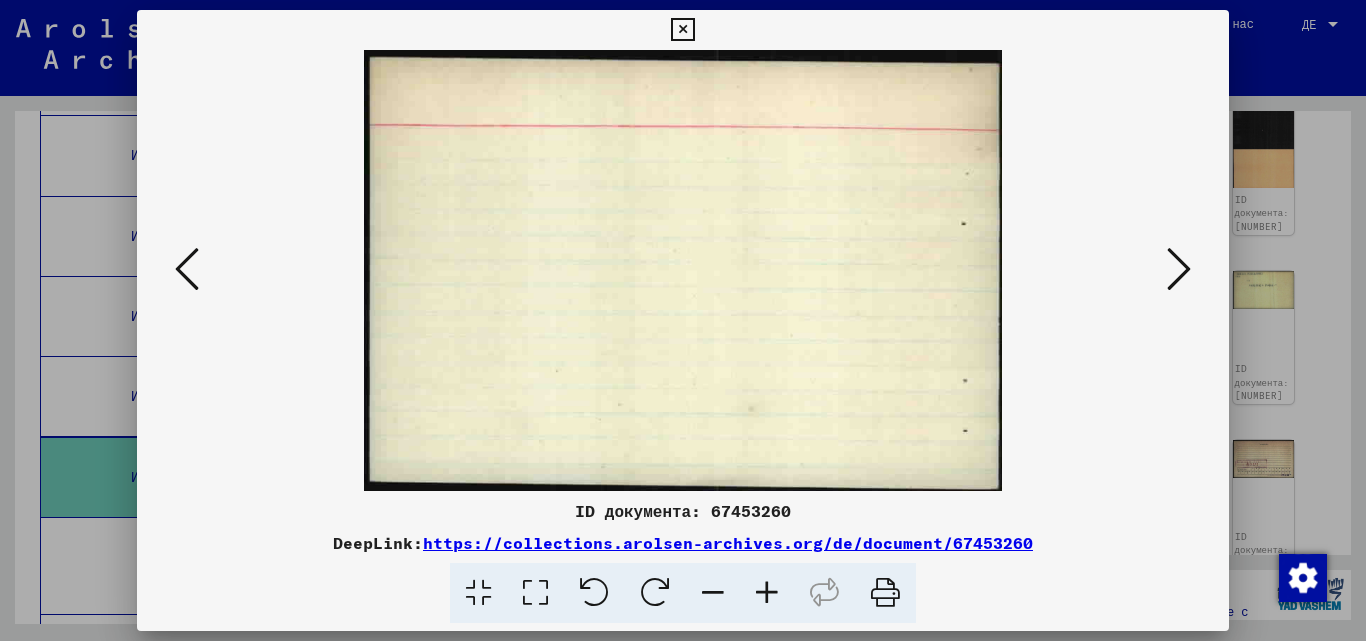 click at bounding box center [1179, 269] 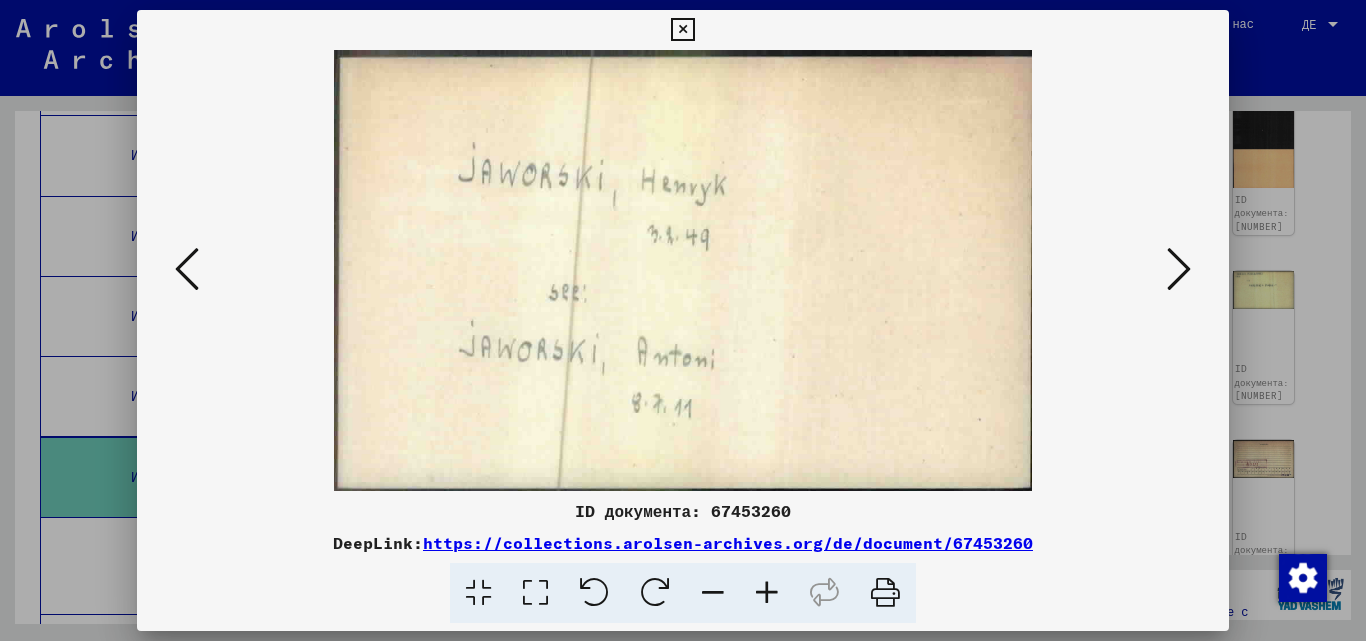 click at bounding box center [1179, 269] 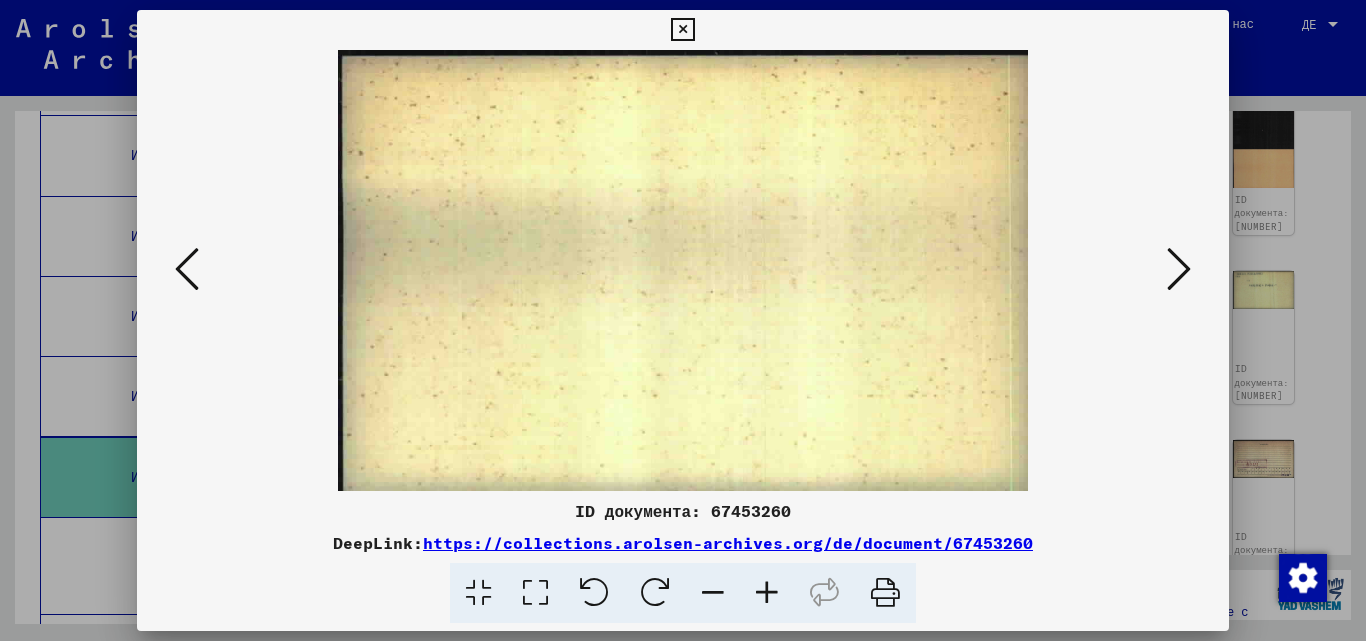 click at bounding box center [1179, 269] 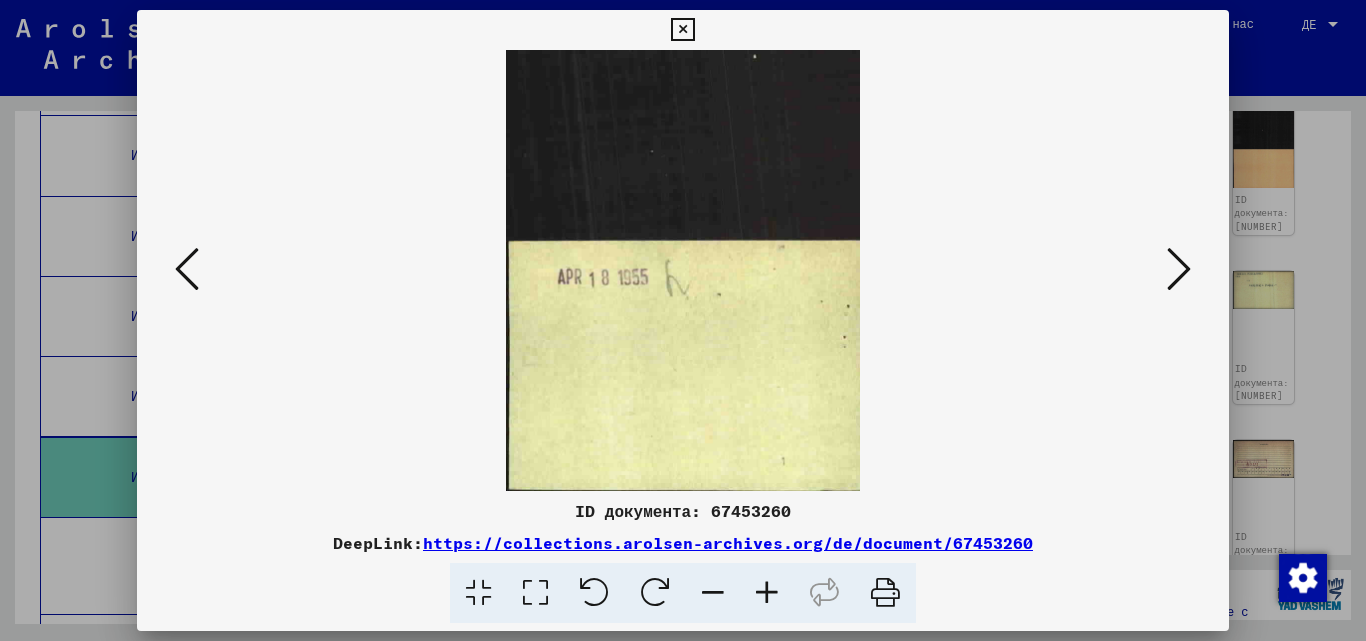 click at bounding box center [682, 30] 